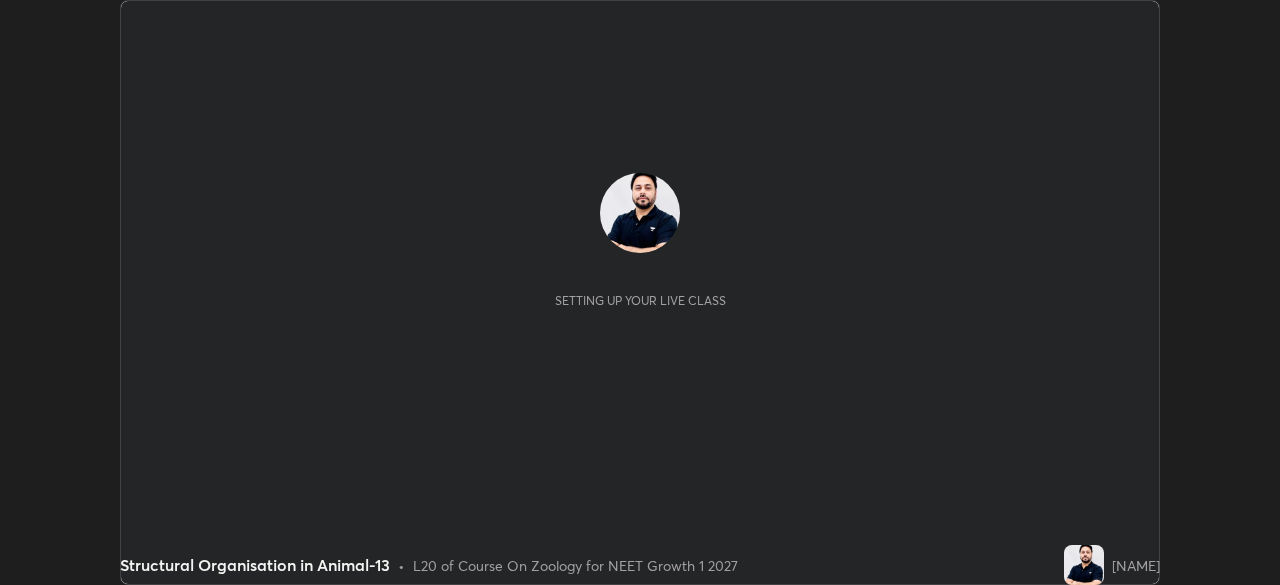 scroll, scrollTop: 0, scrollLeft: 0, axis: both 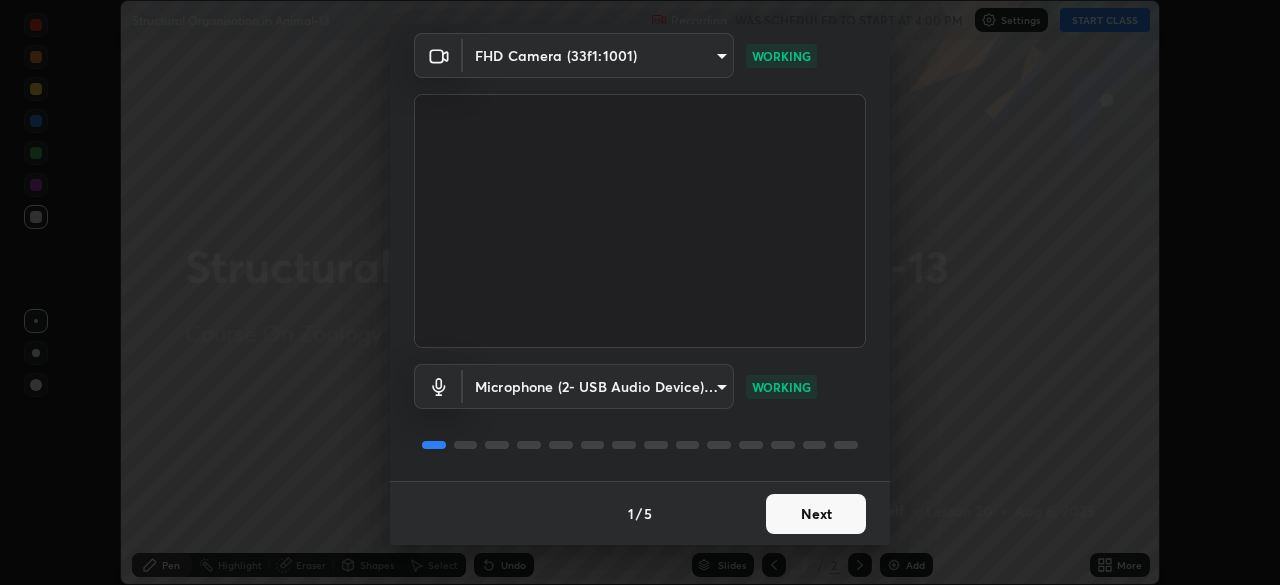 click on "Next" at bounding box center (816, 514) 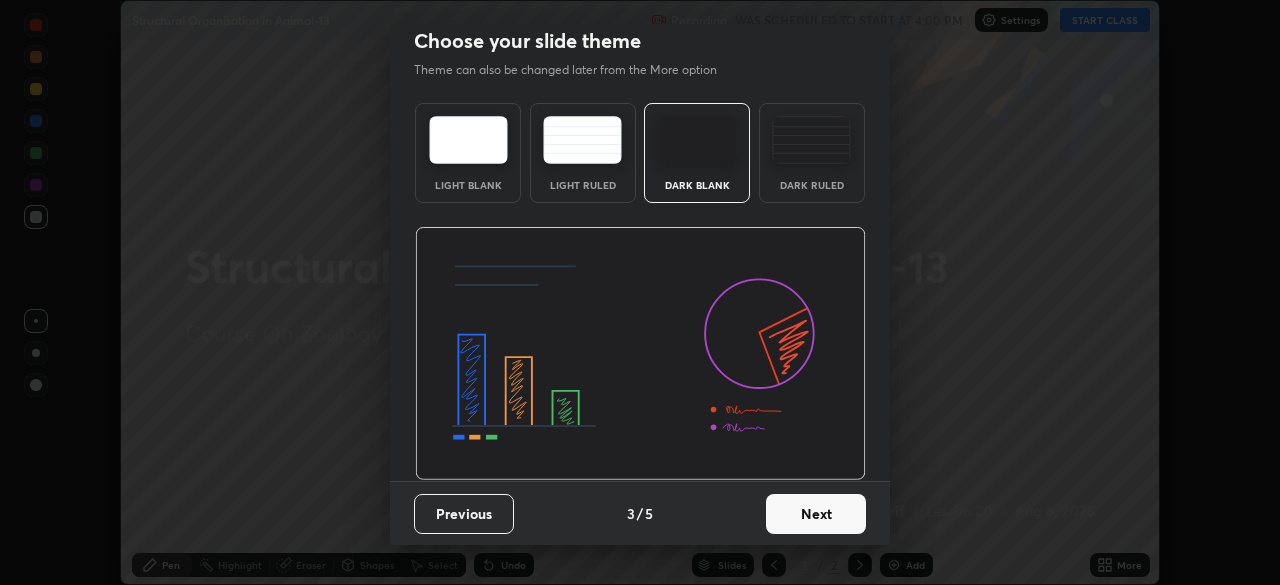 scroll, scrollTop: 0, scrollLeft: 0, axis: both 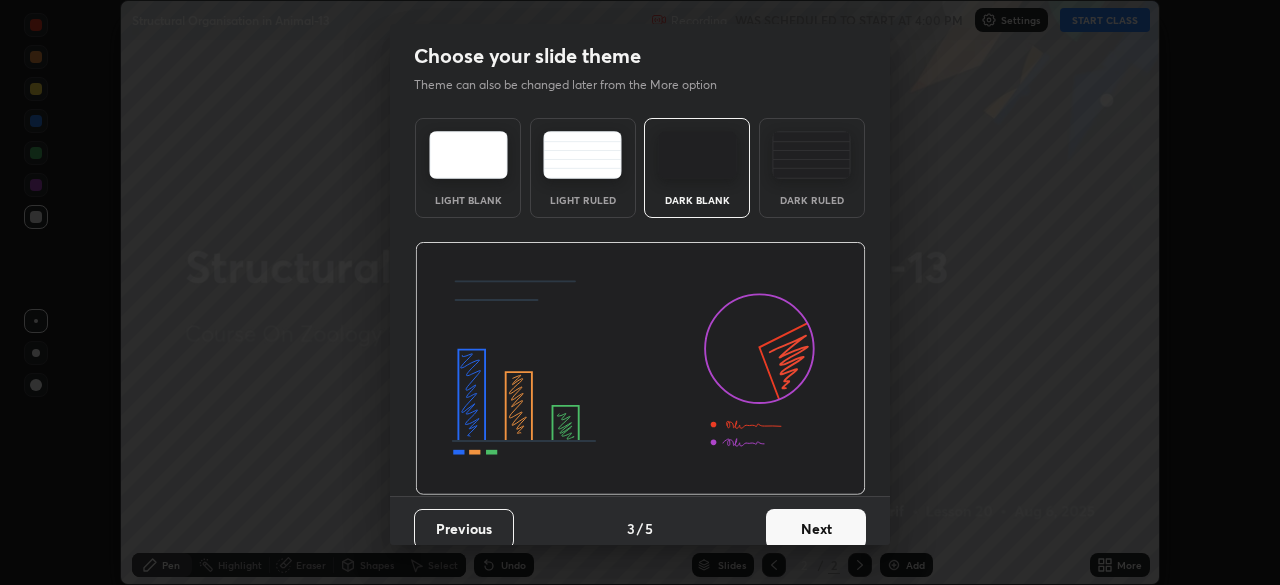 click on "Next" at bounding box center (816, 529) 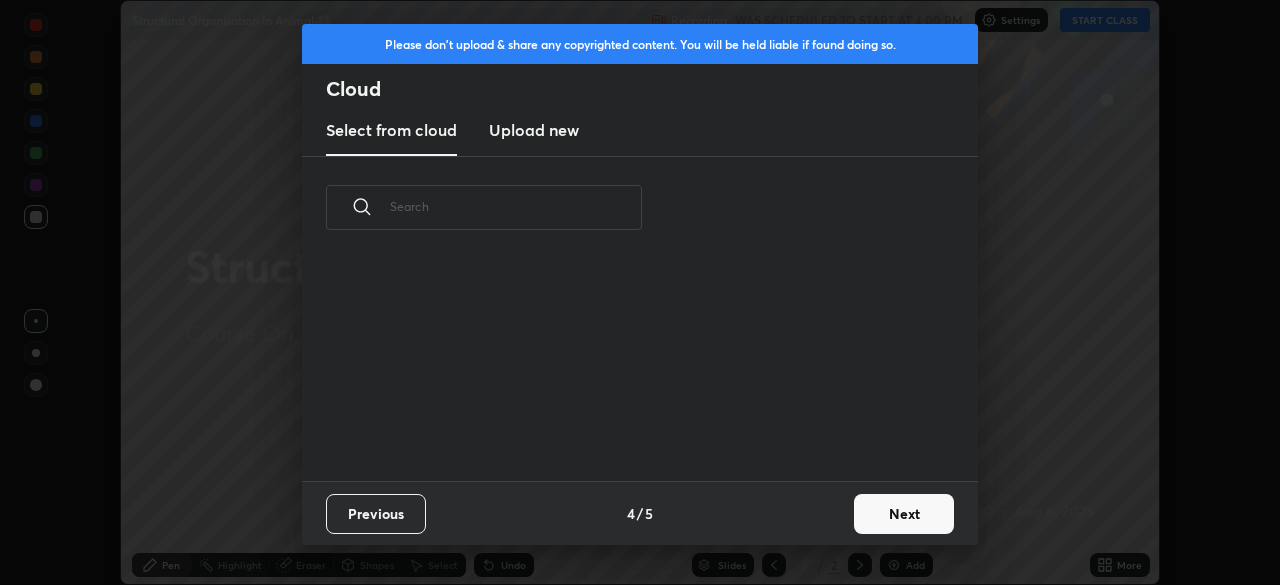 click on "Next" at bounding box center (904, 514) 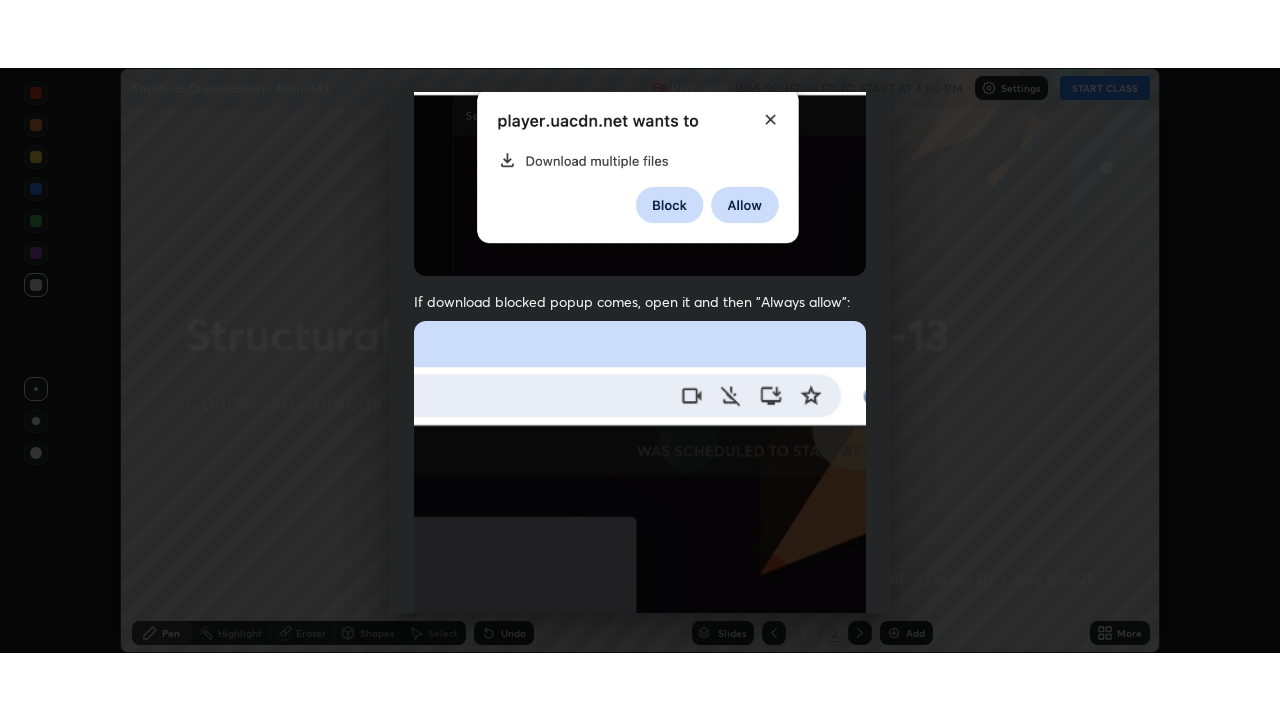 scroll, scrollTop: 479, scrollLeft: 0, axis: vertical 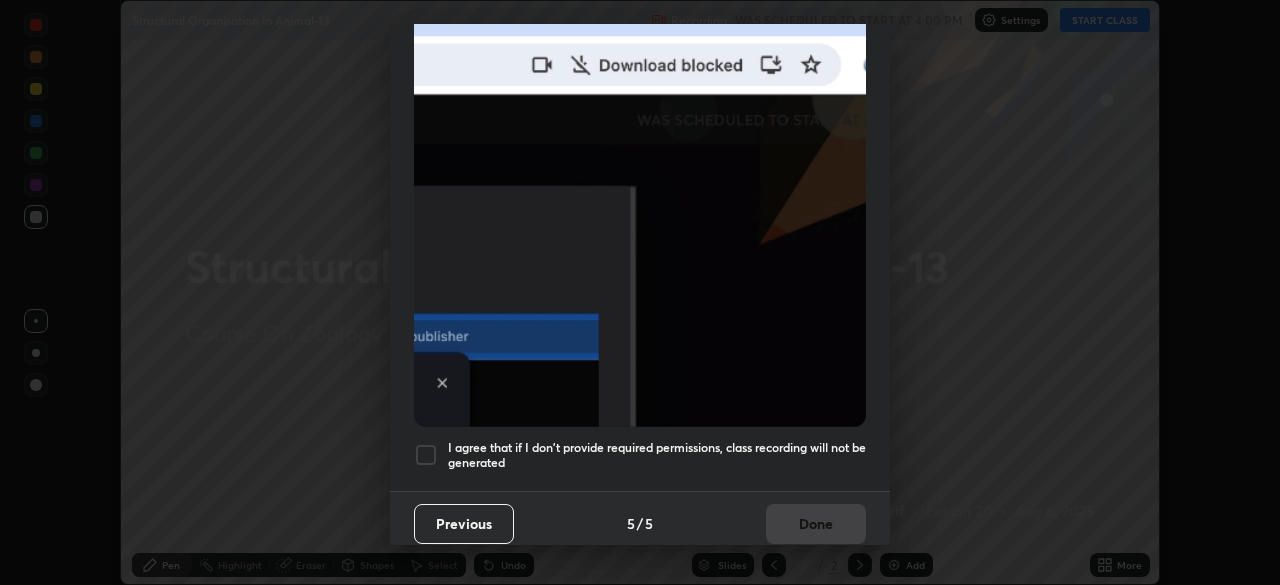 click on "I agree that if I don't provide required permissions, class recording will not be generated" at bounding box center (657, 455) 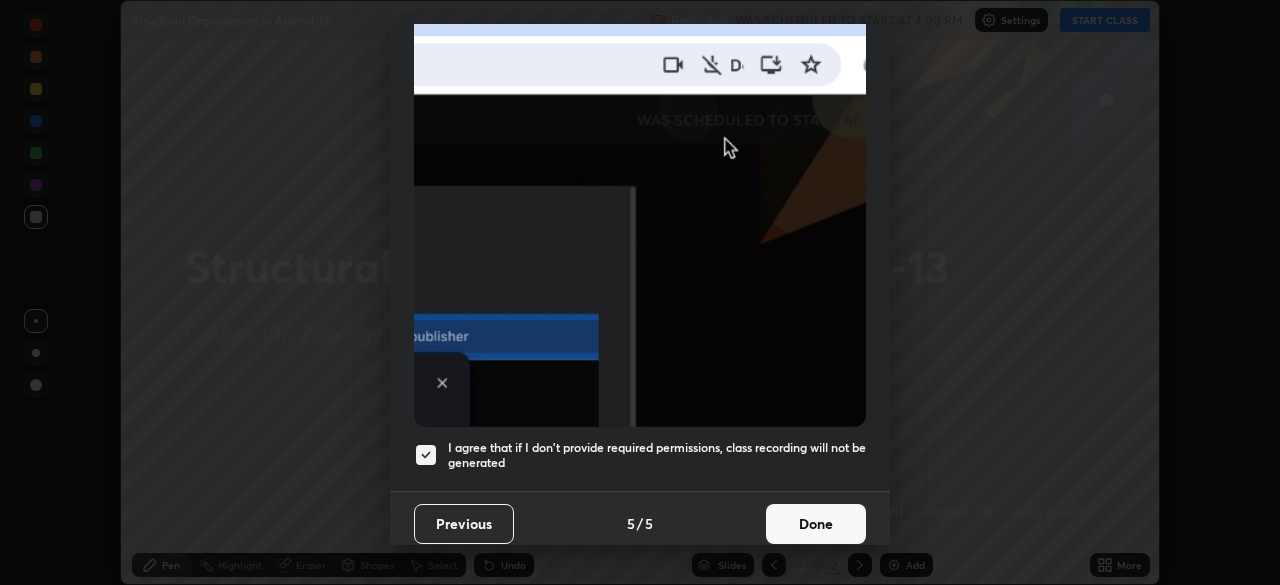 click on "Done" at bounding box center [816, 524] 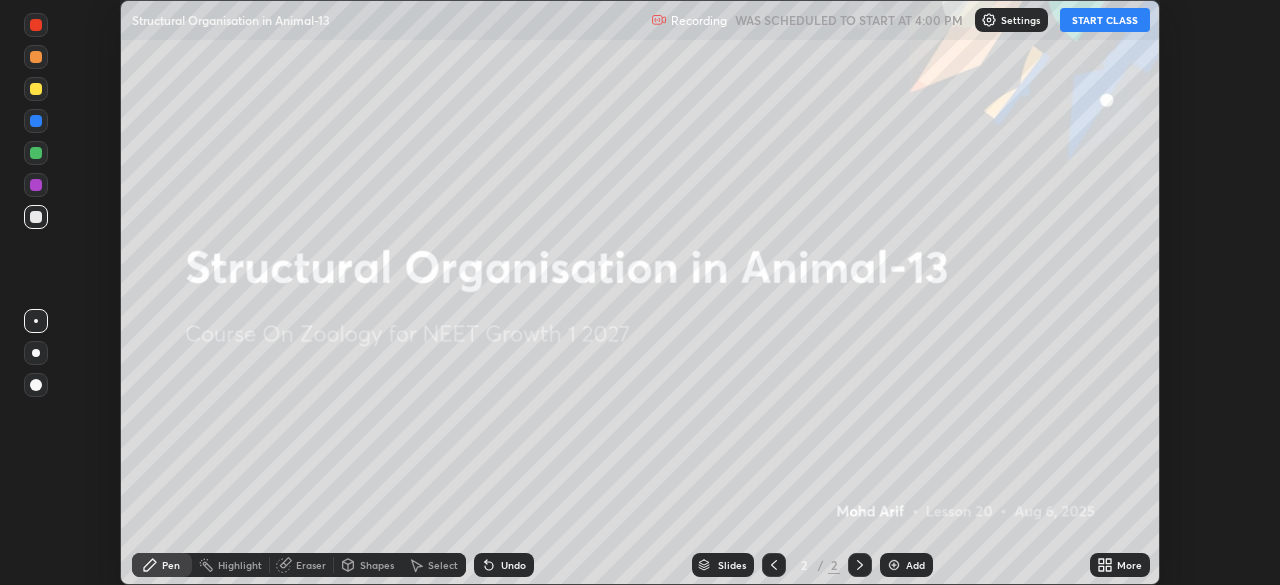 click on "More" at bounding box center [1129, 565] 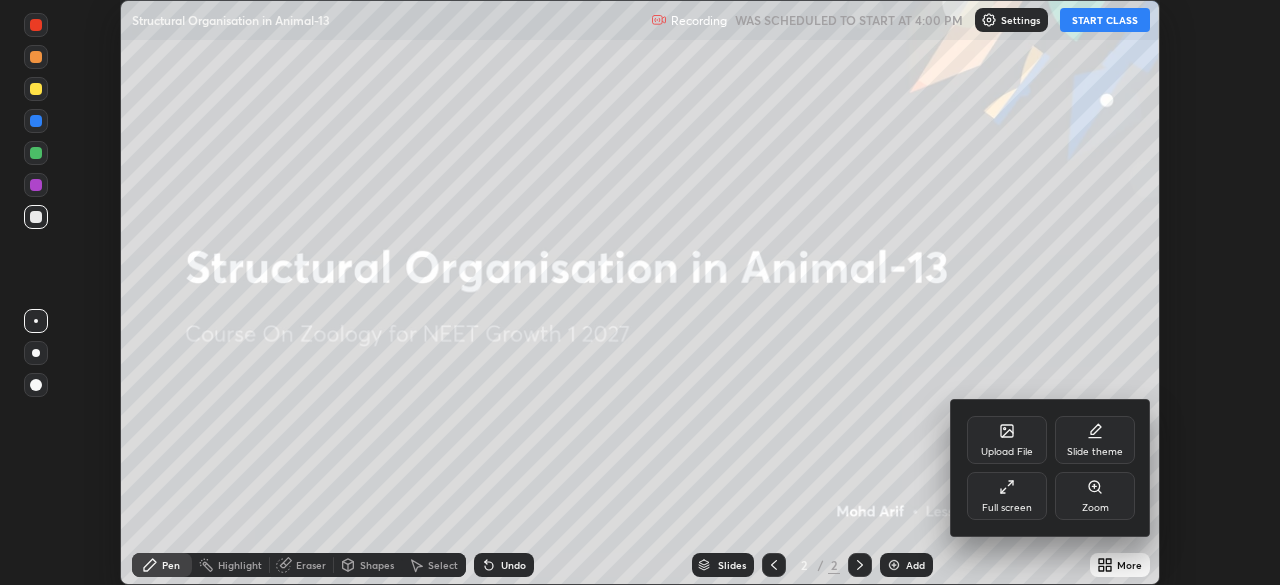 click on "Full screen" at bounding box center [1007, 508] 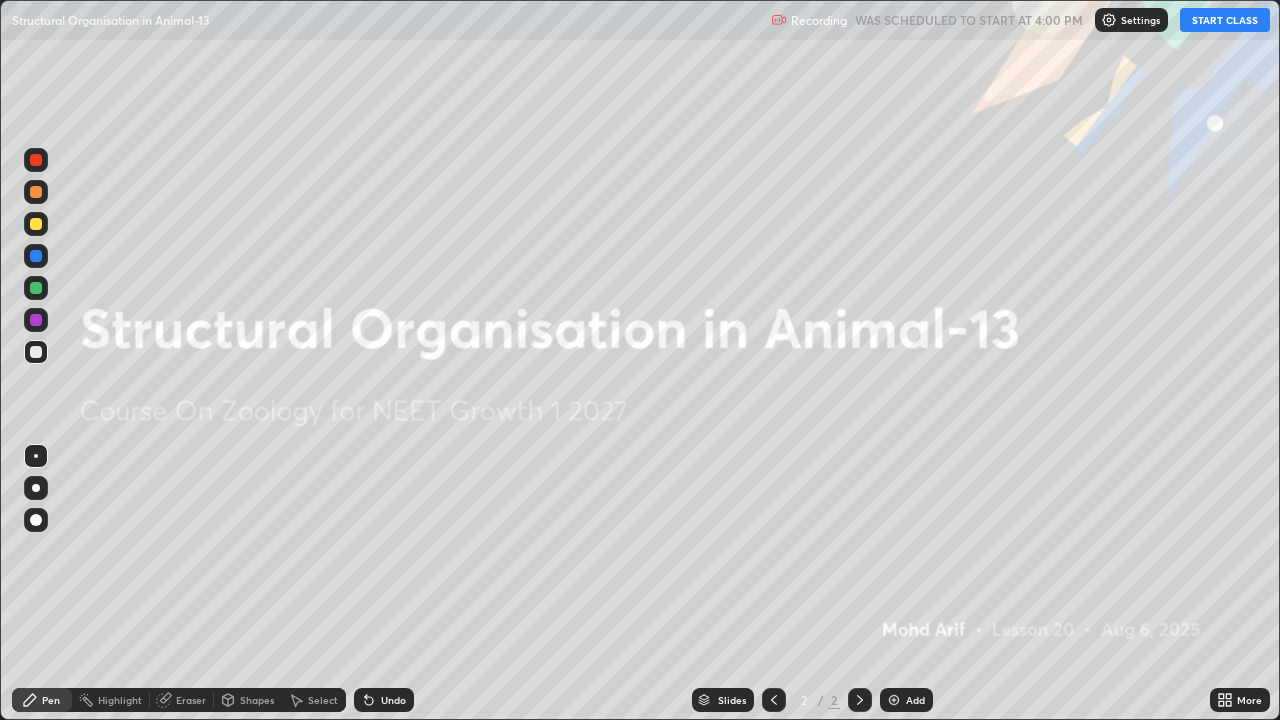 scroll, scrollTop: 99280, scrollLeft: 98720, axis: both 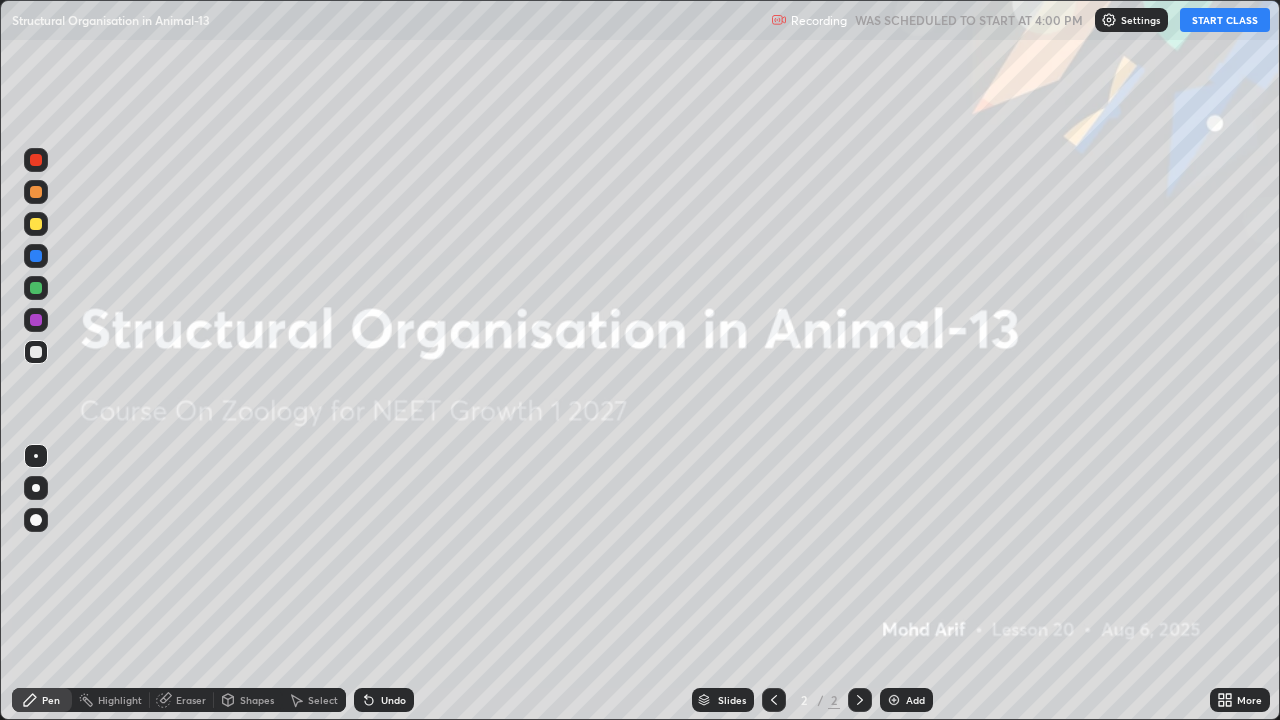 click on "START CLASS" at bounding box center [1225, 20] 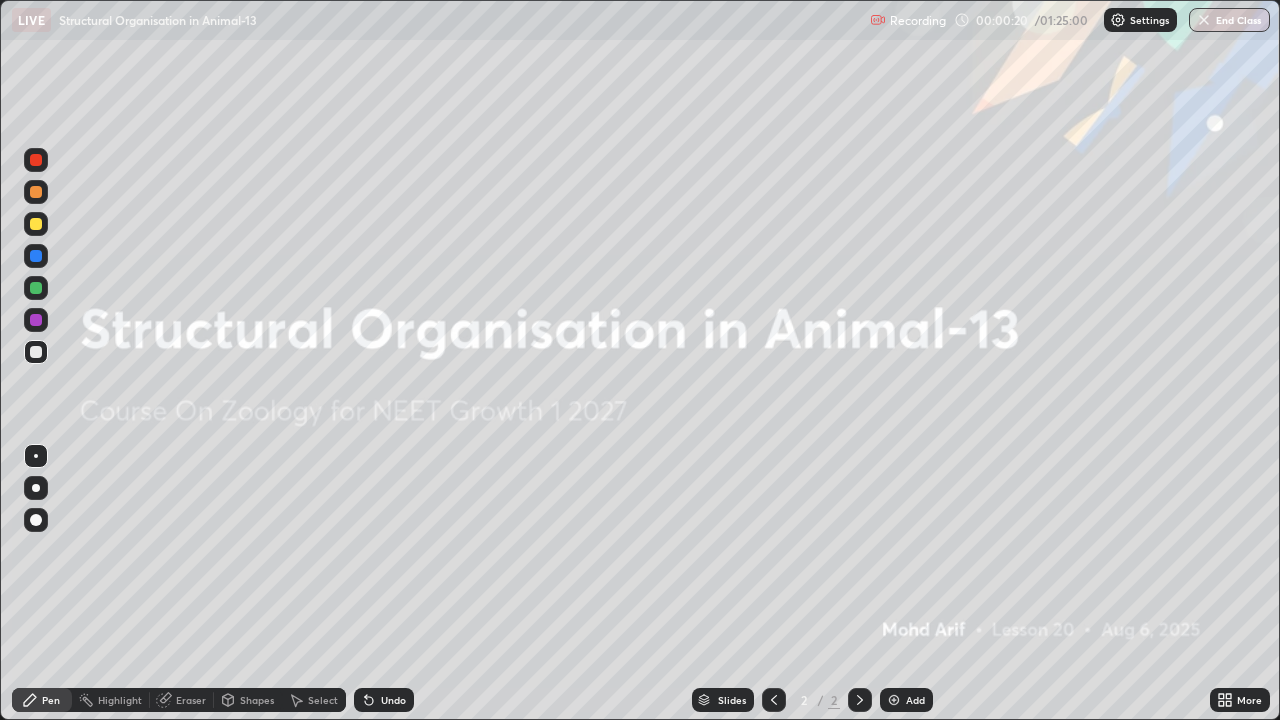 click on "Add" at bounding box center (915, 700) 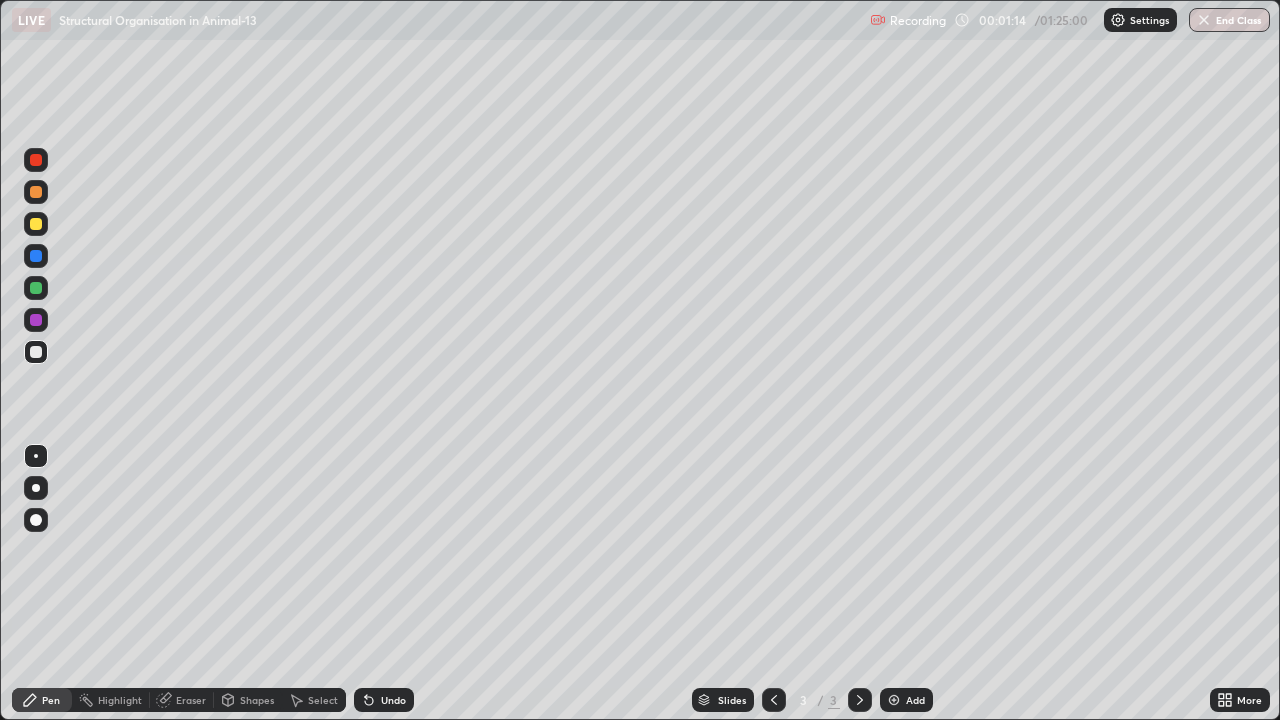 click at bounding box center [36, 520] 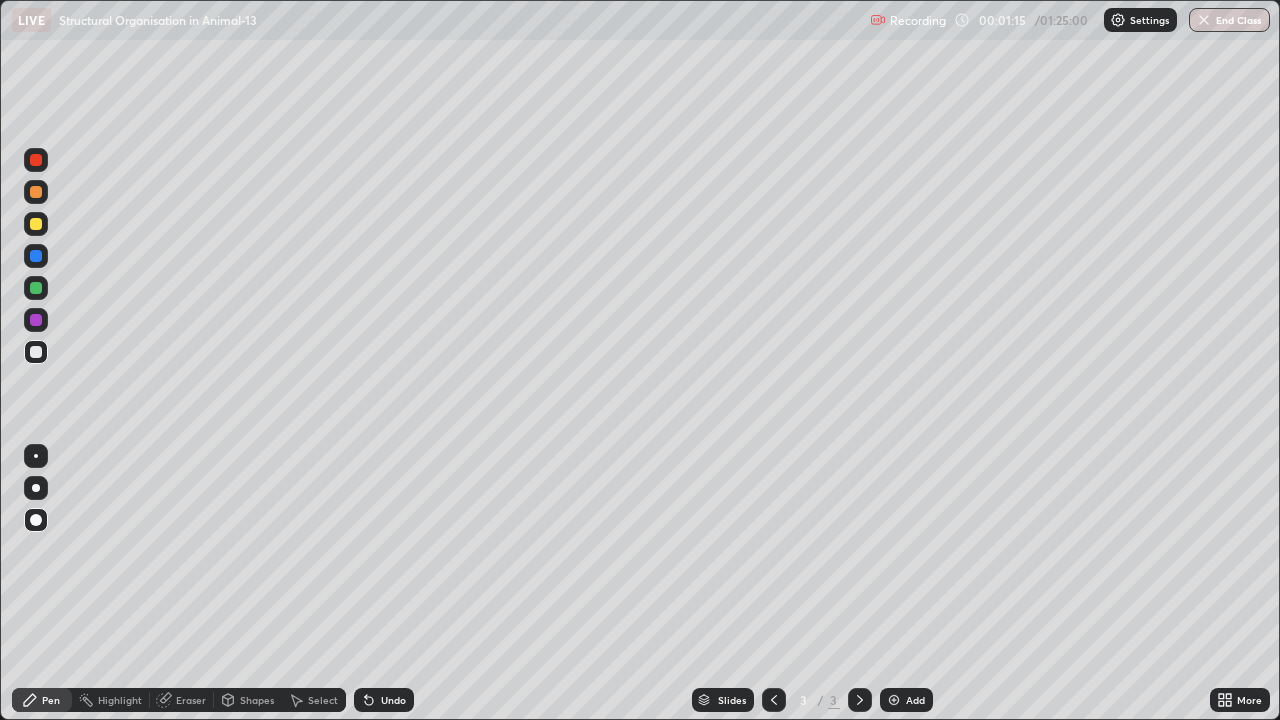 click at bounding box center (36, 520) 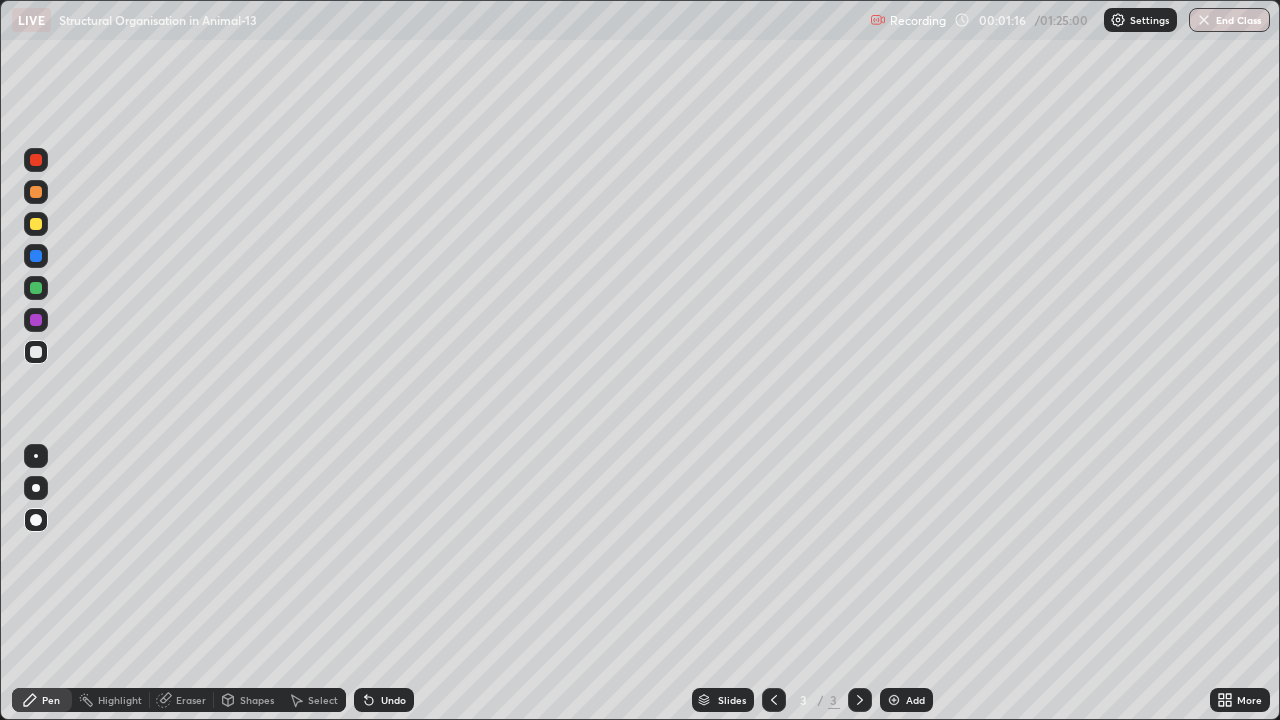 click at bounding box center (36, 224) 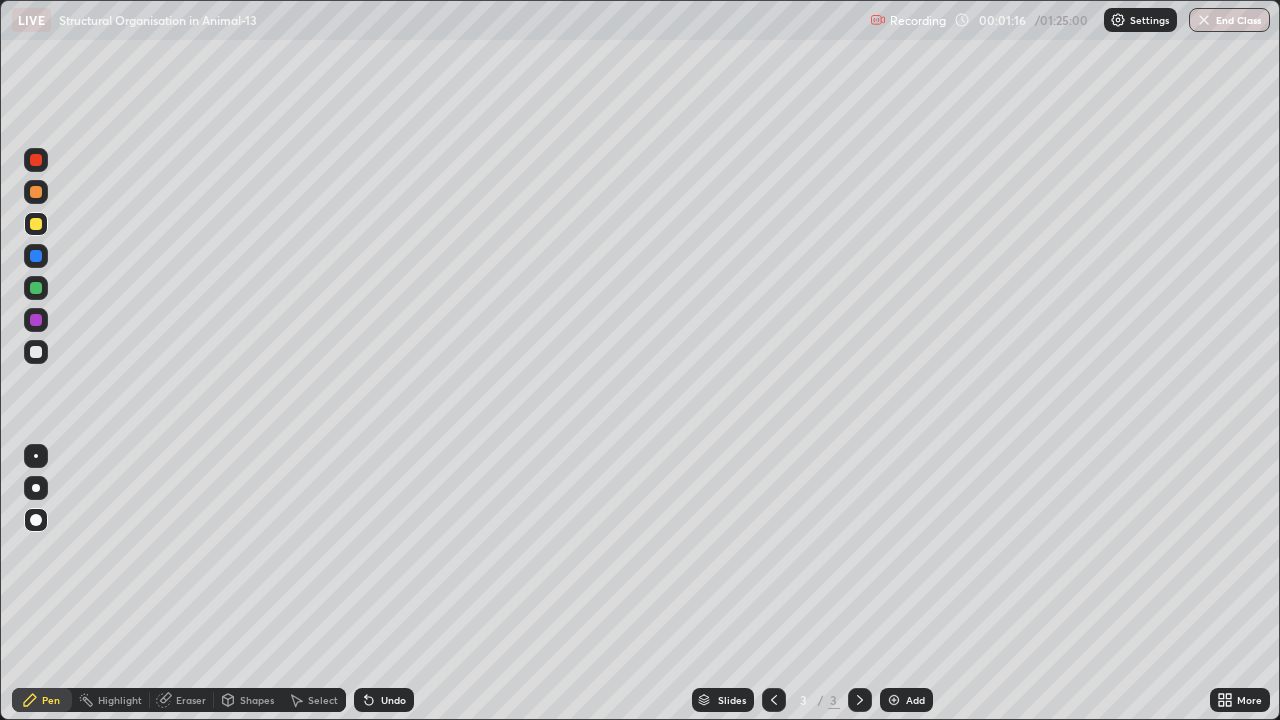 click at bounding box center (36, 224) 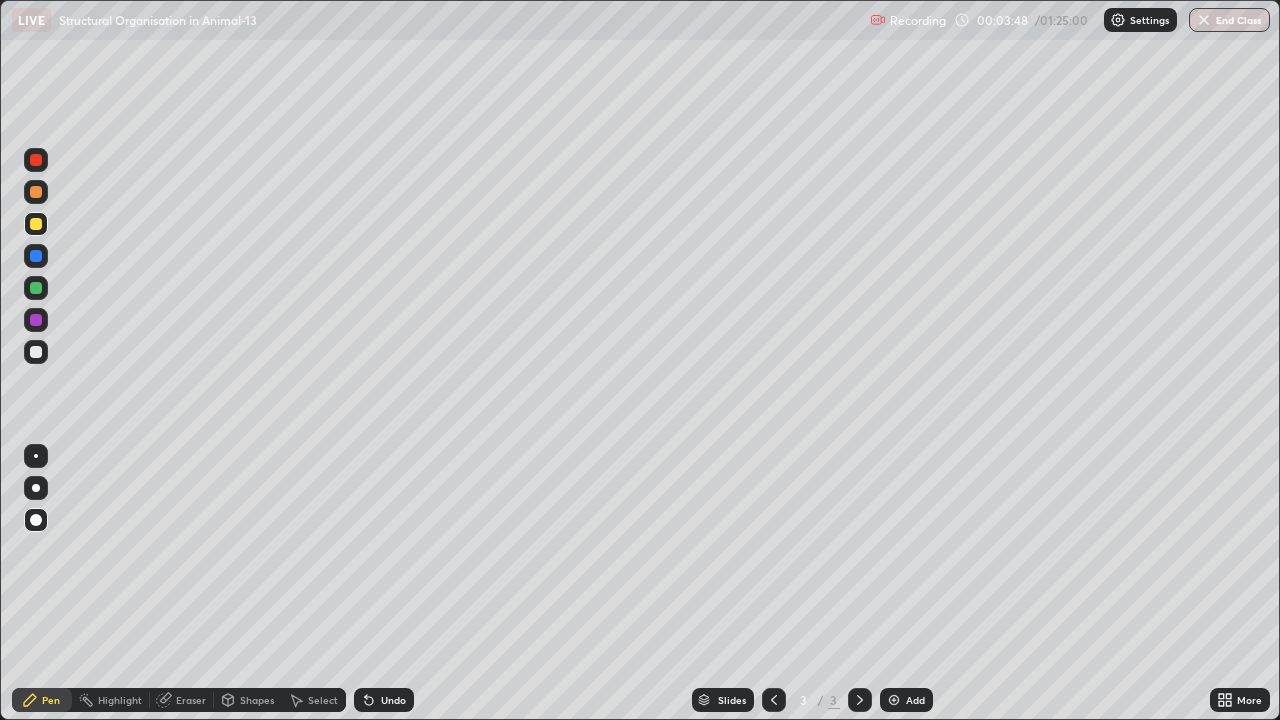 click at bounding box center [36, 288] 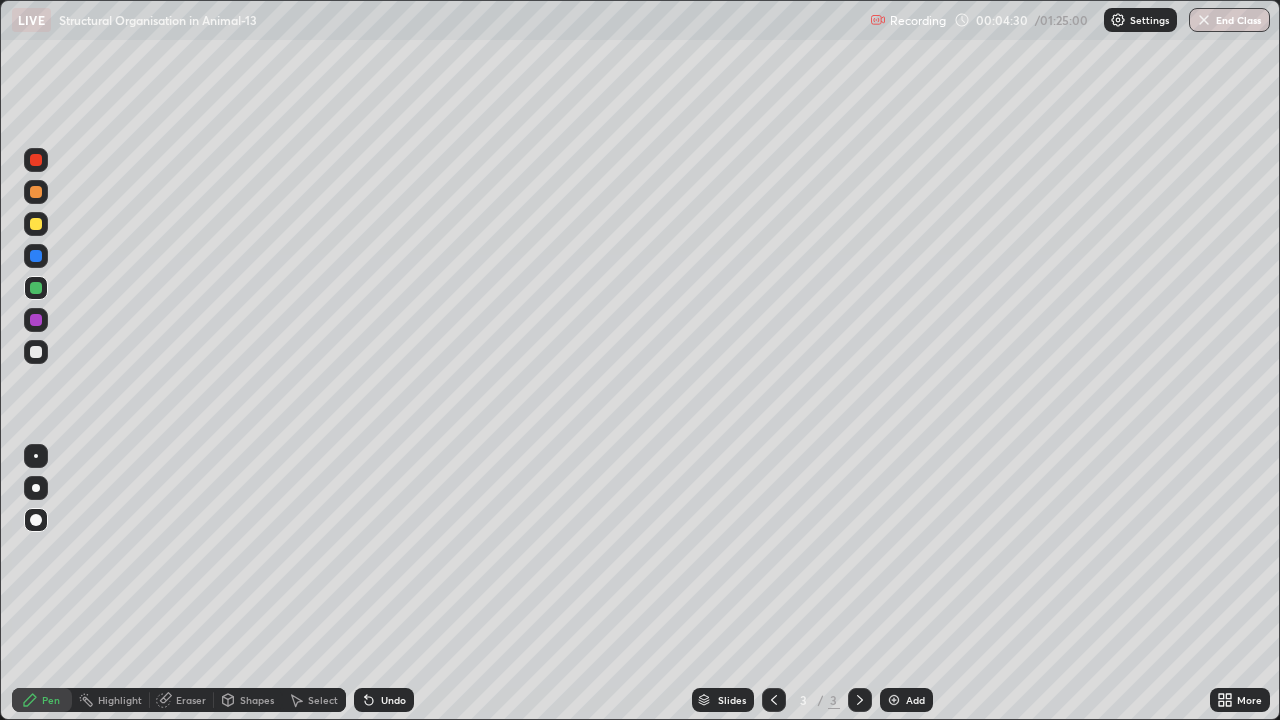 click at bounding box center [36, 192] 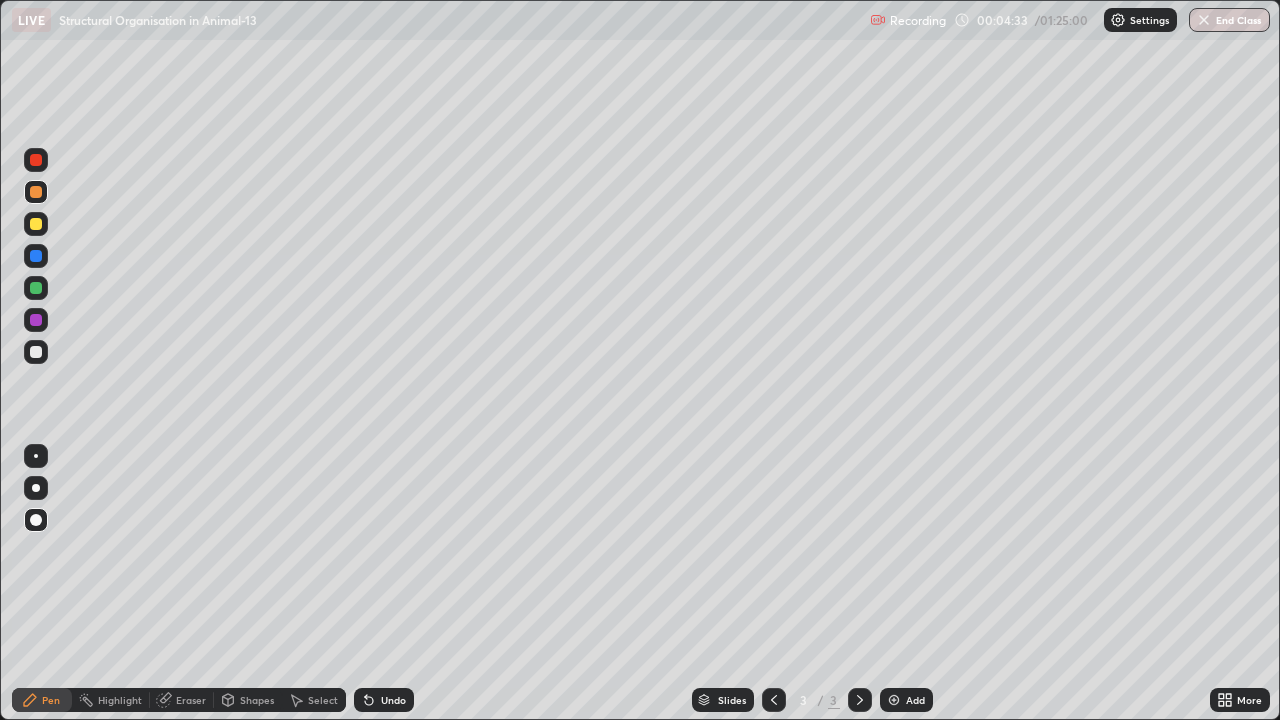 click at bounding box center [36, 488] 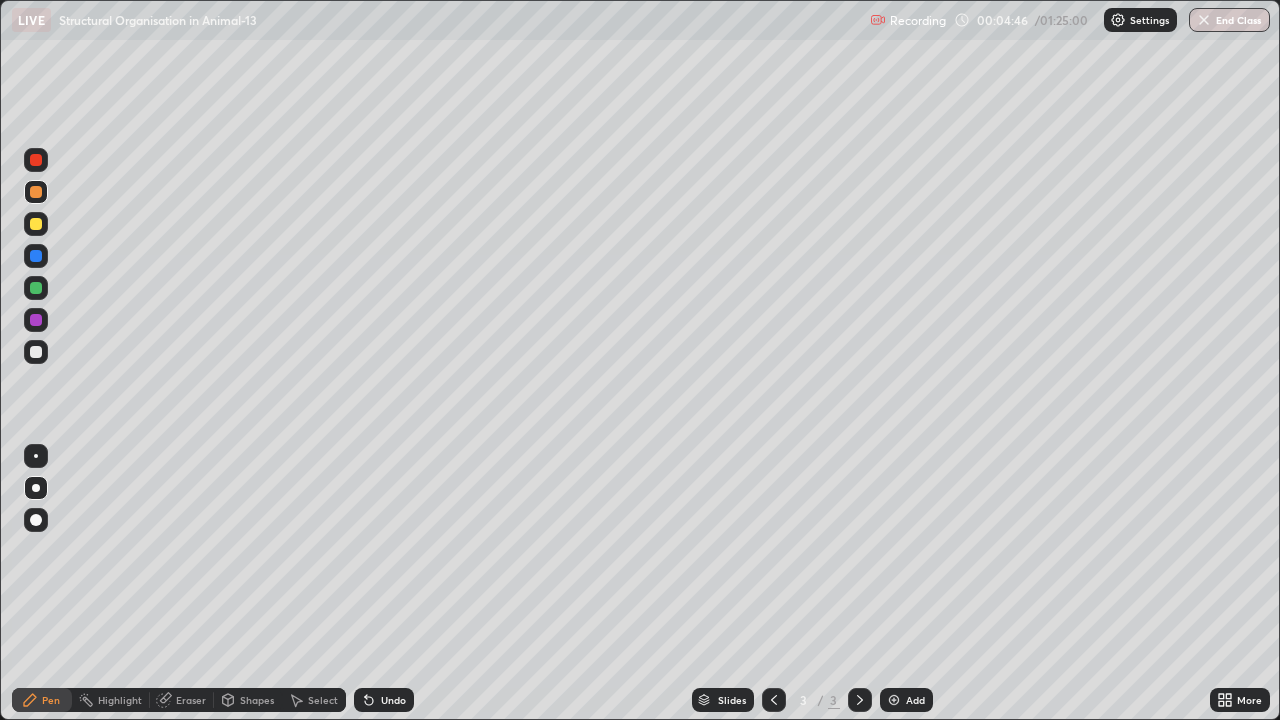 click on "Undo" at bounding box center (393, 700) 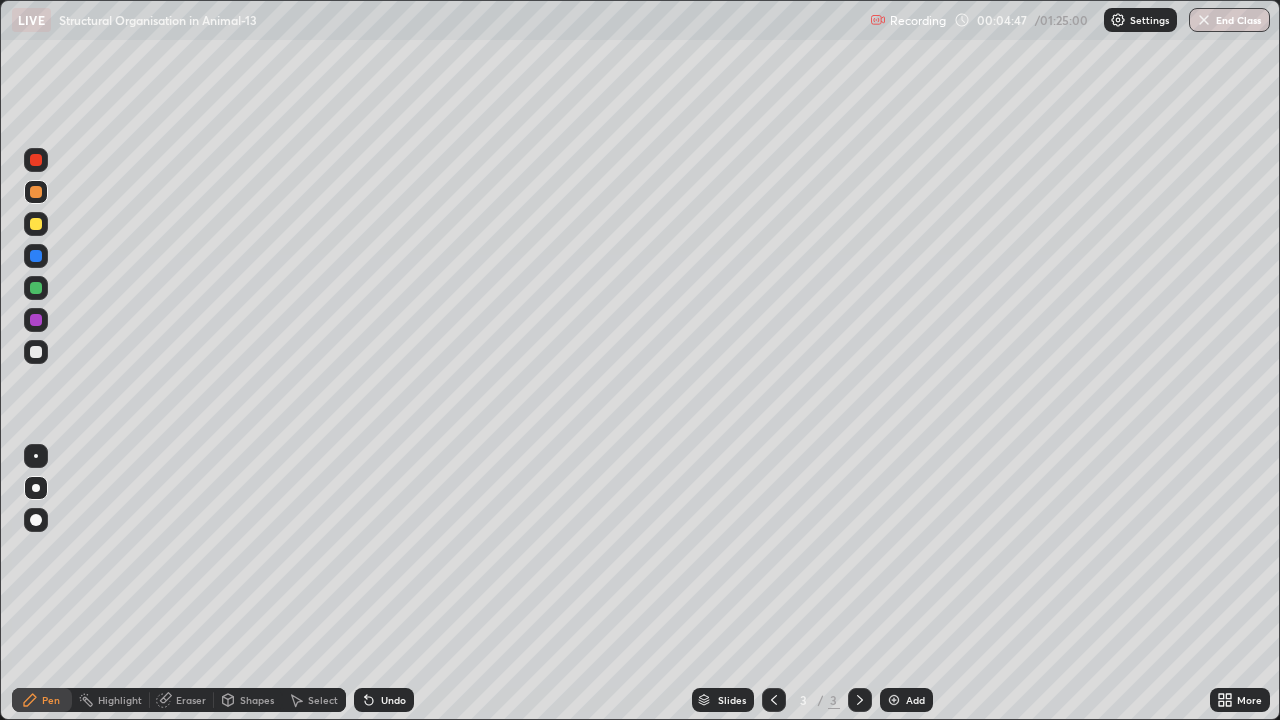 click on "Undo" at bounding box center [393, 700] 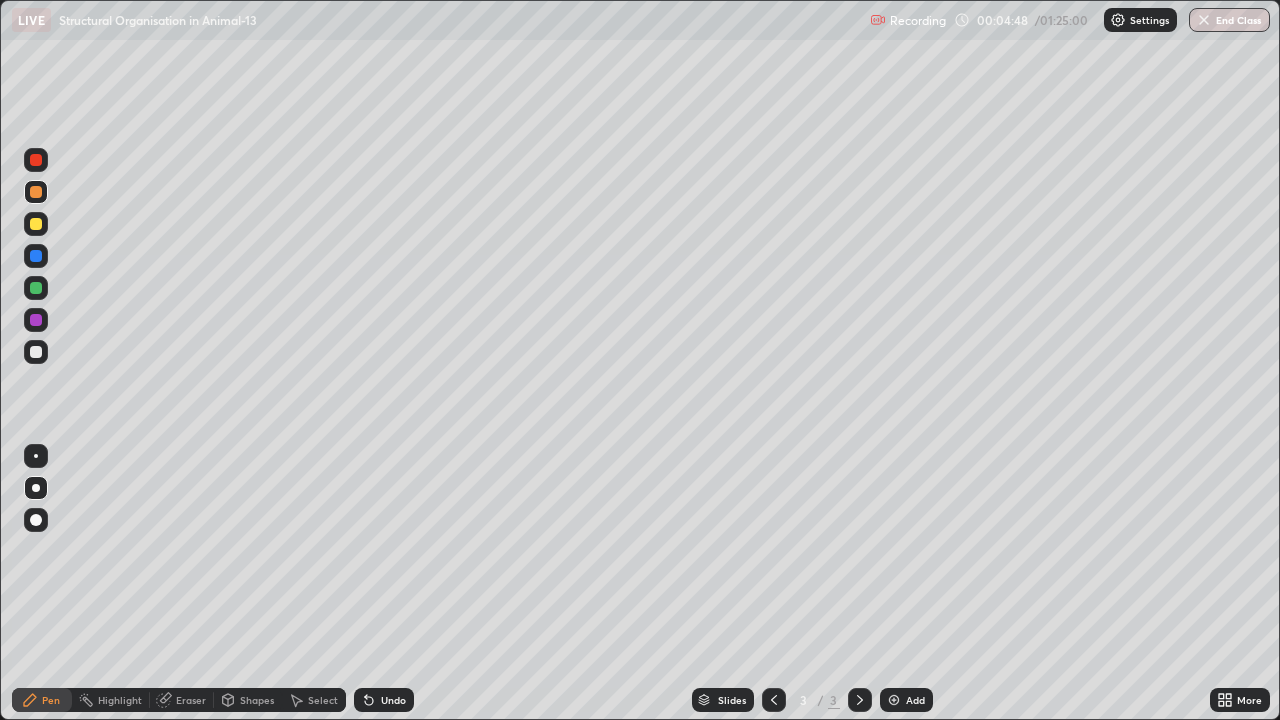 click on "Undo" at bounding box center (384, 700) 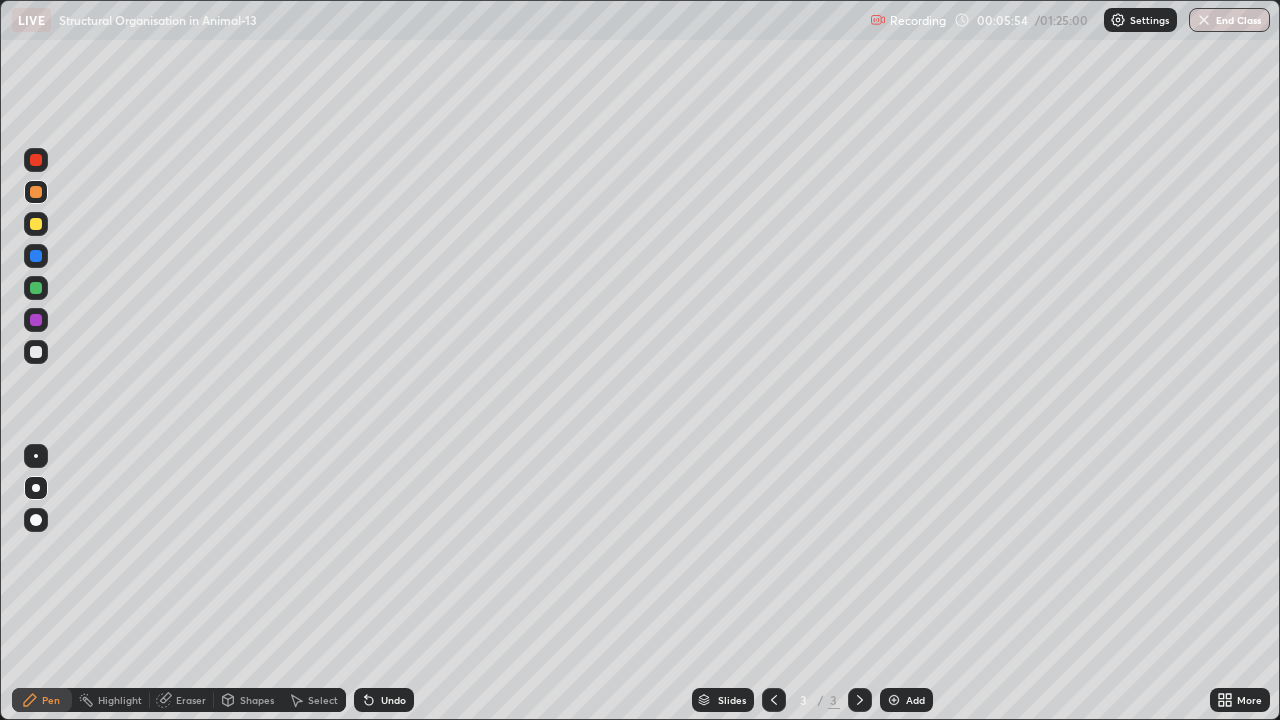 click at bounding box center (36, 288) 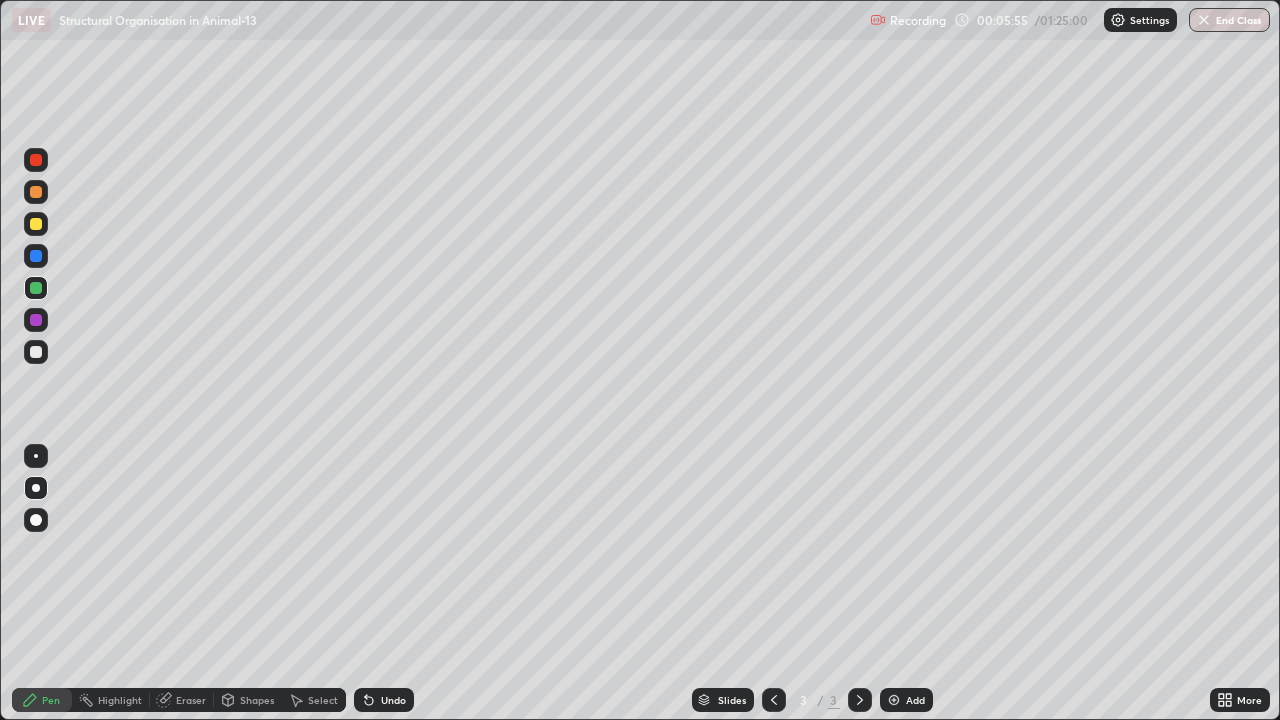 click at bounding box center (36, 520) 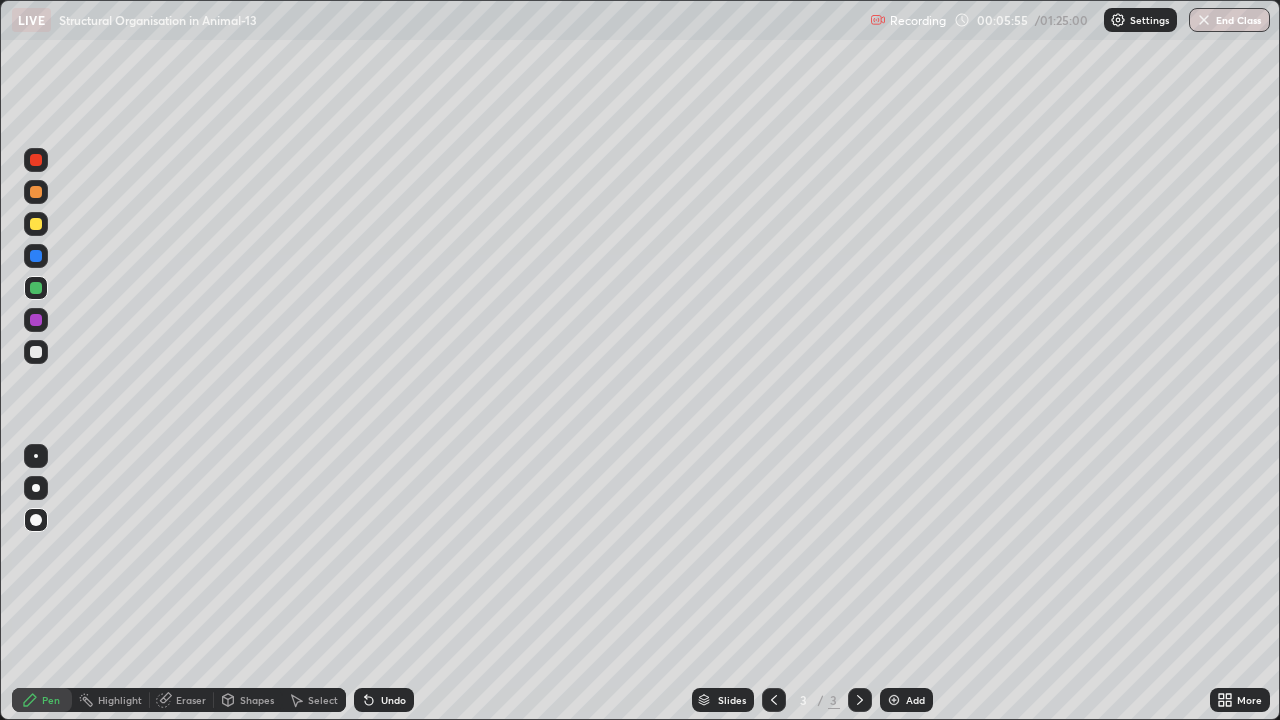 click at bounding box center [36, 352] 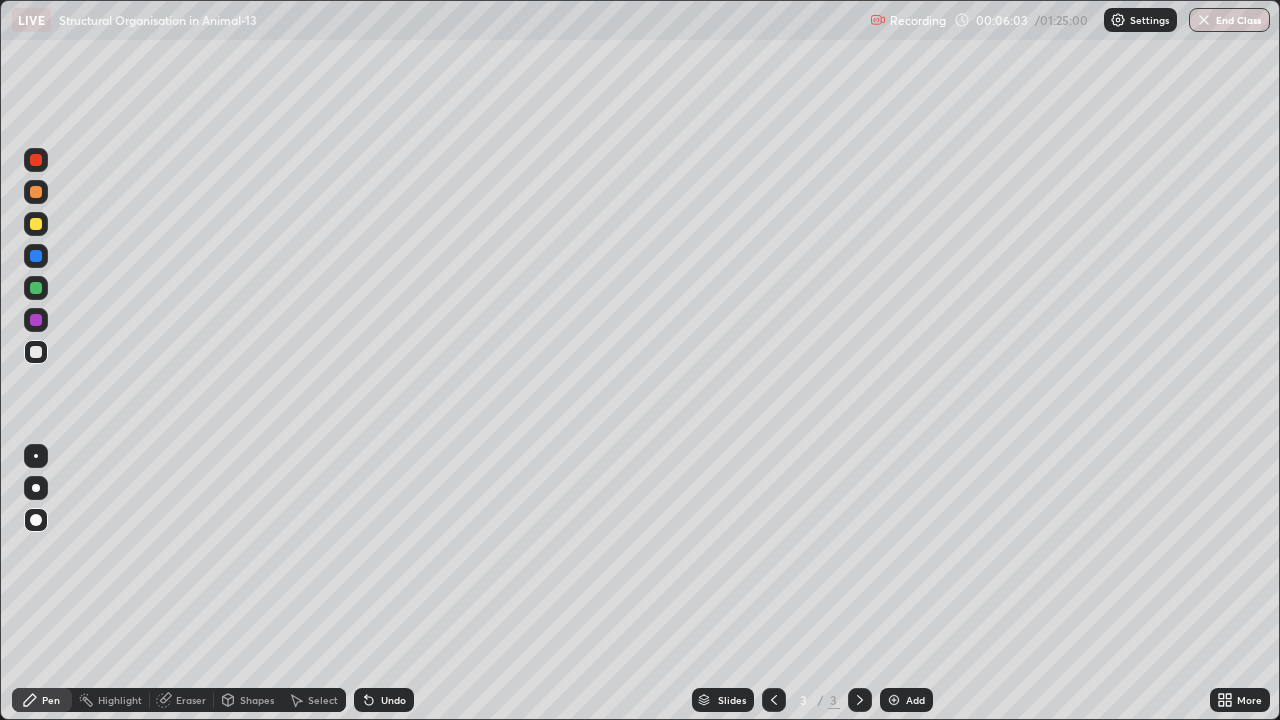 click on "Undo" at bounding box center [393, 700] 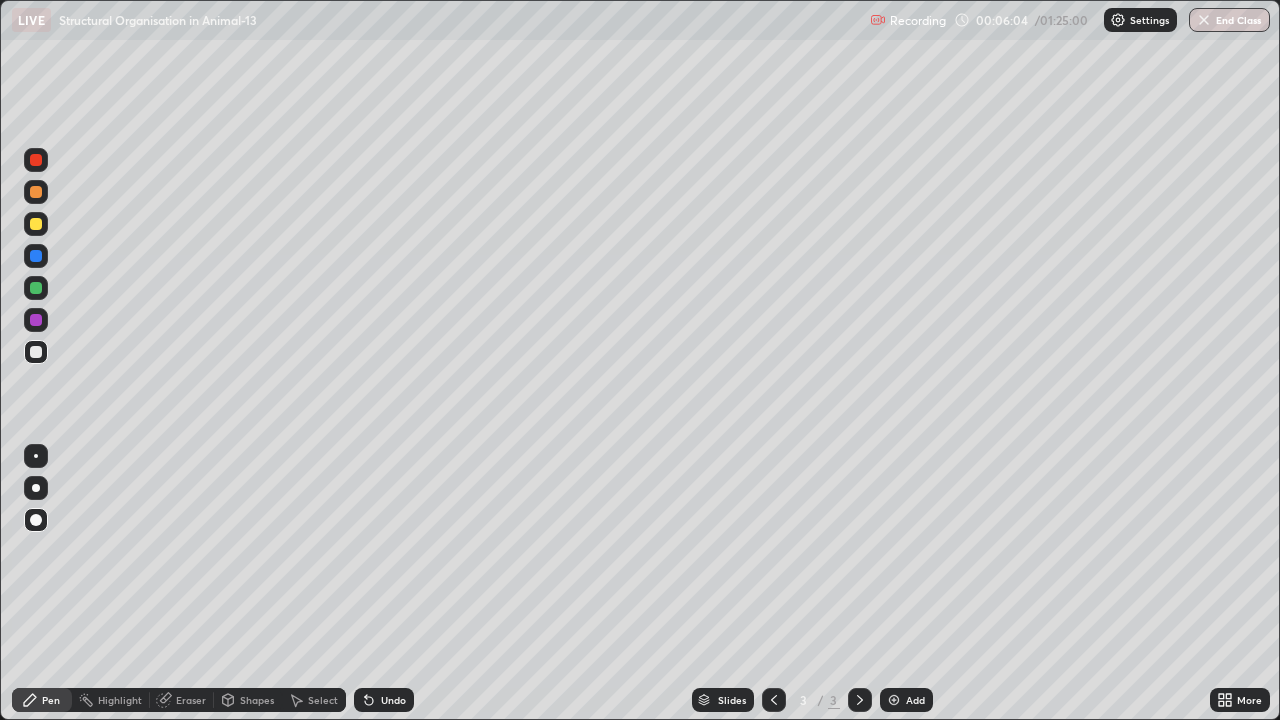 click on "Undo" at bounding box center [393, 700] 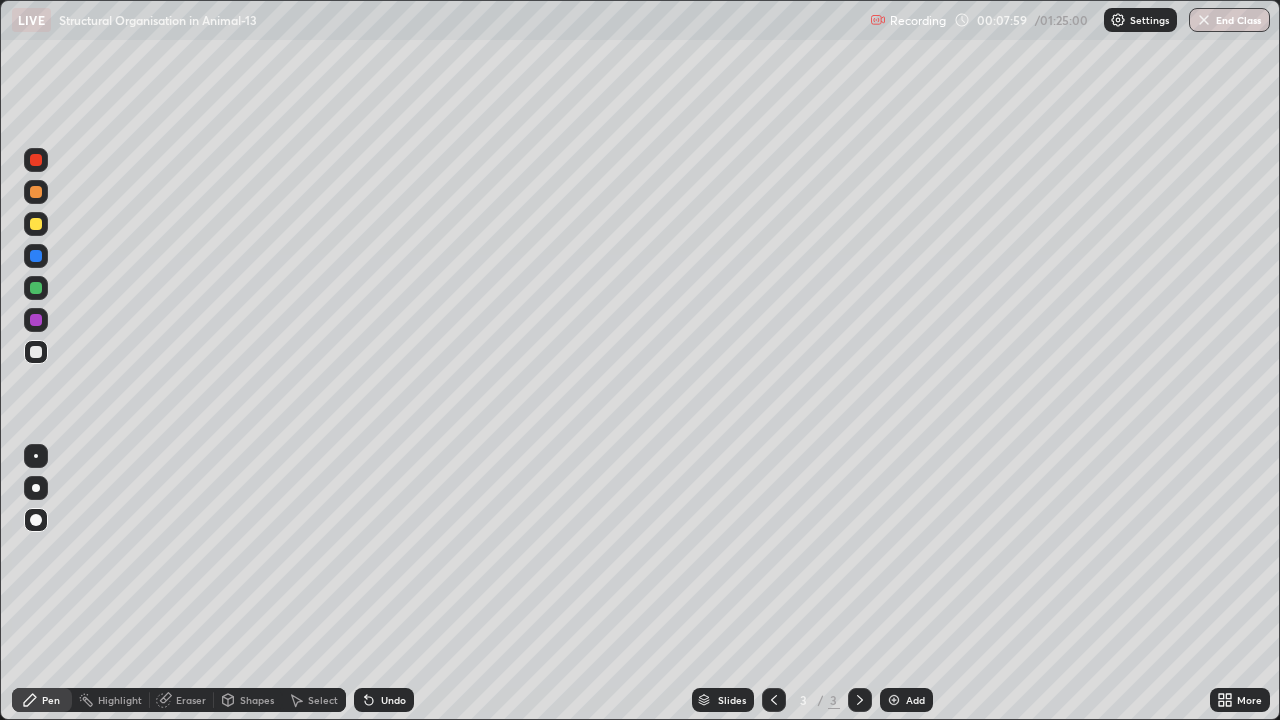 click at bounding box center (36, 320) 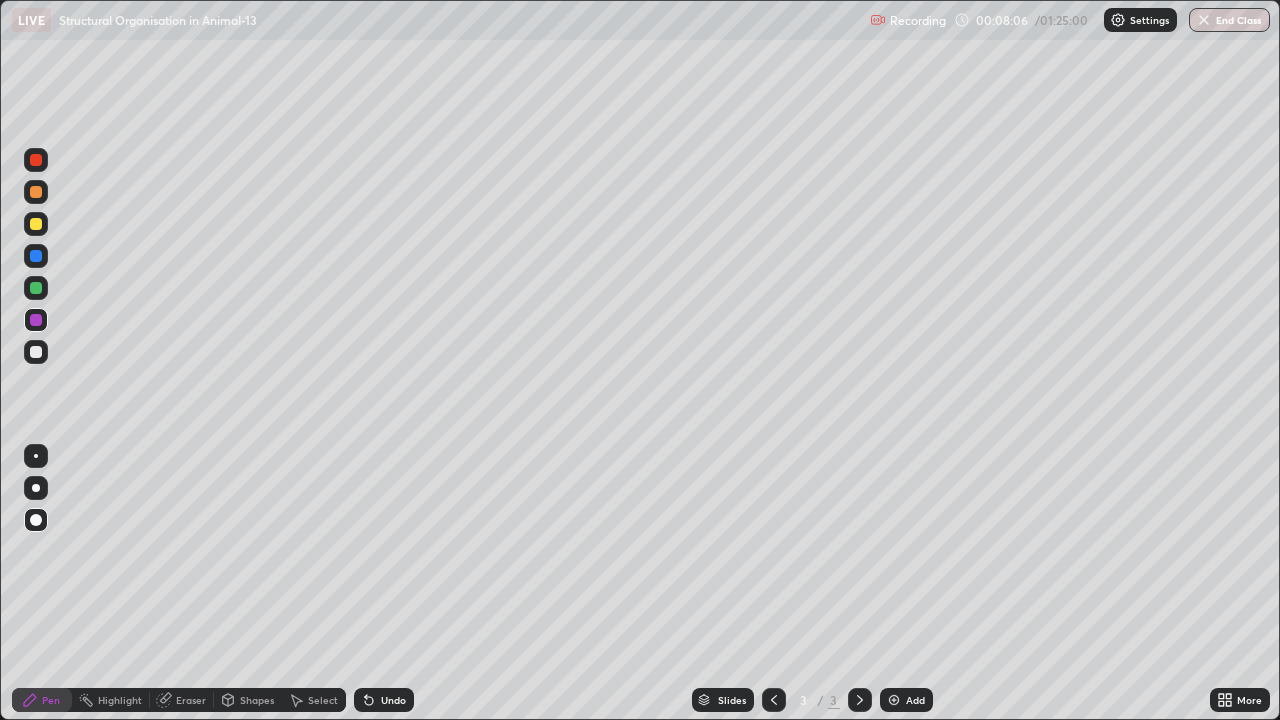 click on "Undo" at bounding box center (393, 700) 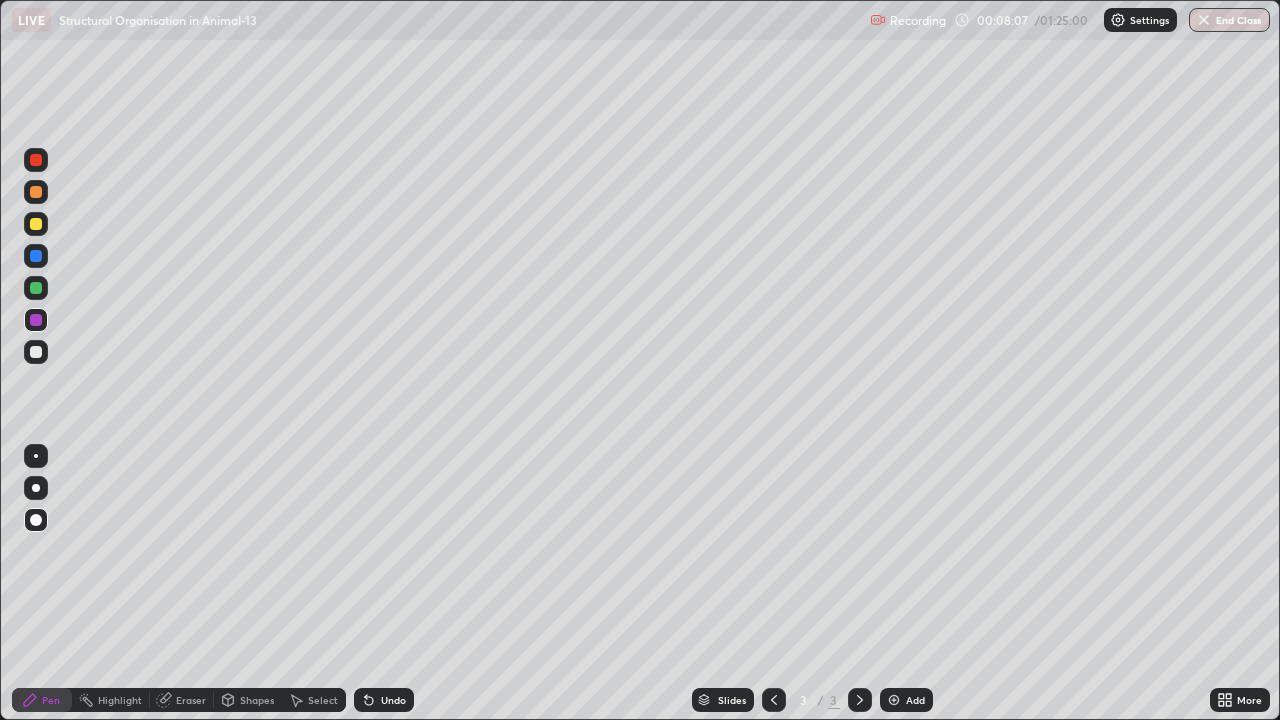 click on "Undo" at bounding box center [393, 700] 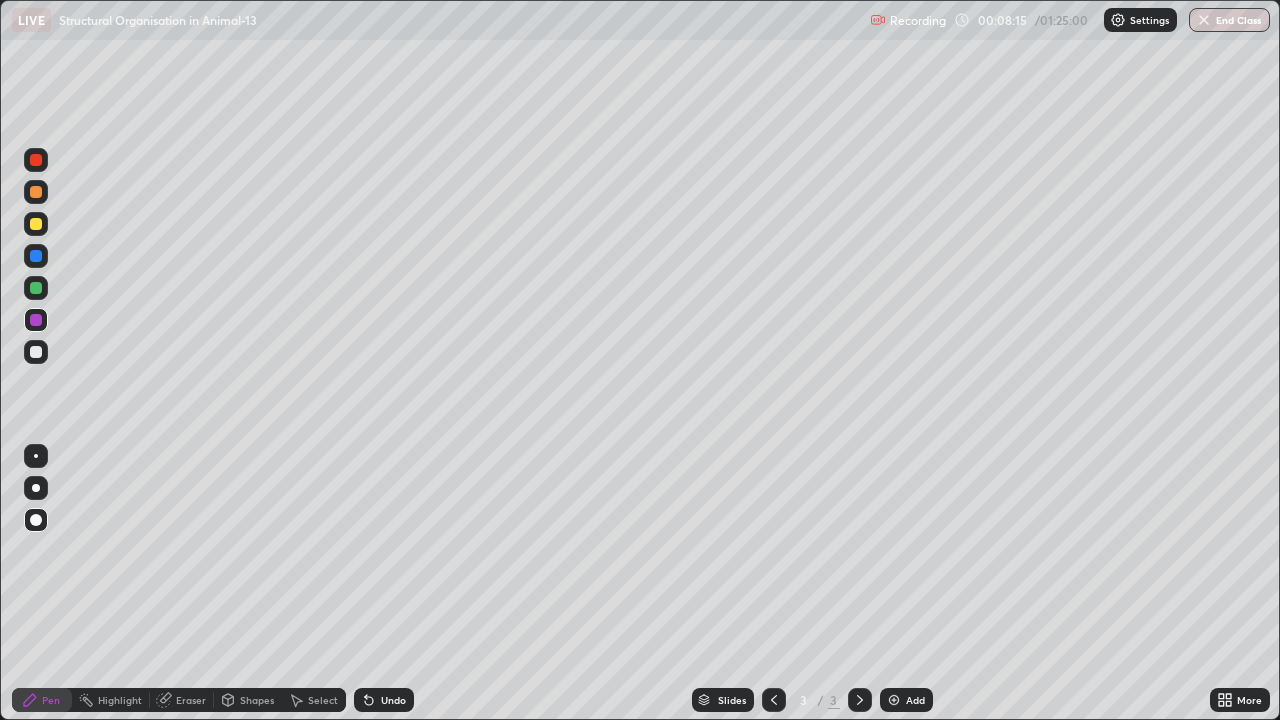 click on "Undo" at bounding box center (384, 700) 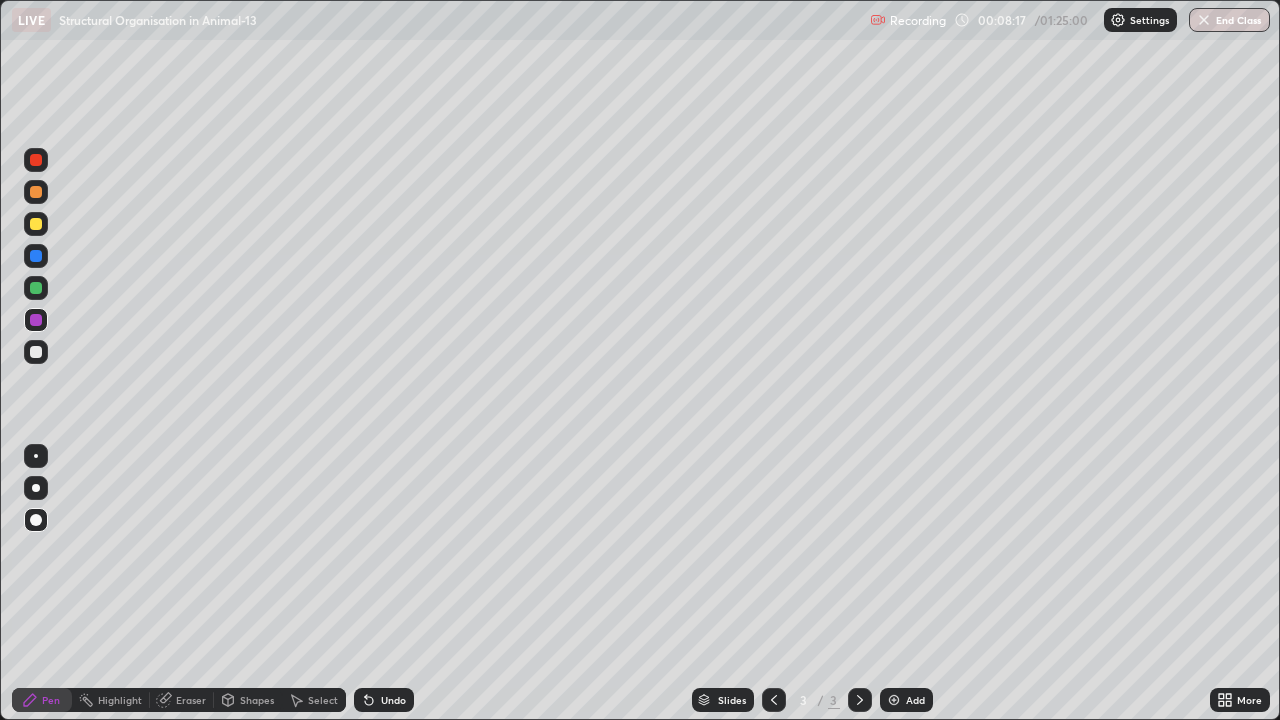 click on "Undo" at bounding box center [393, 700] 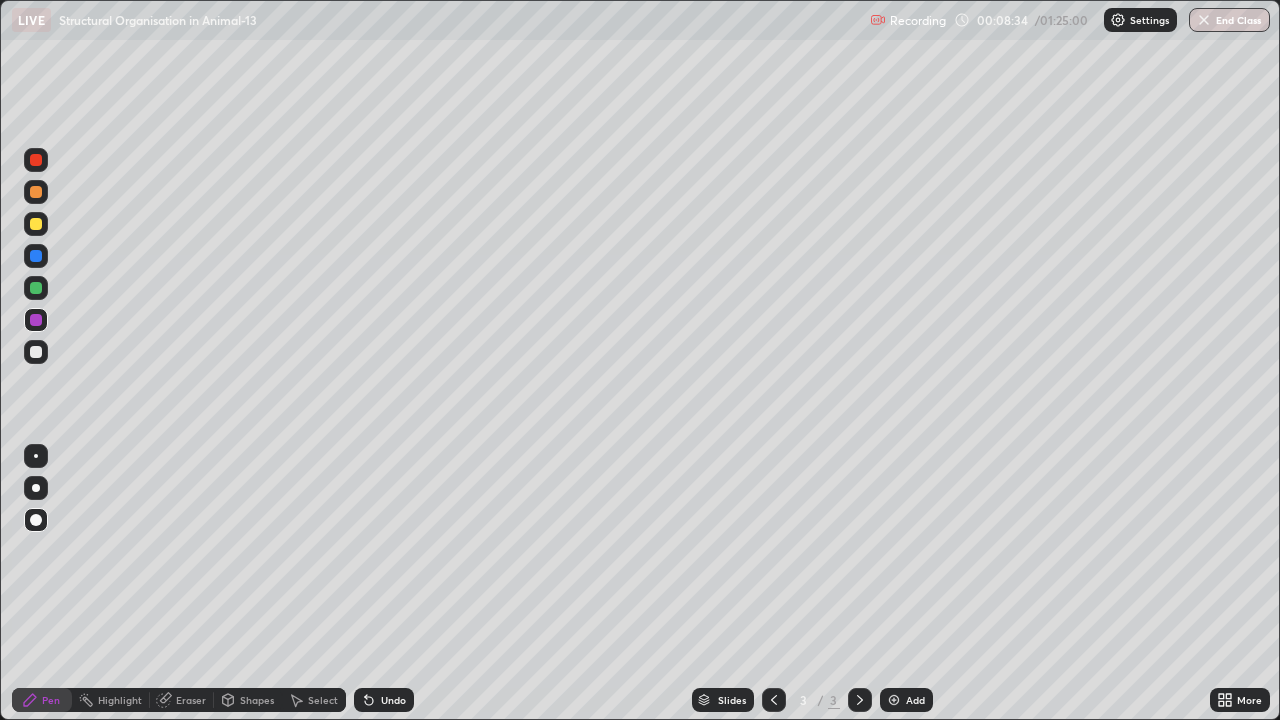 click at bounding box center (36, 288) 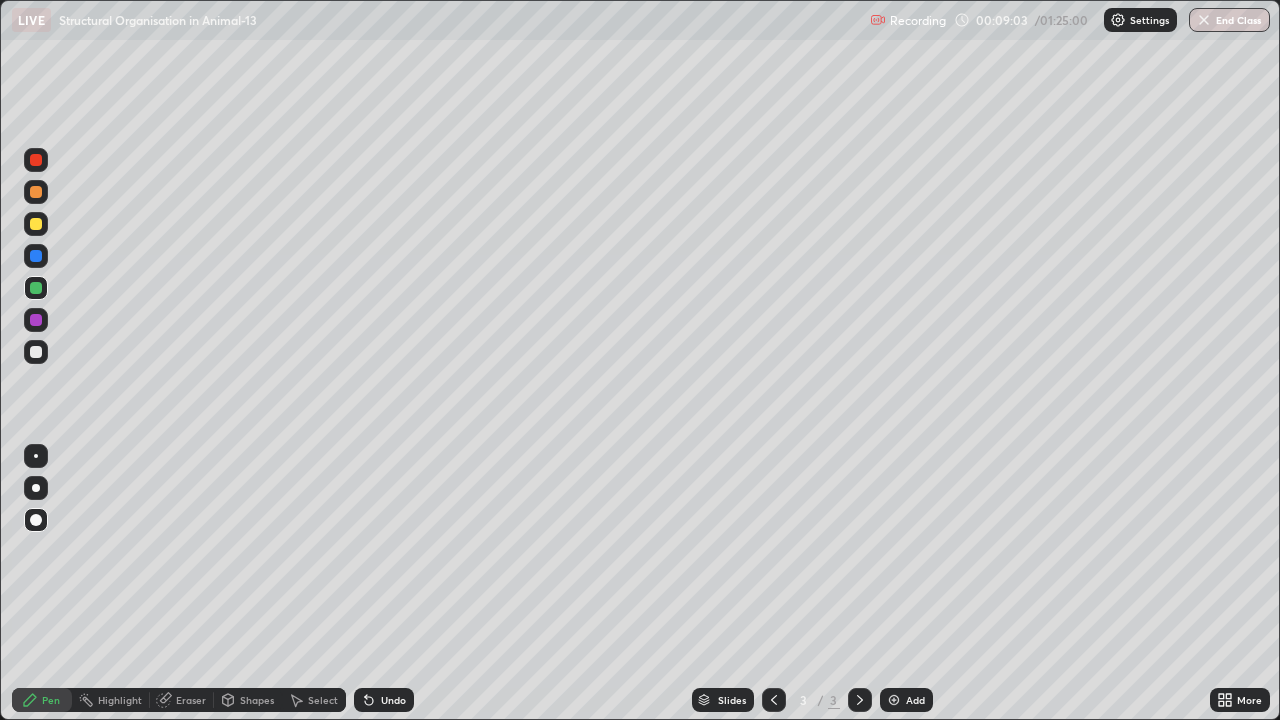 click at bounding box center [36, 352] 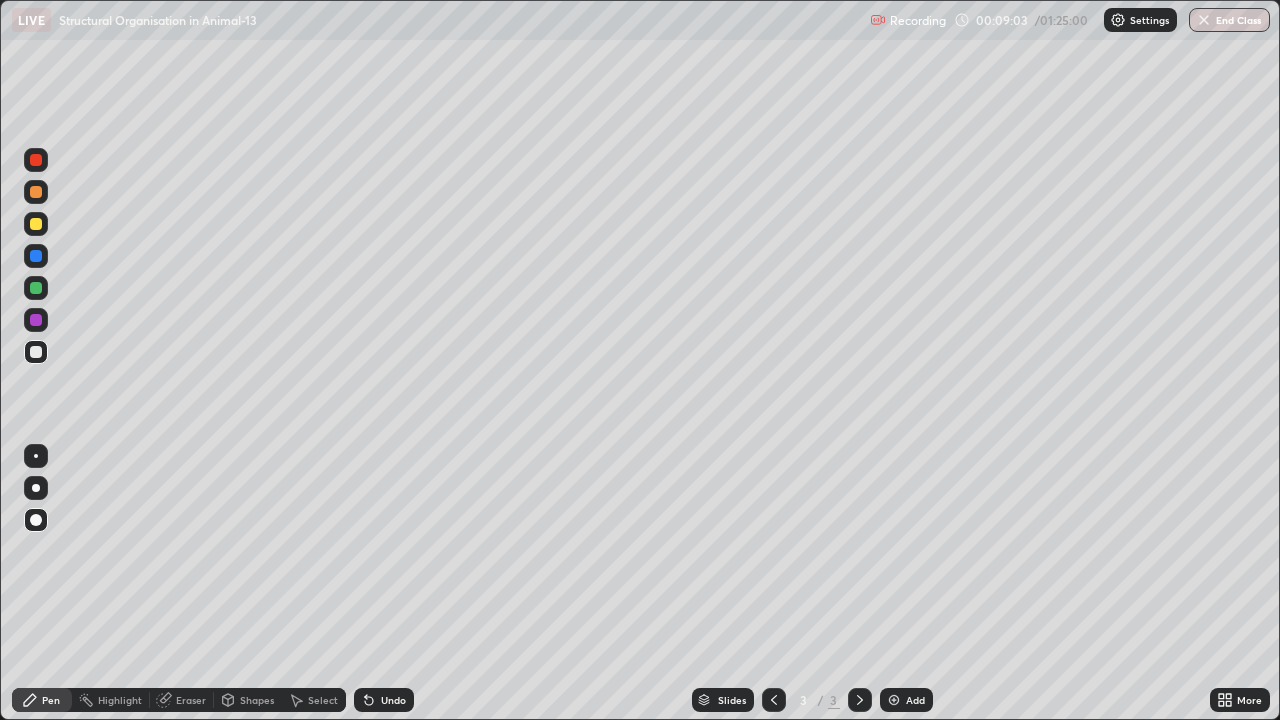 click at bounding box center [36, 224] 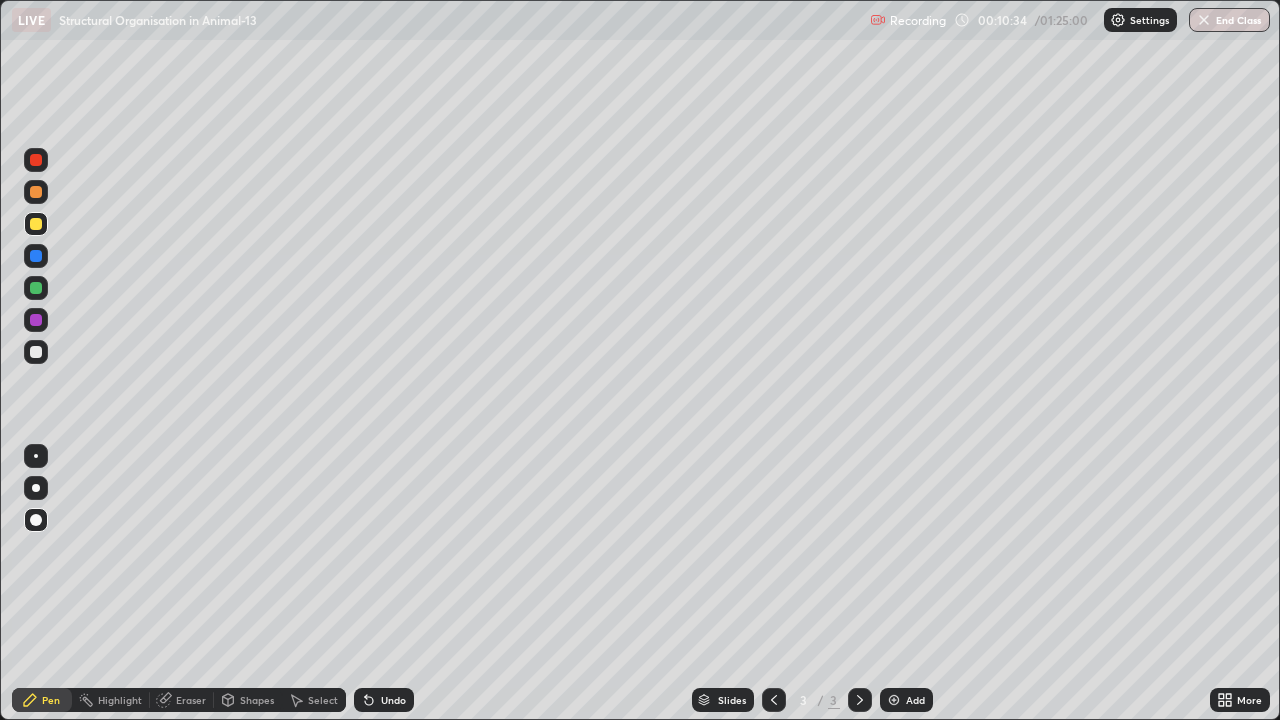click at bounding box center (36, 320) 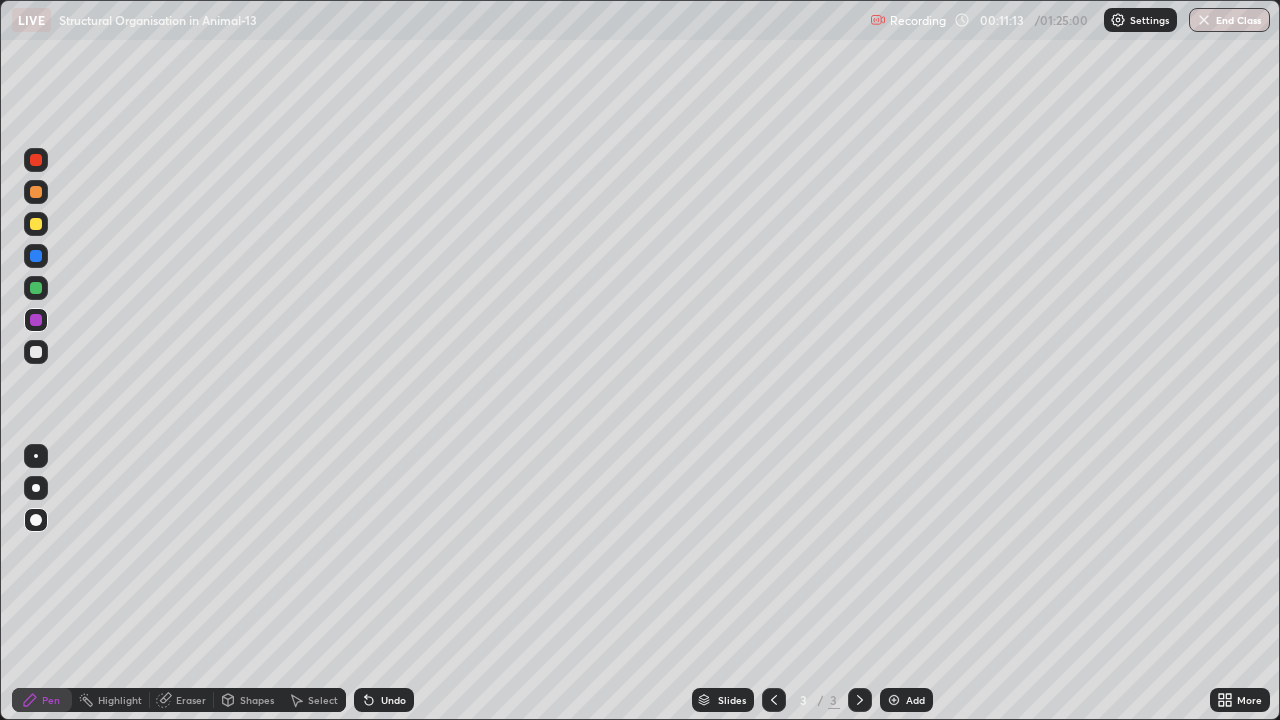 click at bounding box center [36, 224] 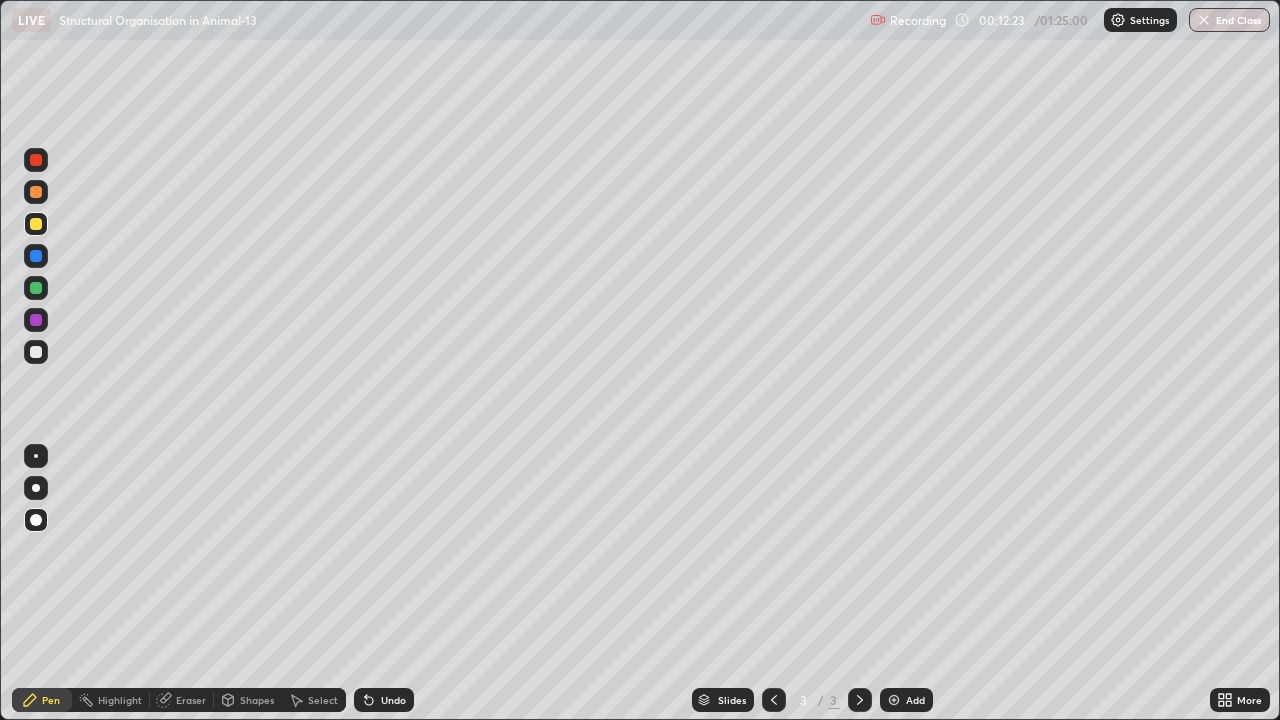 click at bounding box center (36, 352) 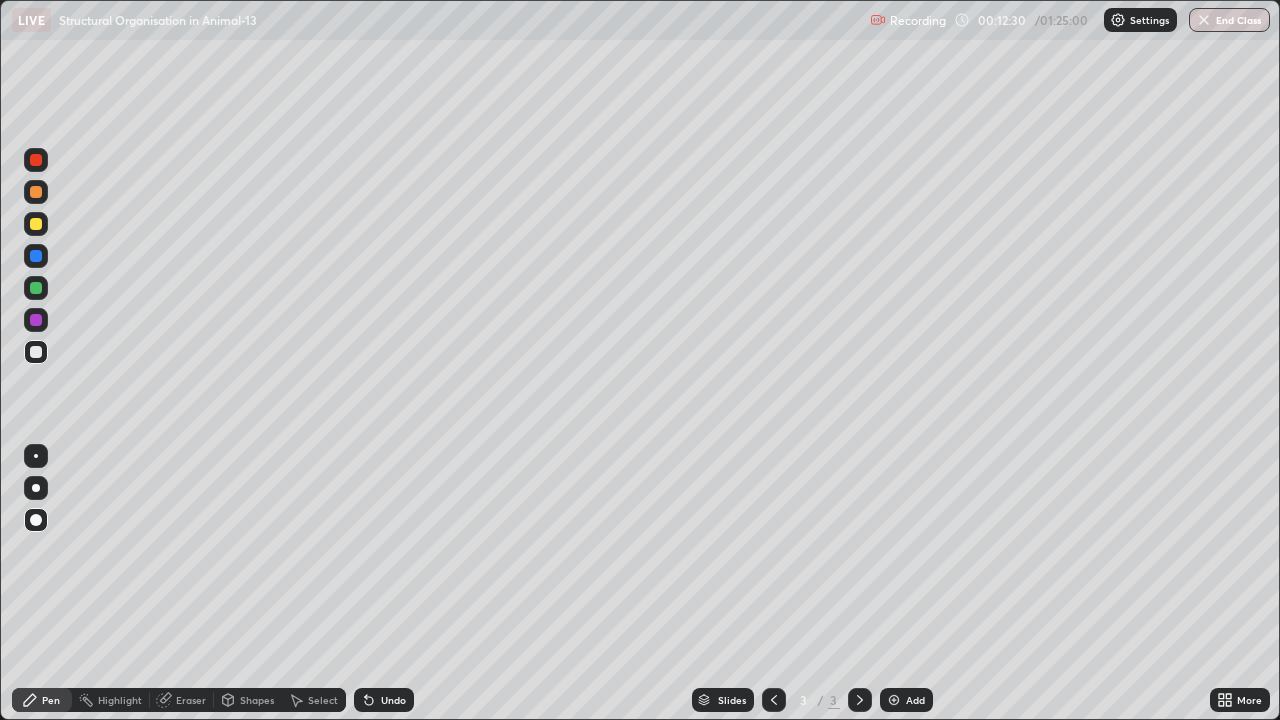 click on "Undo" at bounding box center (393, 700) 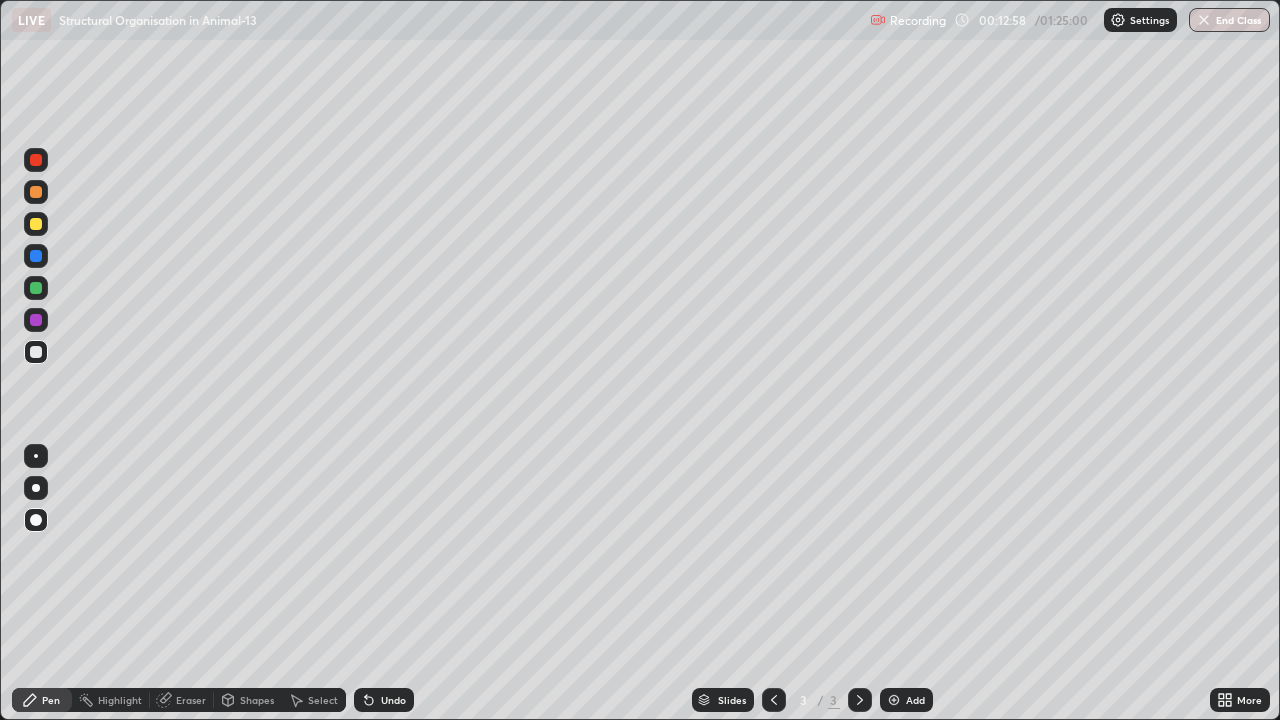 click at bounding box center [36, 256] 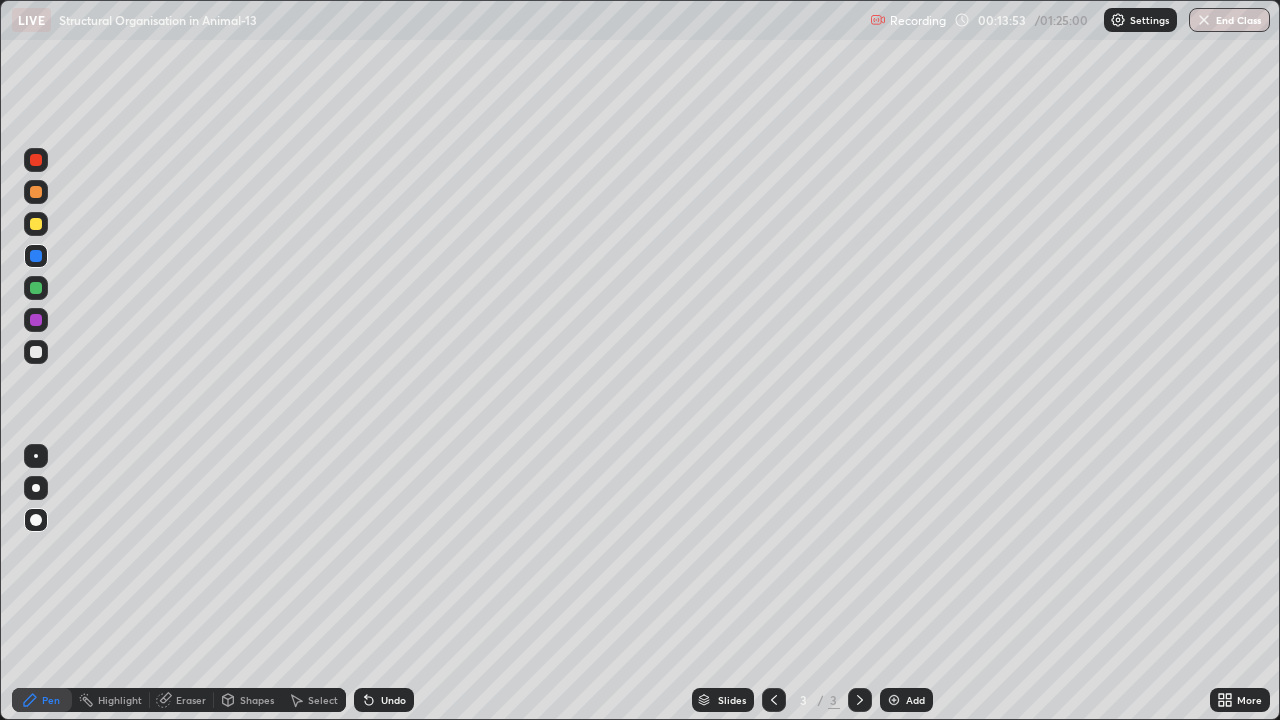 click at bounding box center (36, 352) 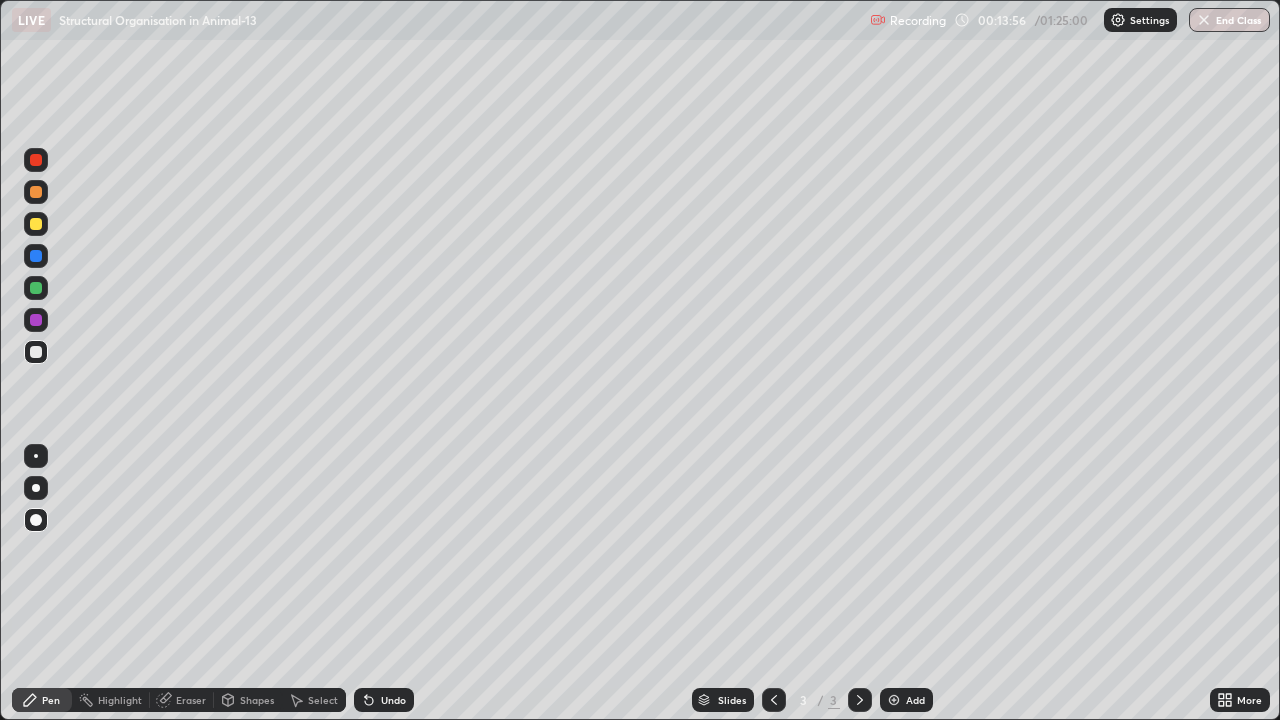click at bounding box center (36, 224) 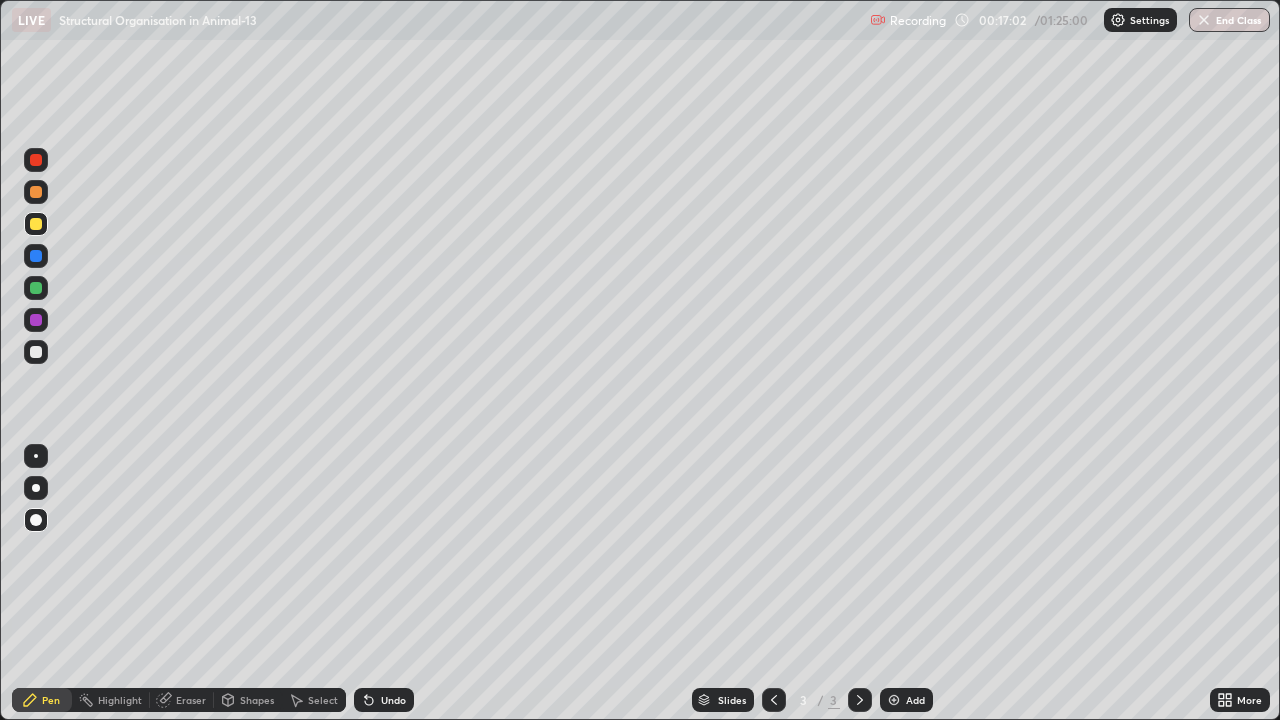 click on "Undo" at bounding box center [393, 700] 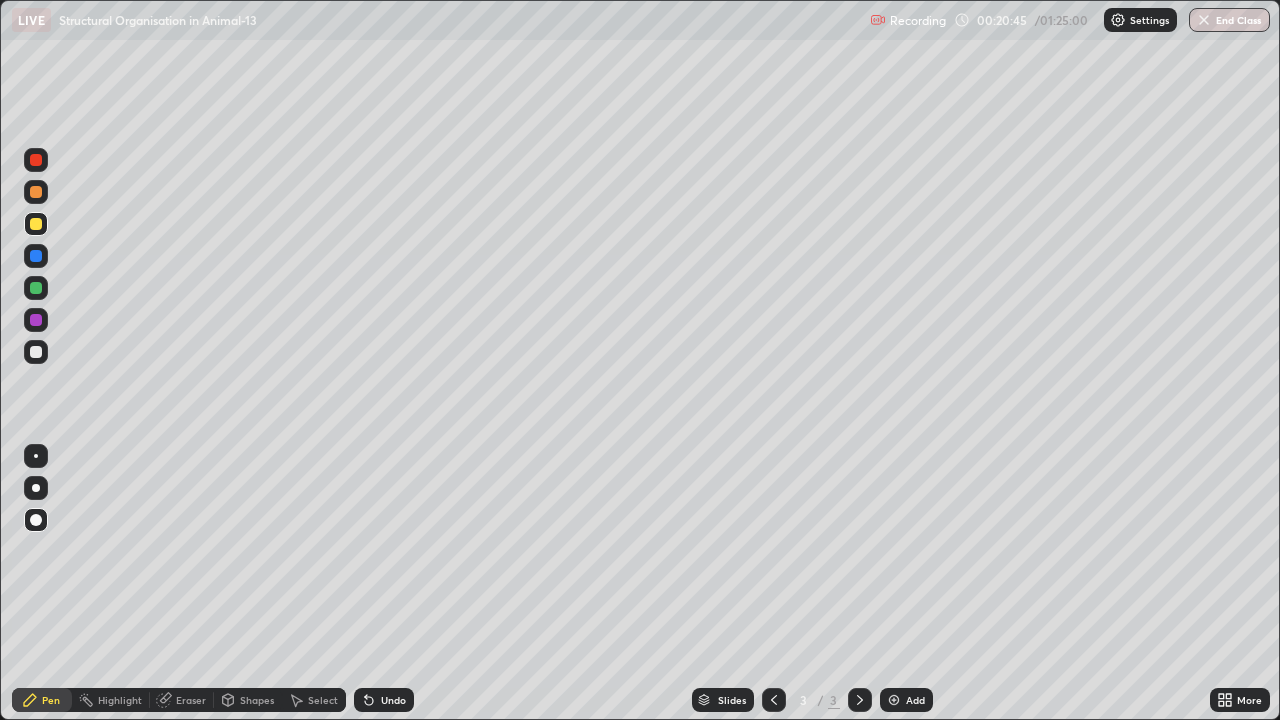 click on "Add" at bounding box center (915, 700) 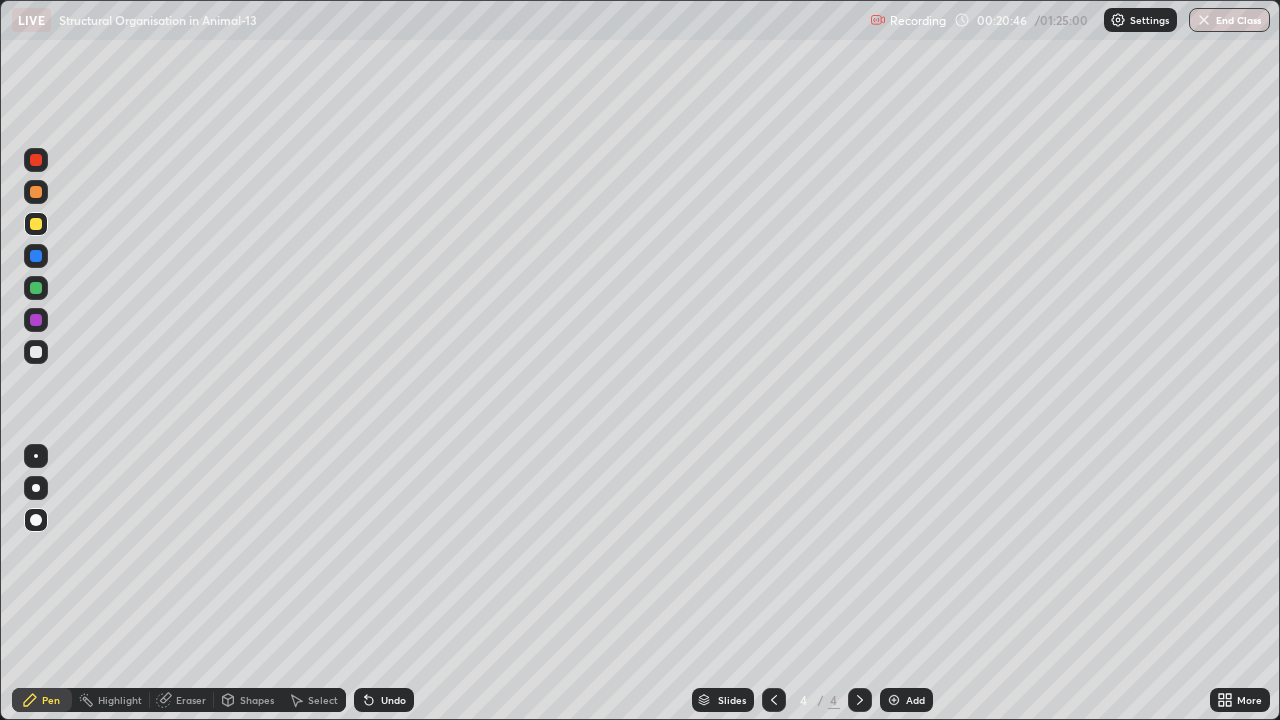 click at bounding box center [36, 352] 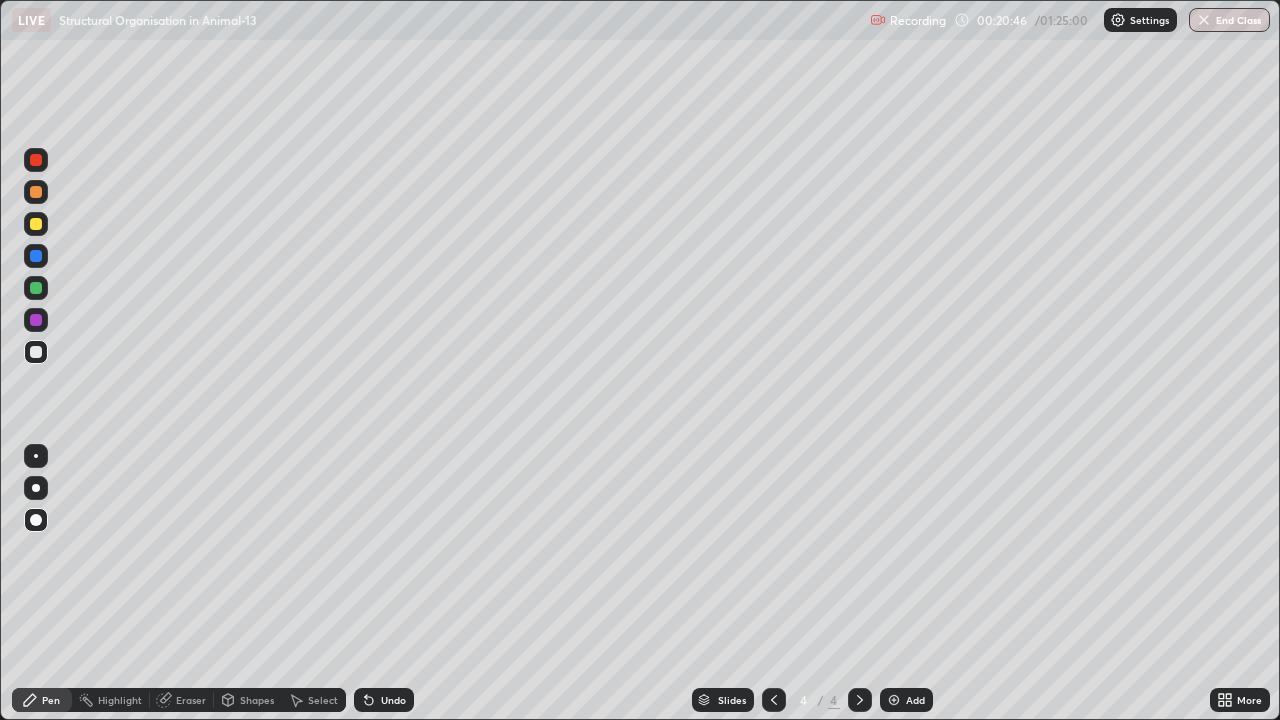 click at bounding box center [36, 352] 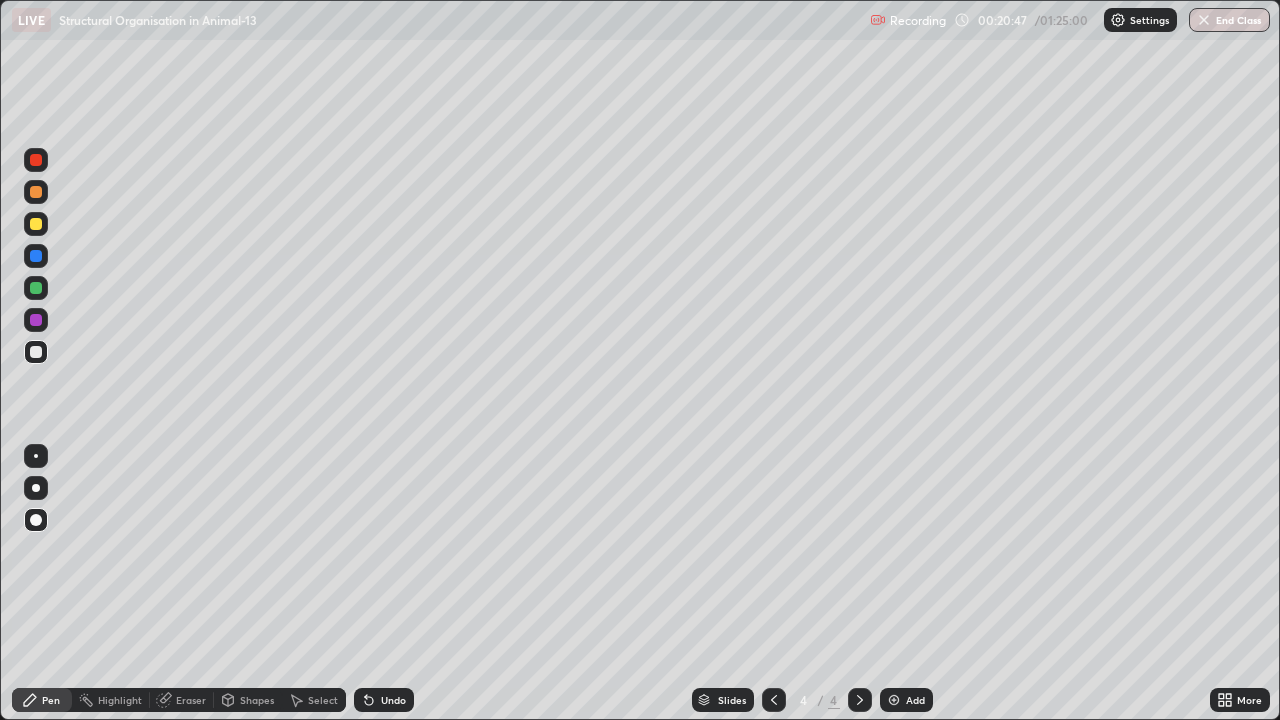 click at bounding box center (36, 352) 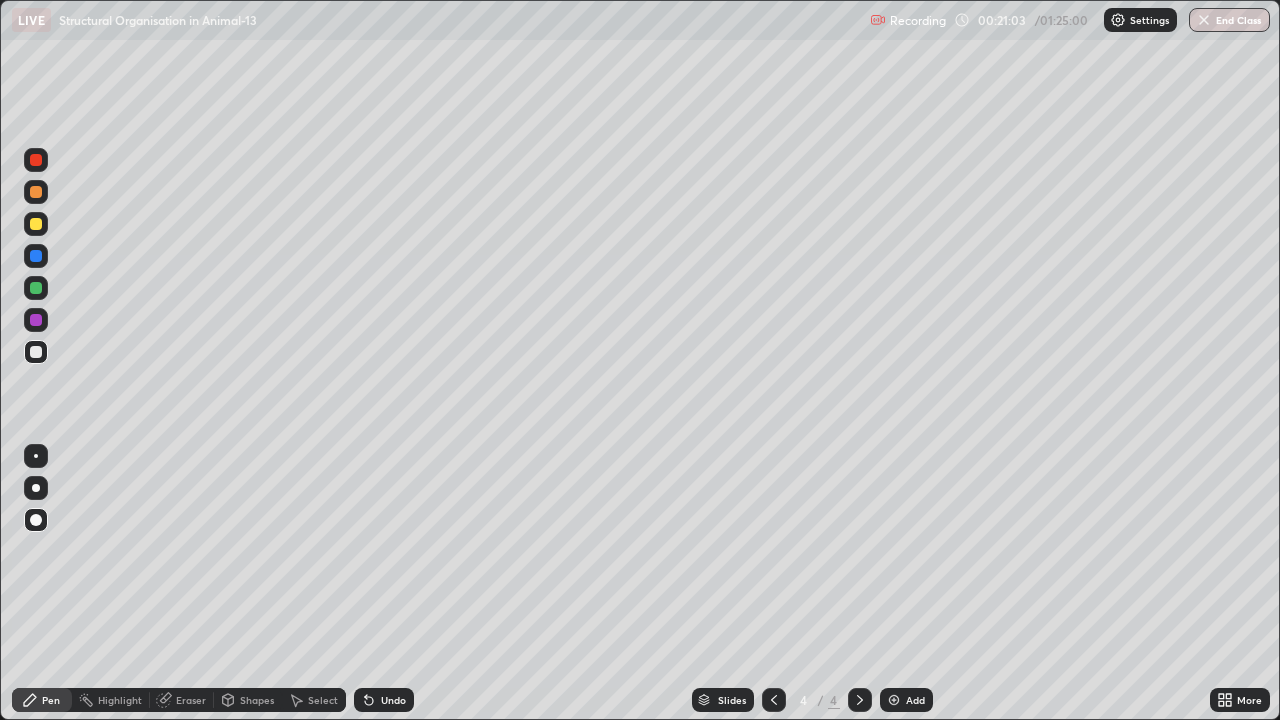 click on "Undo" at bounding box center (393, 700) 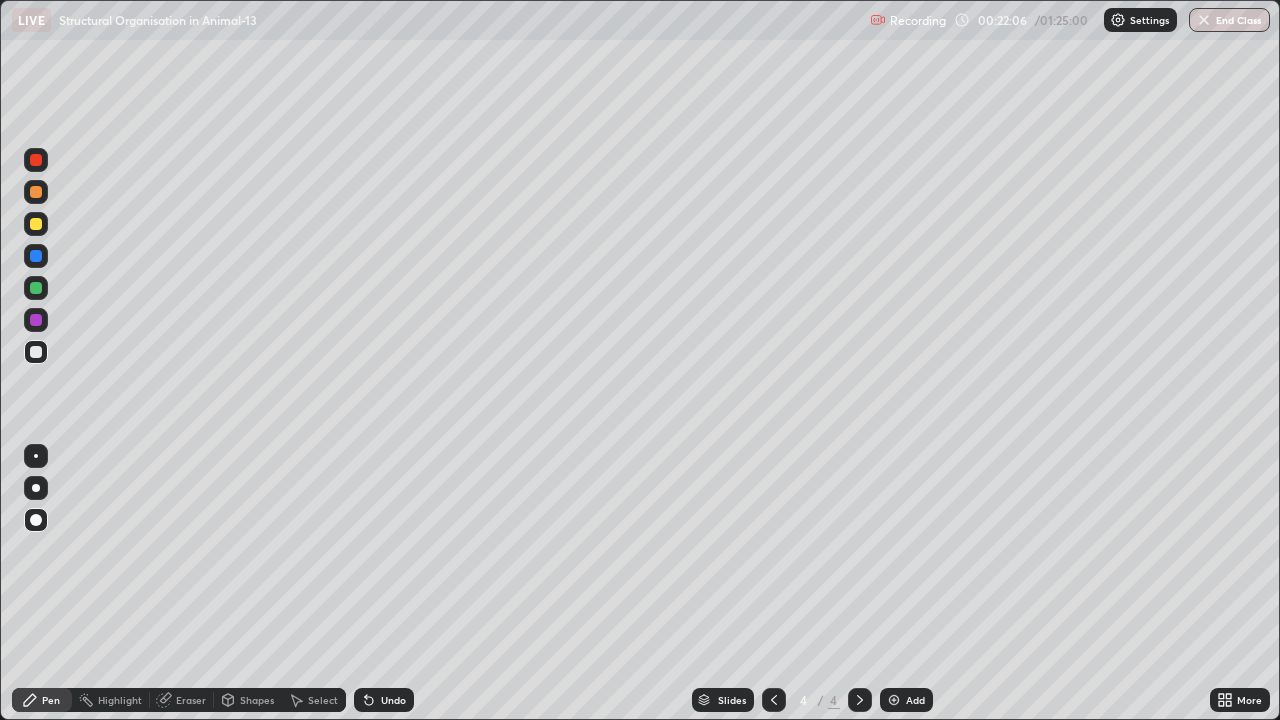 click at bounding box center (36, 256) 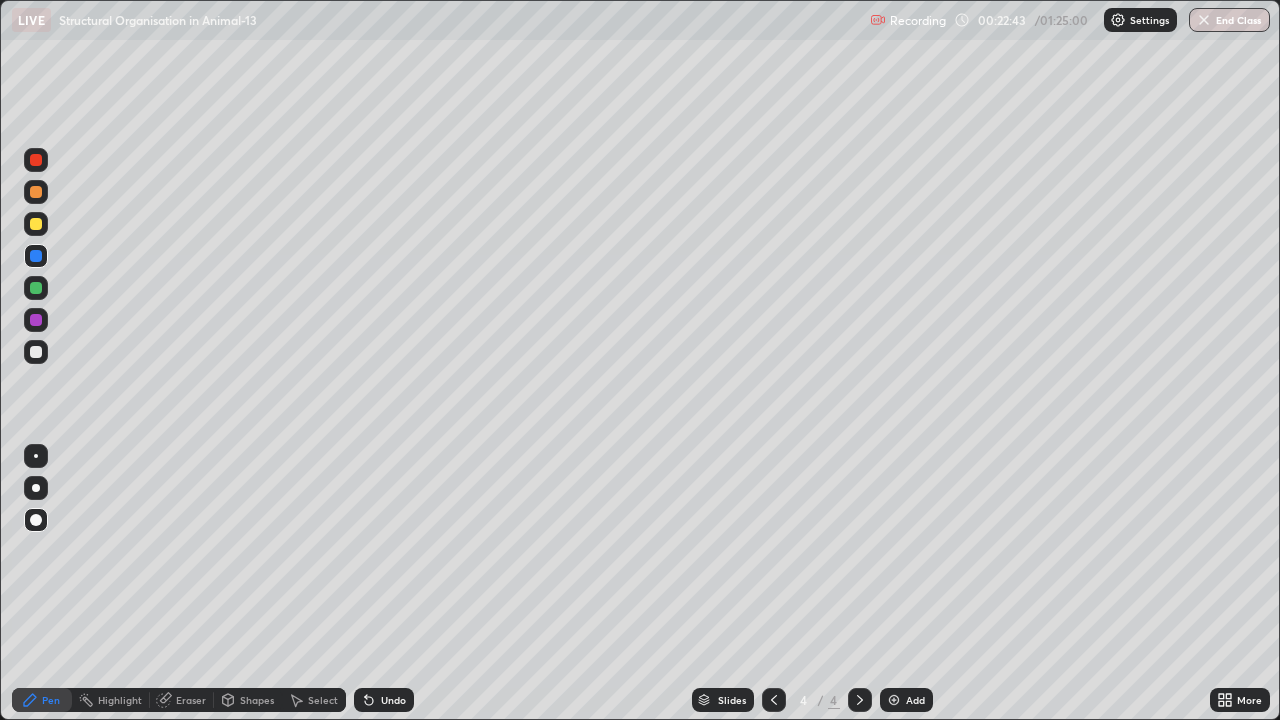 click at bounding box center (36, 224) 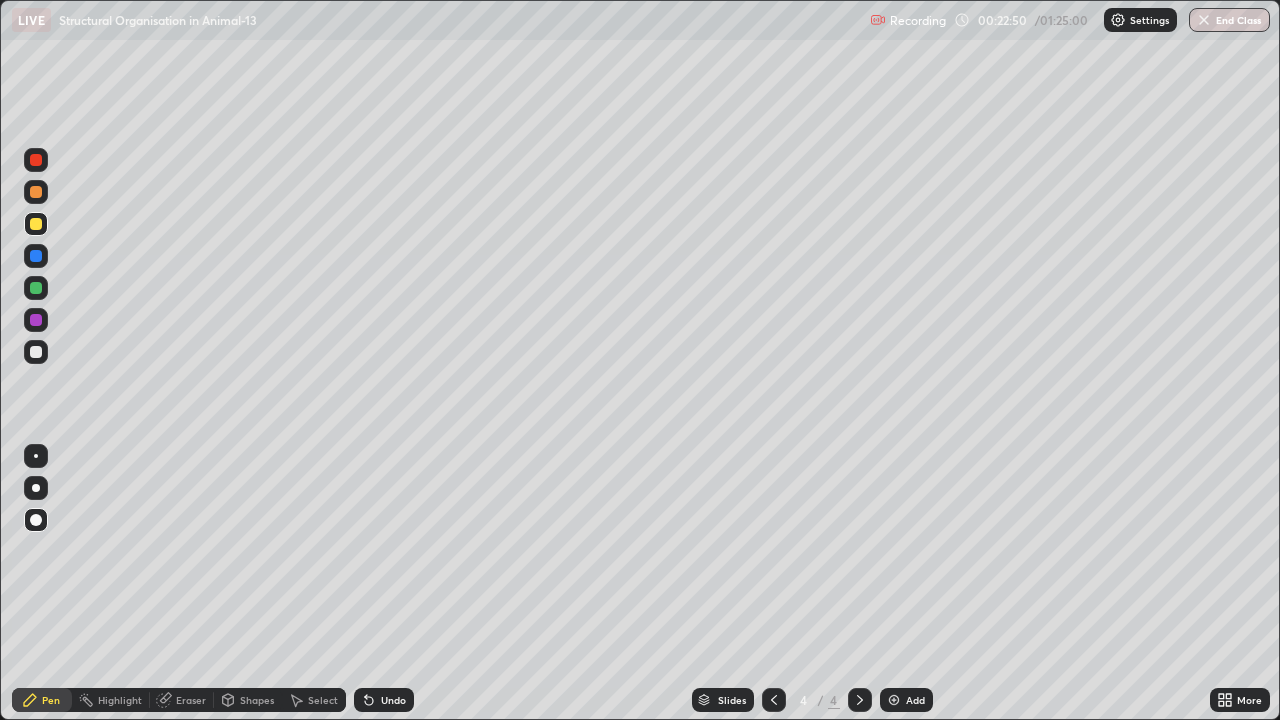 click on "Undo" at bounding box center (393, 700) 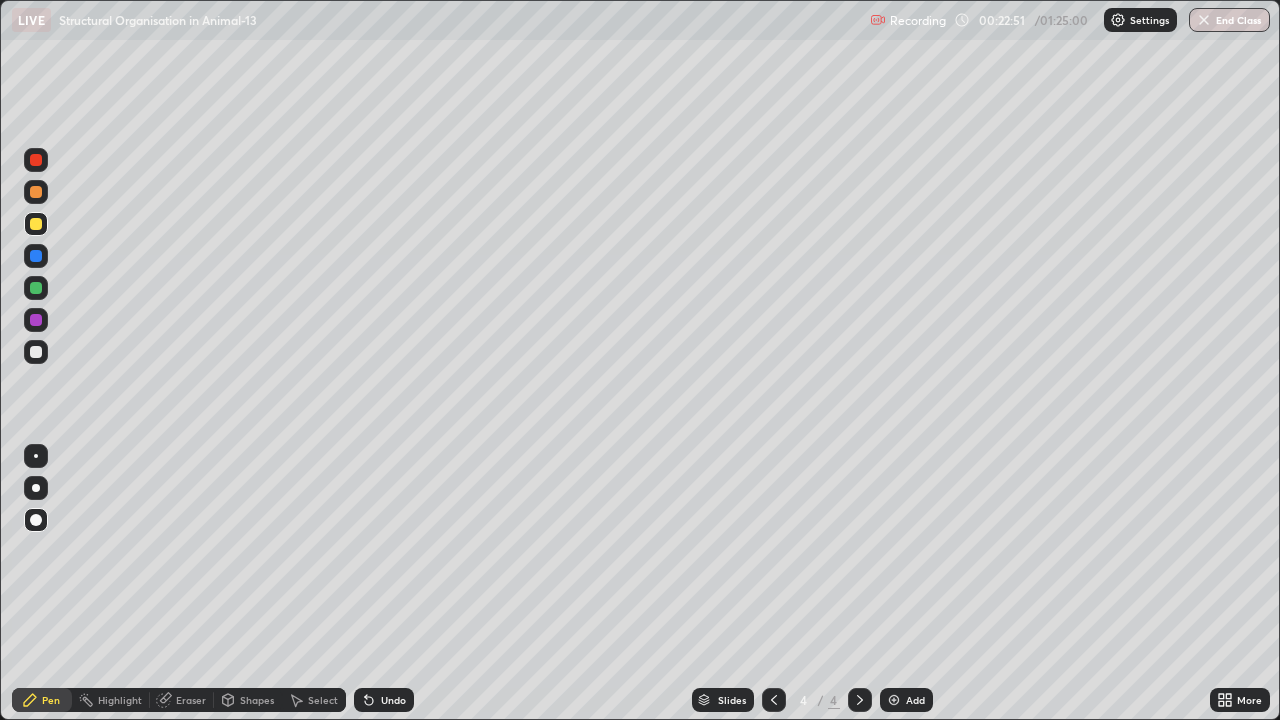 click on "Undo" at bounding box center (393, 700) 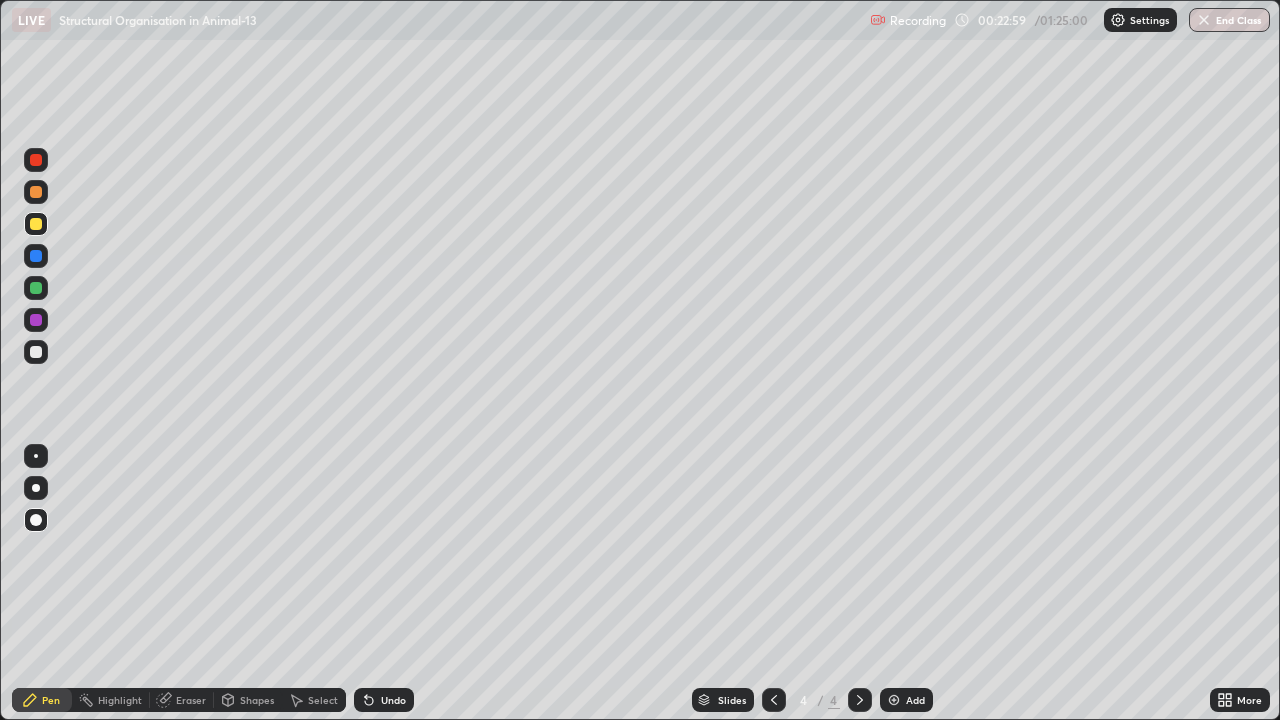 click at bounding box center (36, 320) 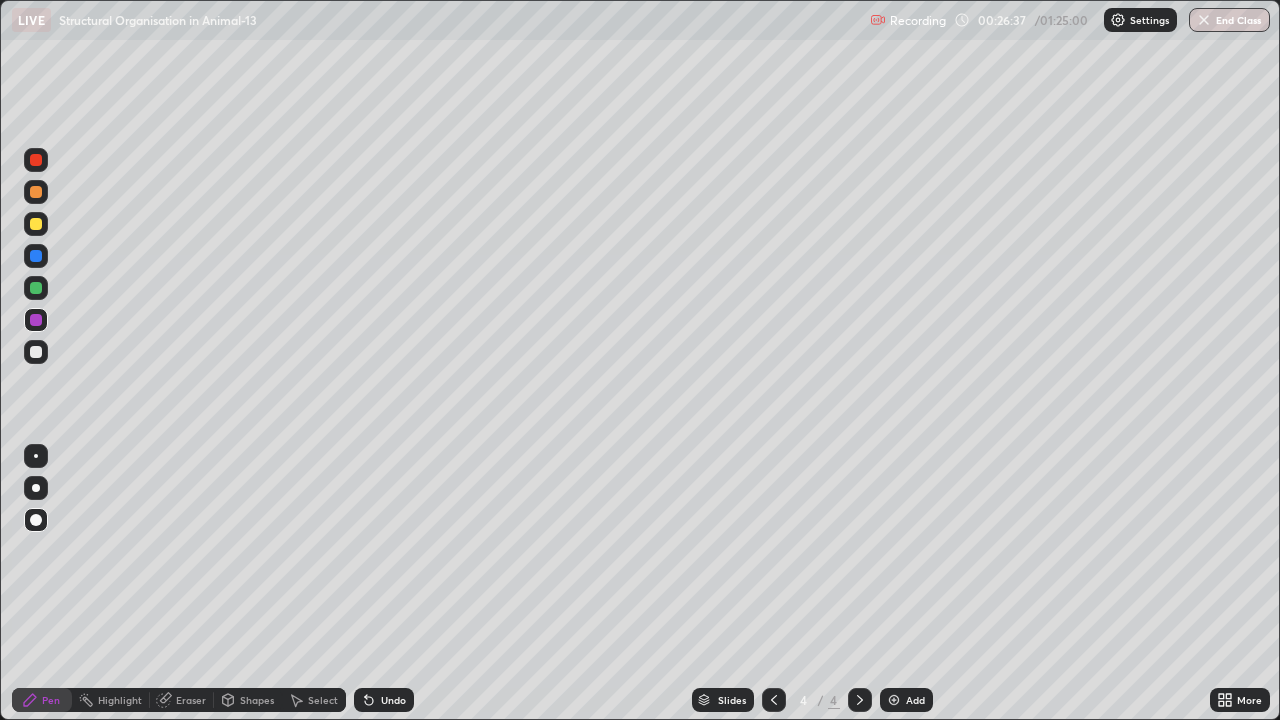 click at bounding box center (36, 352) 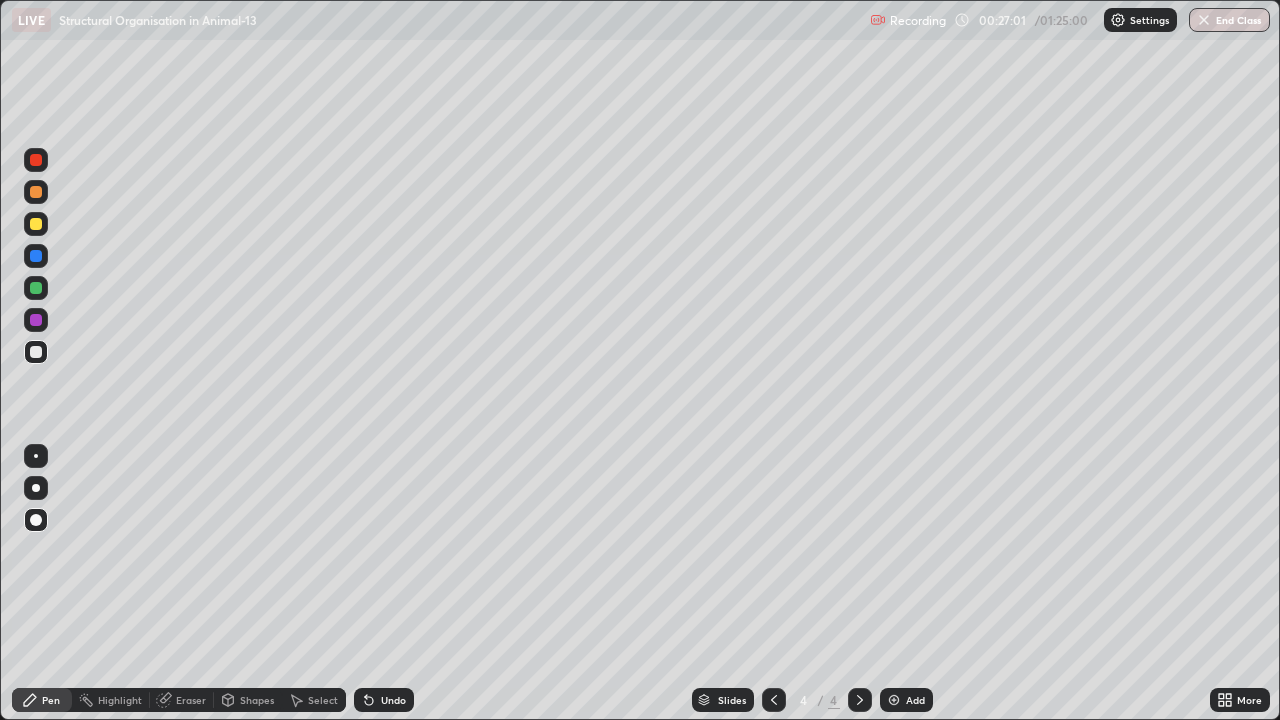 click at bounding box center [36, 488] 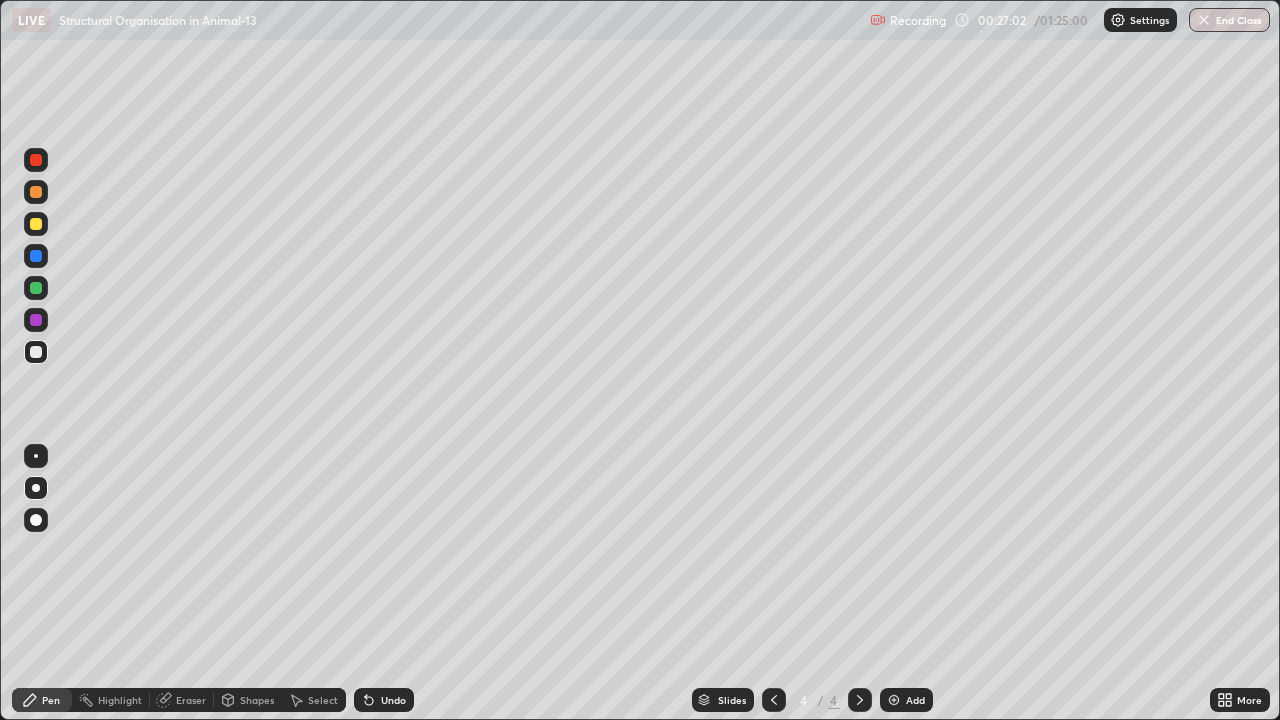 click at bounding box center (36, 192) 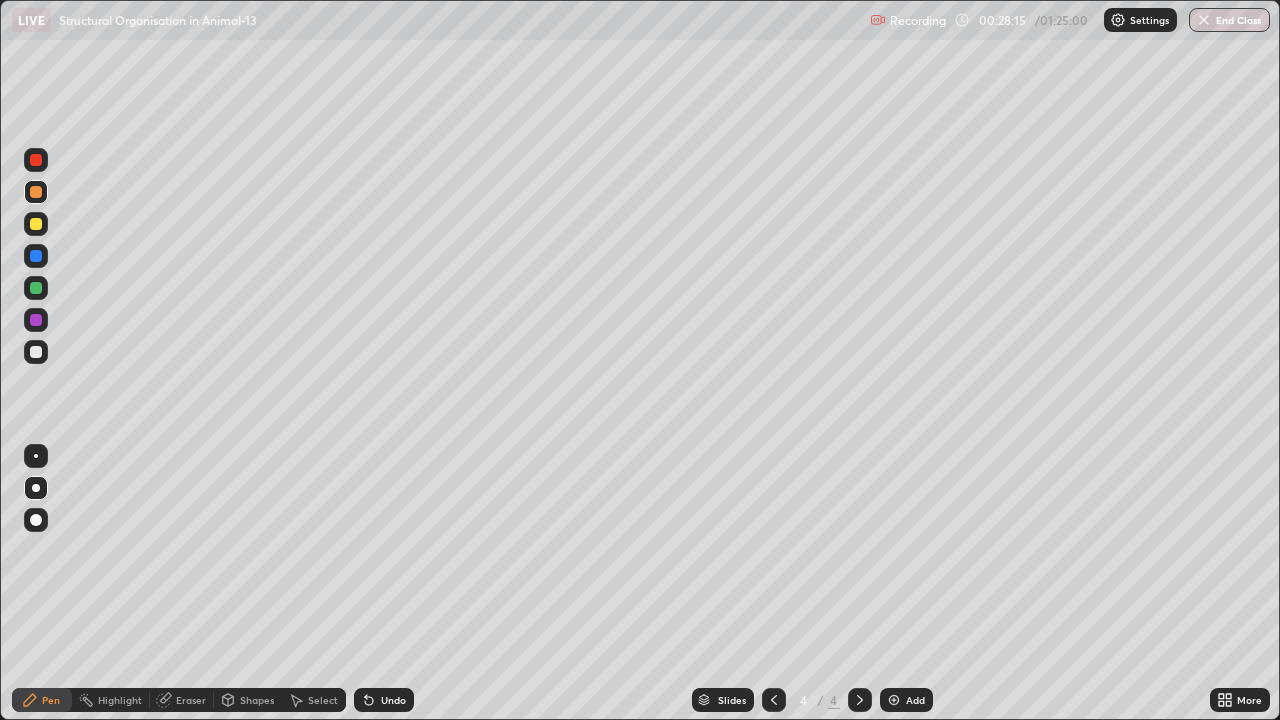 click at bounding box center [36, 320] 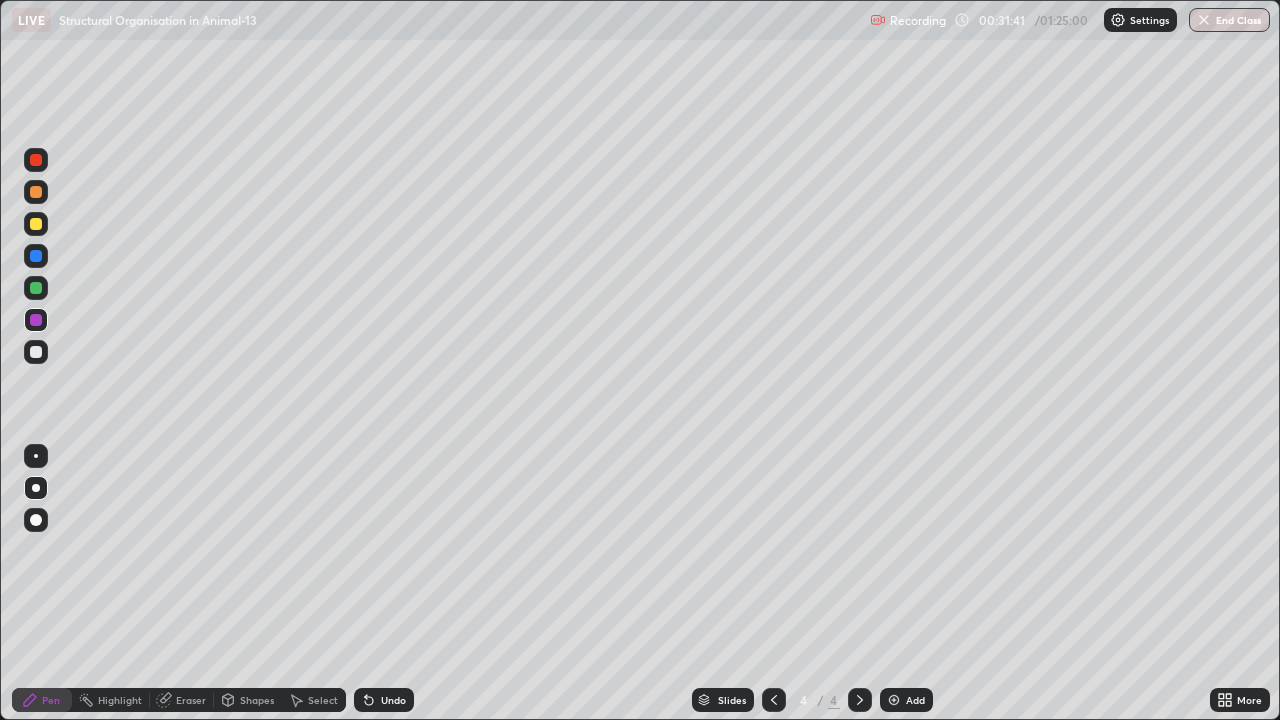 click 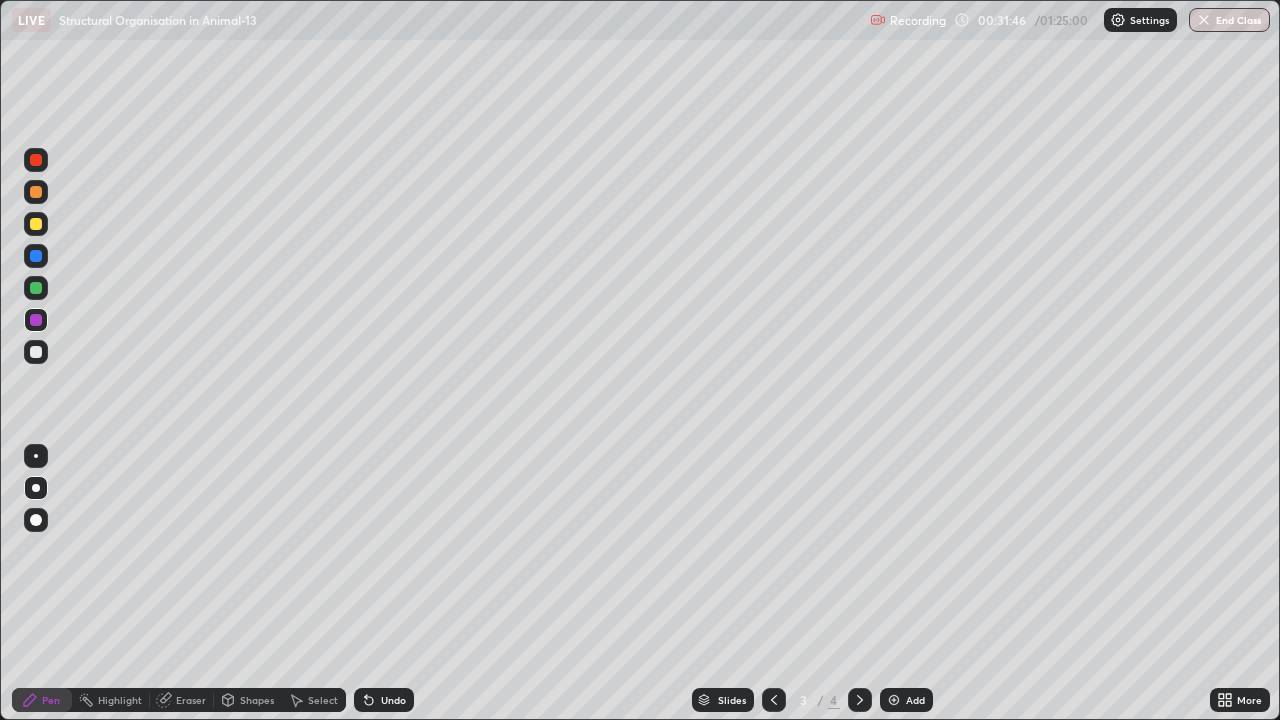 click 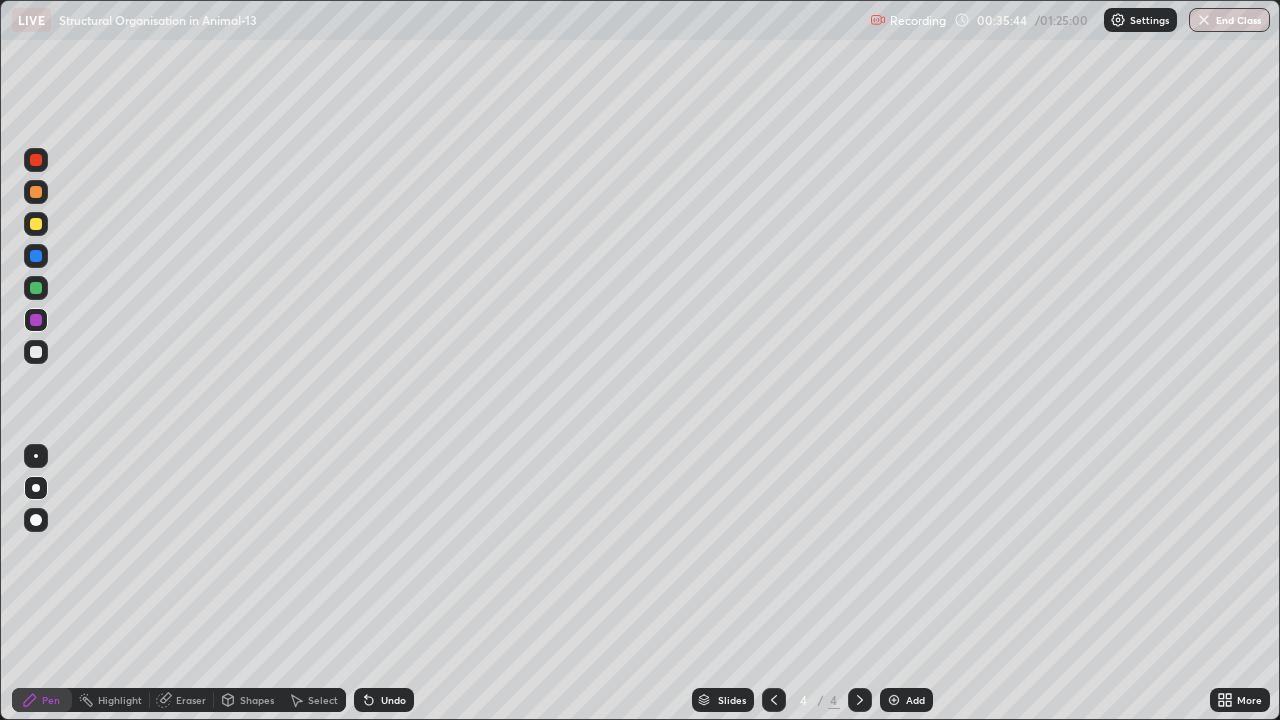 click on "Add" at bounding box center (915, 700) 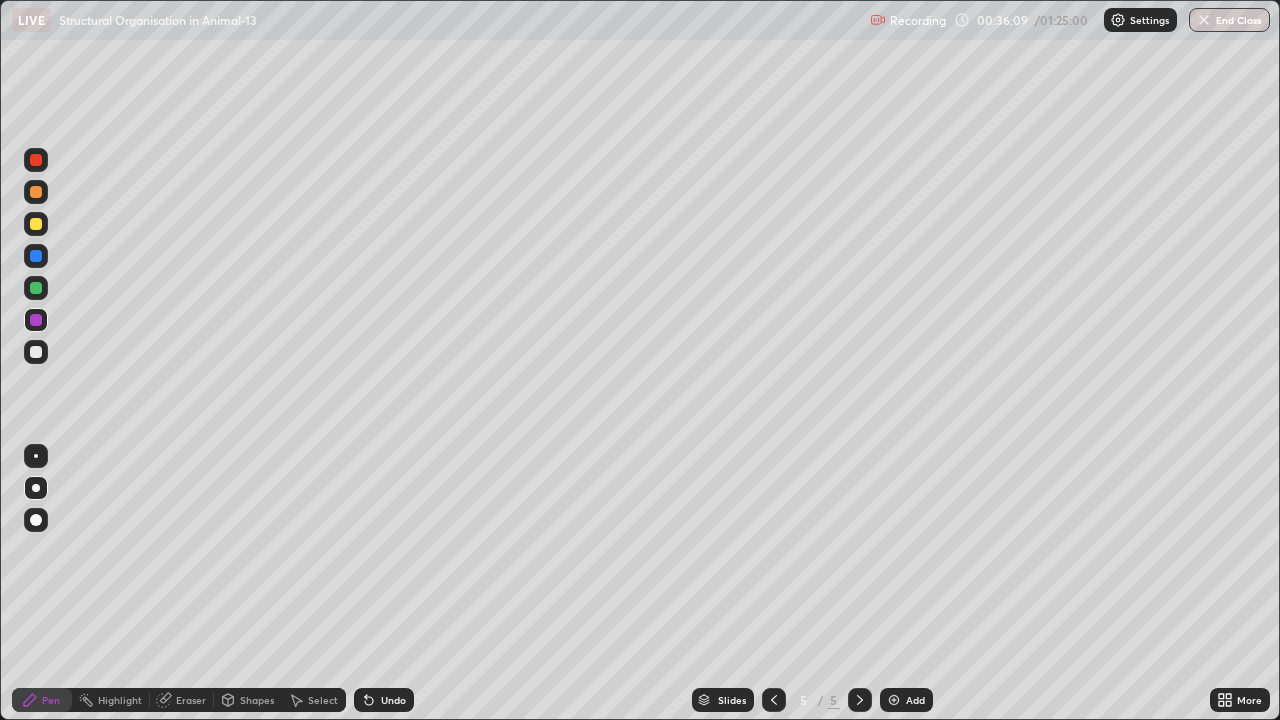 click at bounding box center (36, 224) 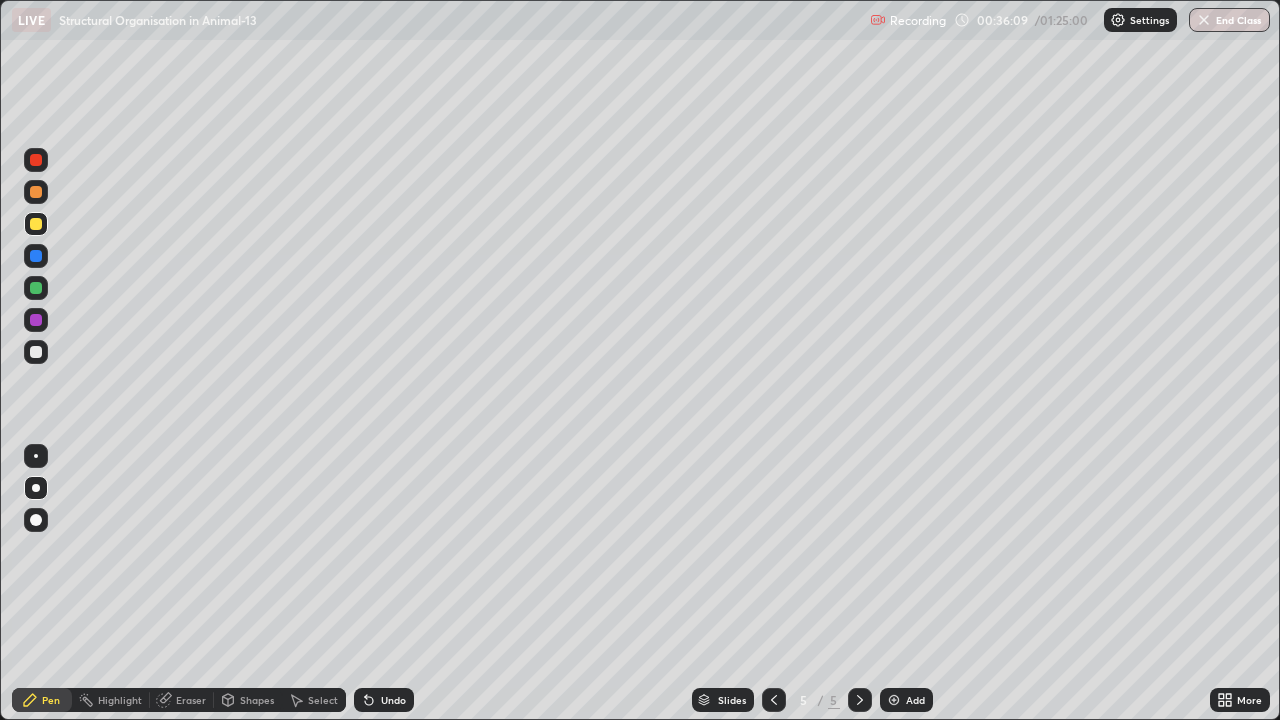 click at bounding box center (36, 488) 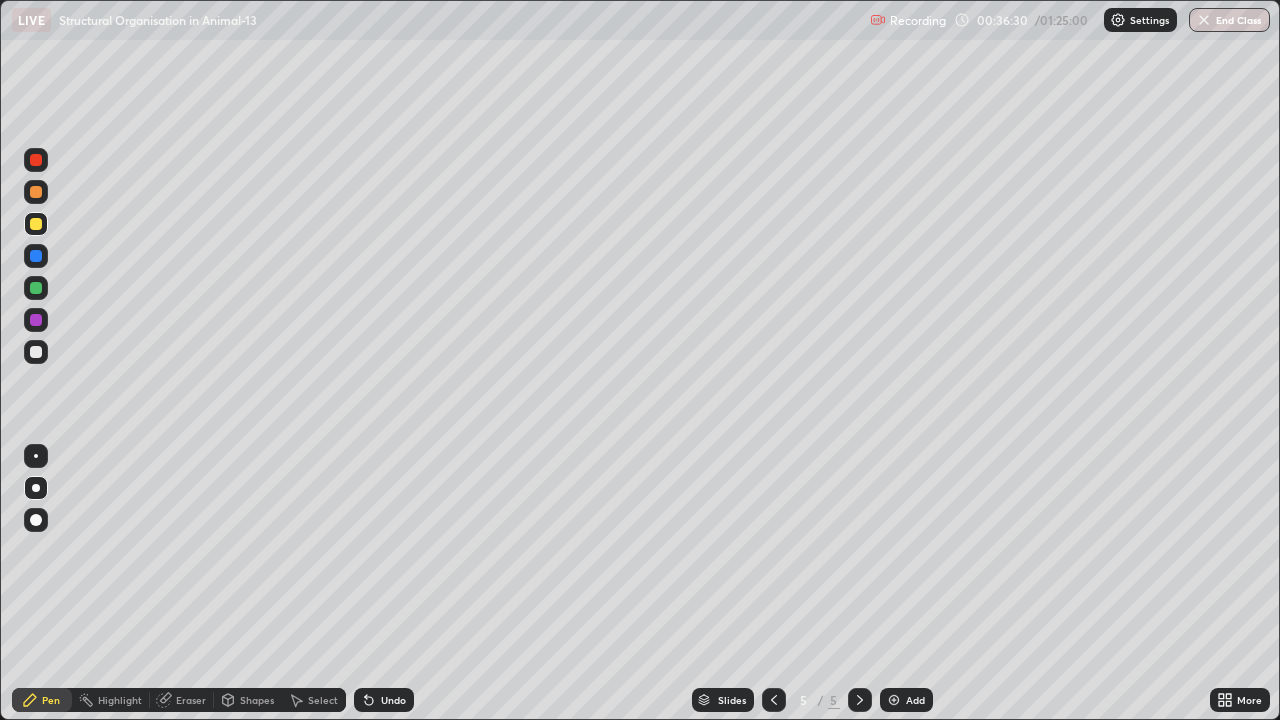 click at bounding box center [36, 192] 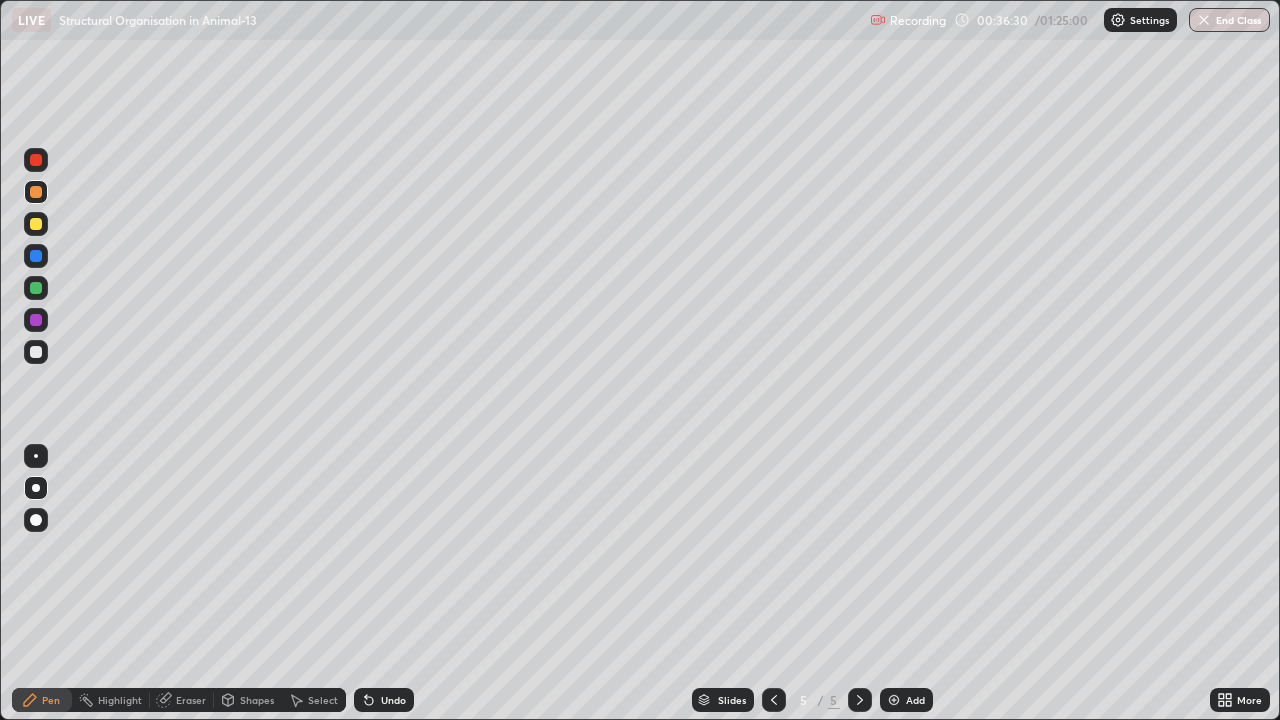 click at bounding box center (36, 192) 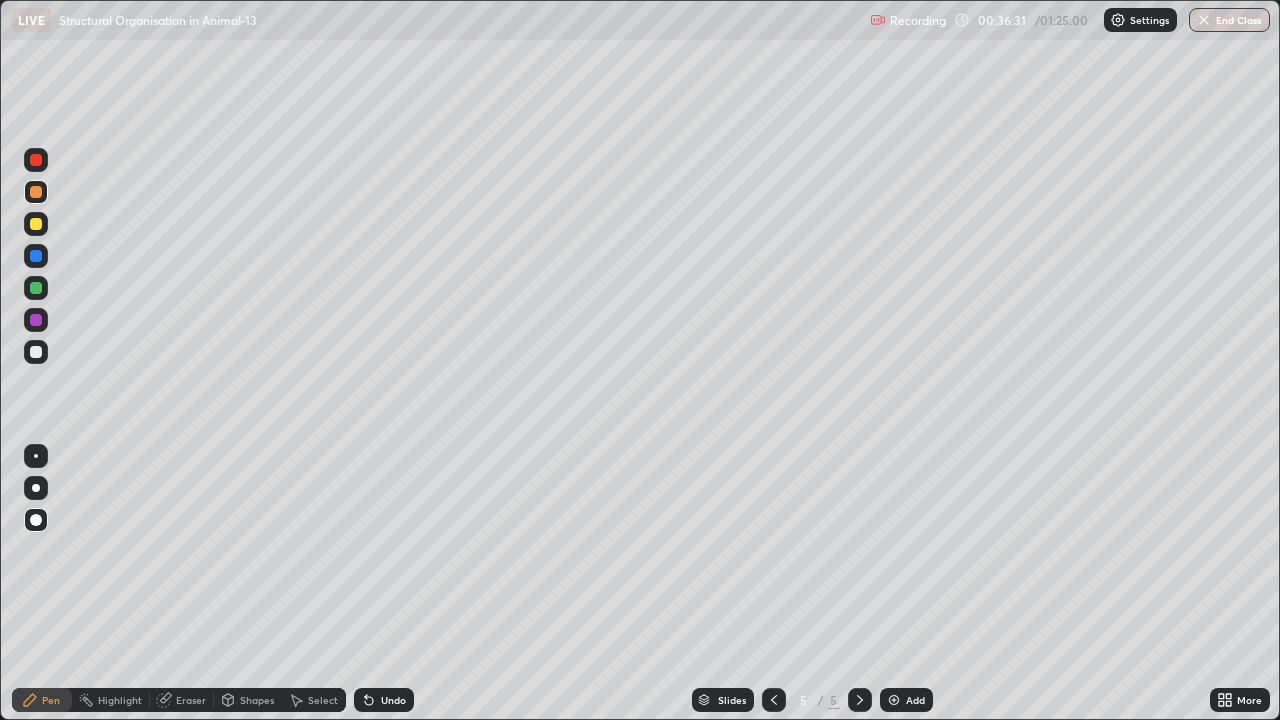 click at bounding box center [36, 520] 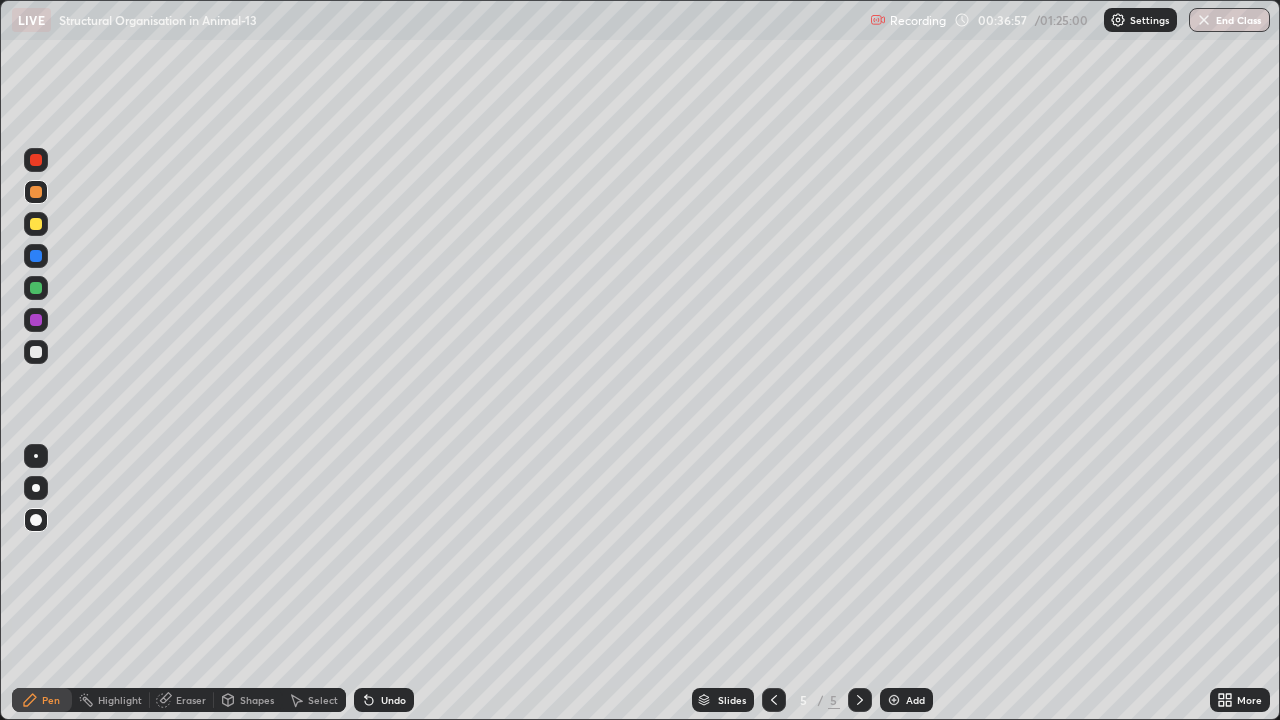 click at bounding box center (36, 224) 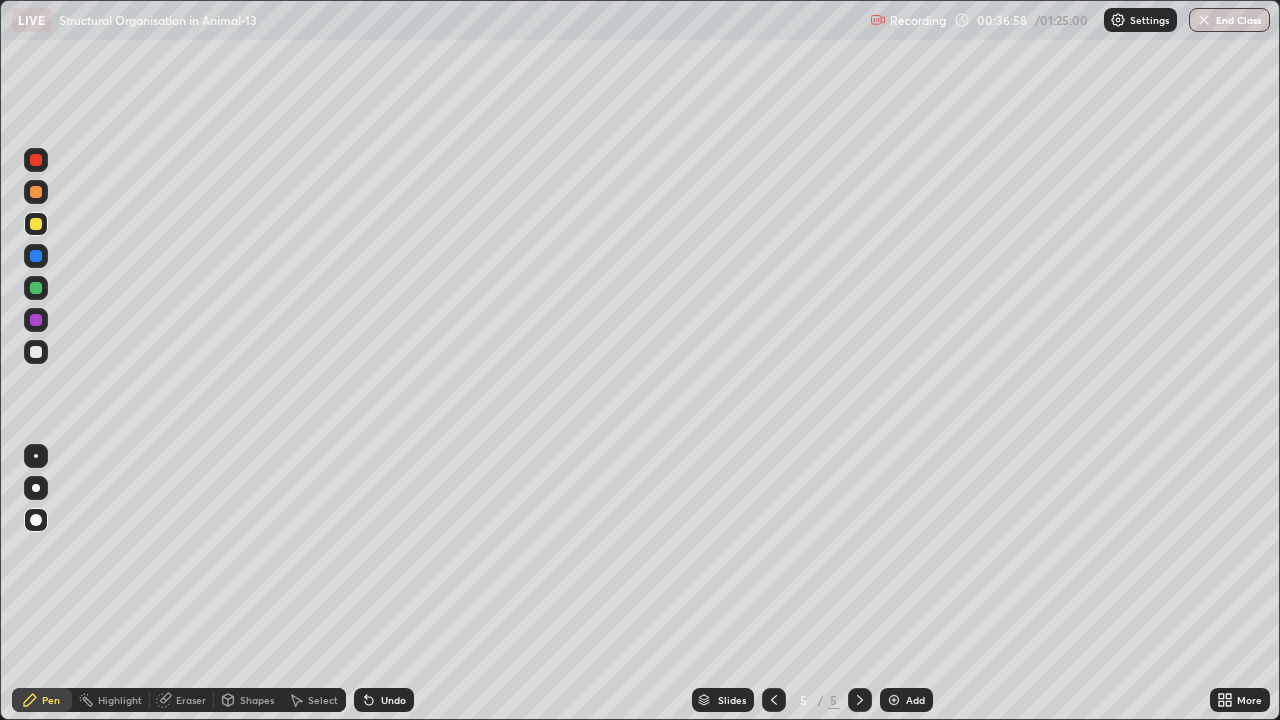 click at bounding box center [36, 488] 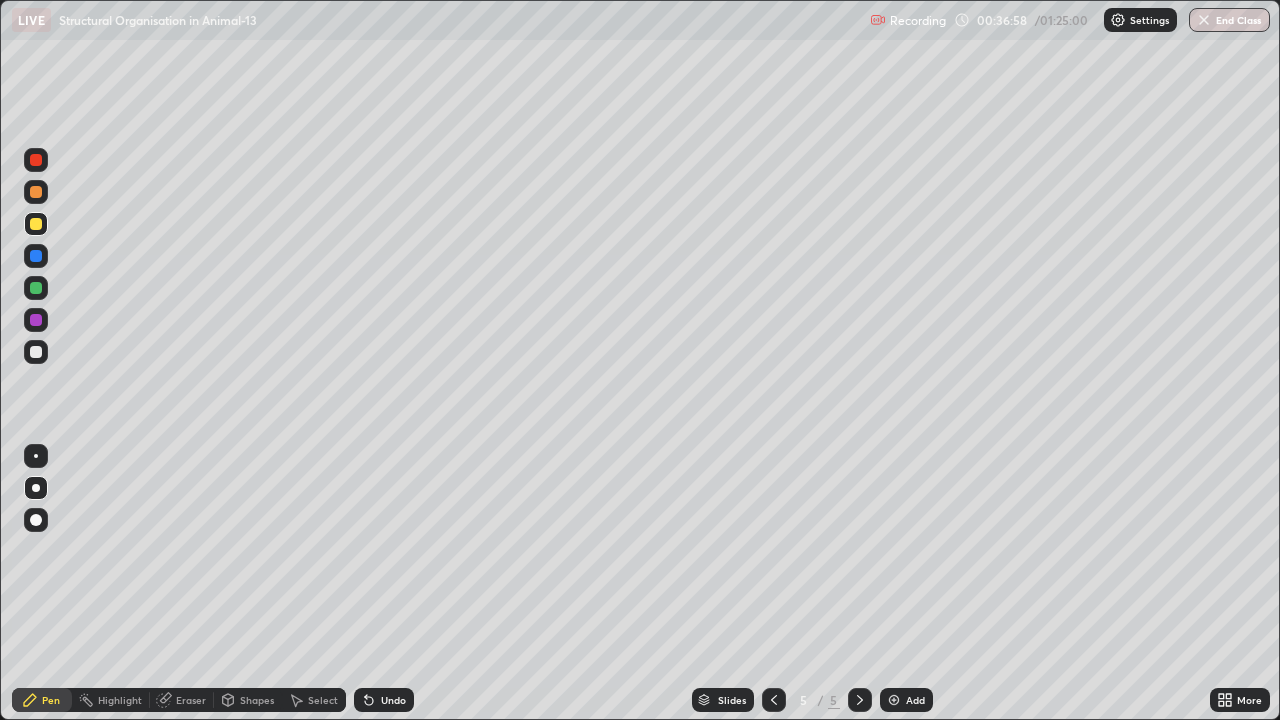 click at bounding box center [36, 488] 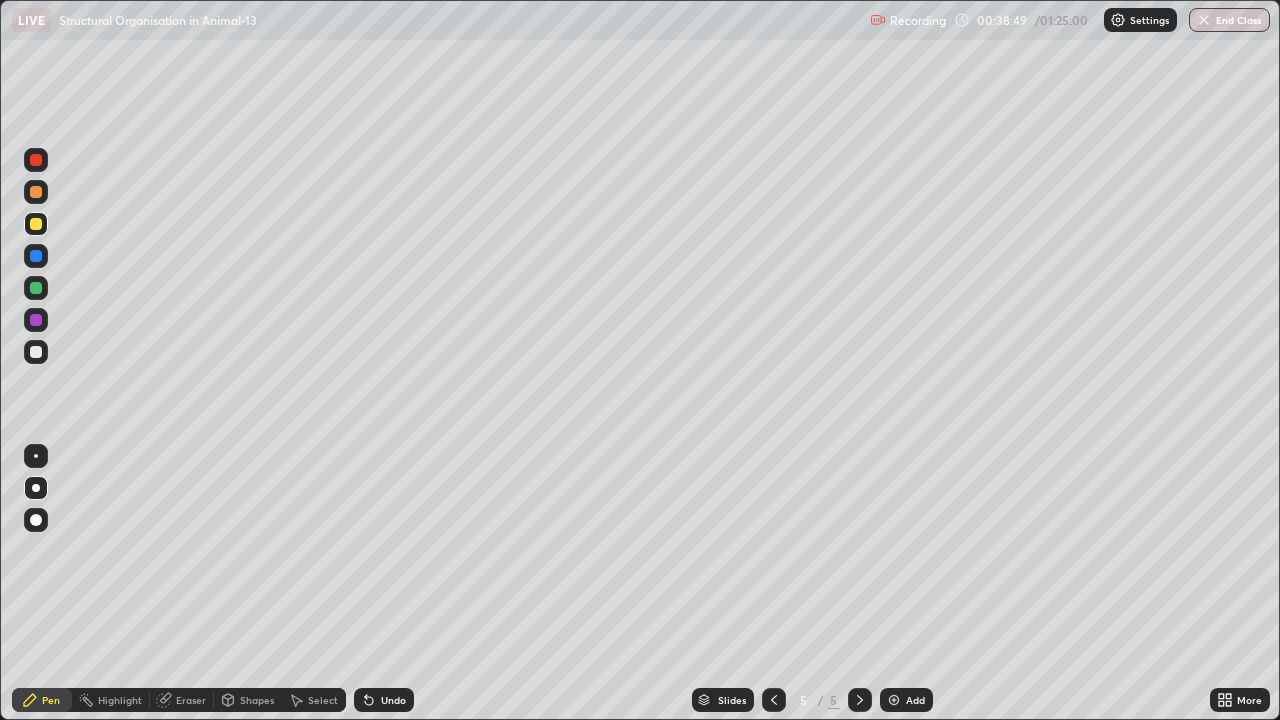 click on "Undo" at bounding box center [384, 700] 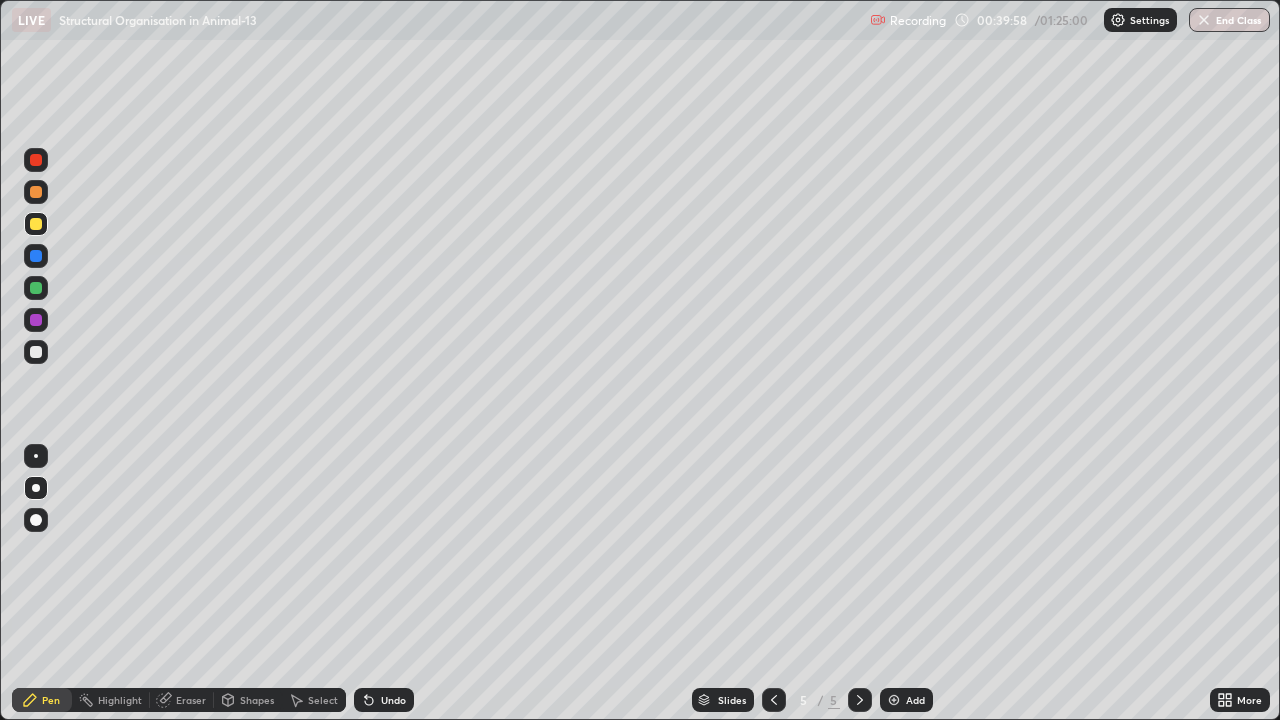 click at bounding box center [36, 256] 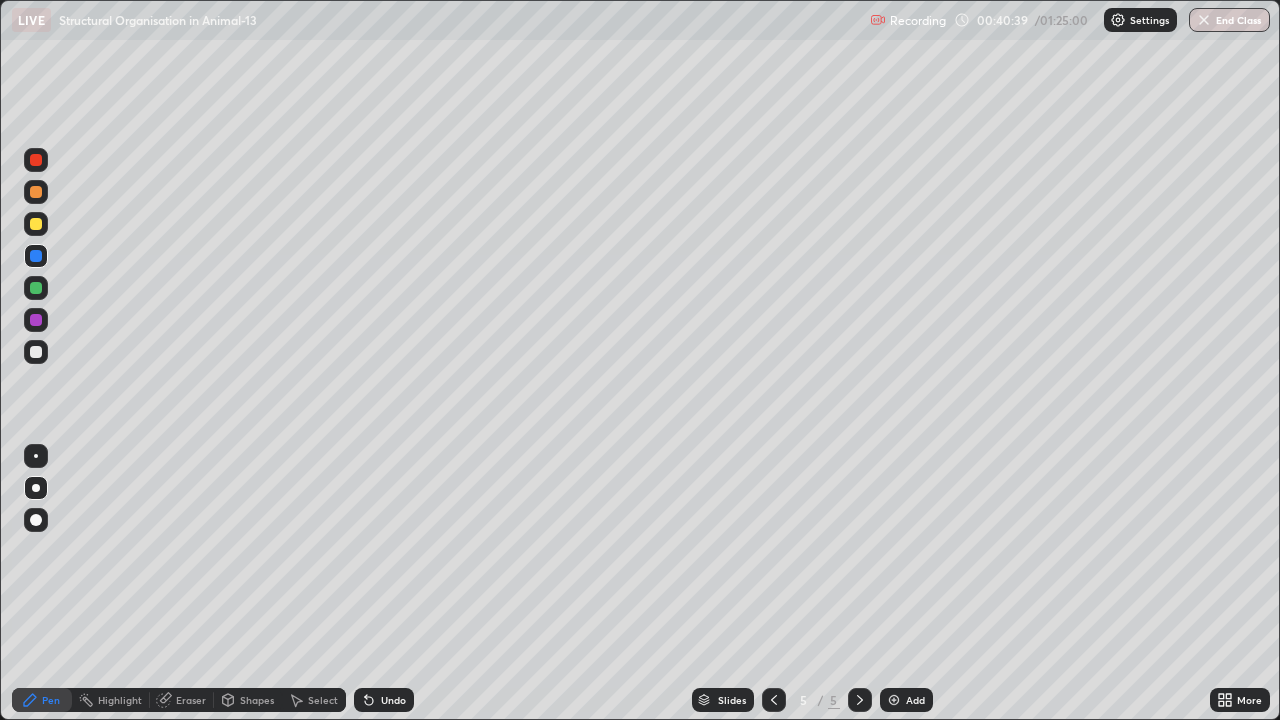 click at bounding box center (36, 352) 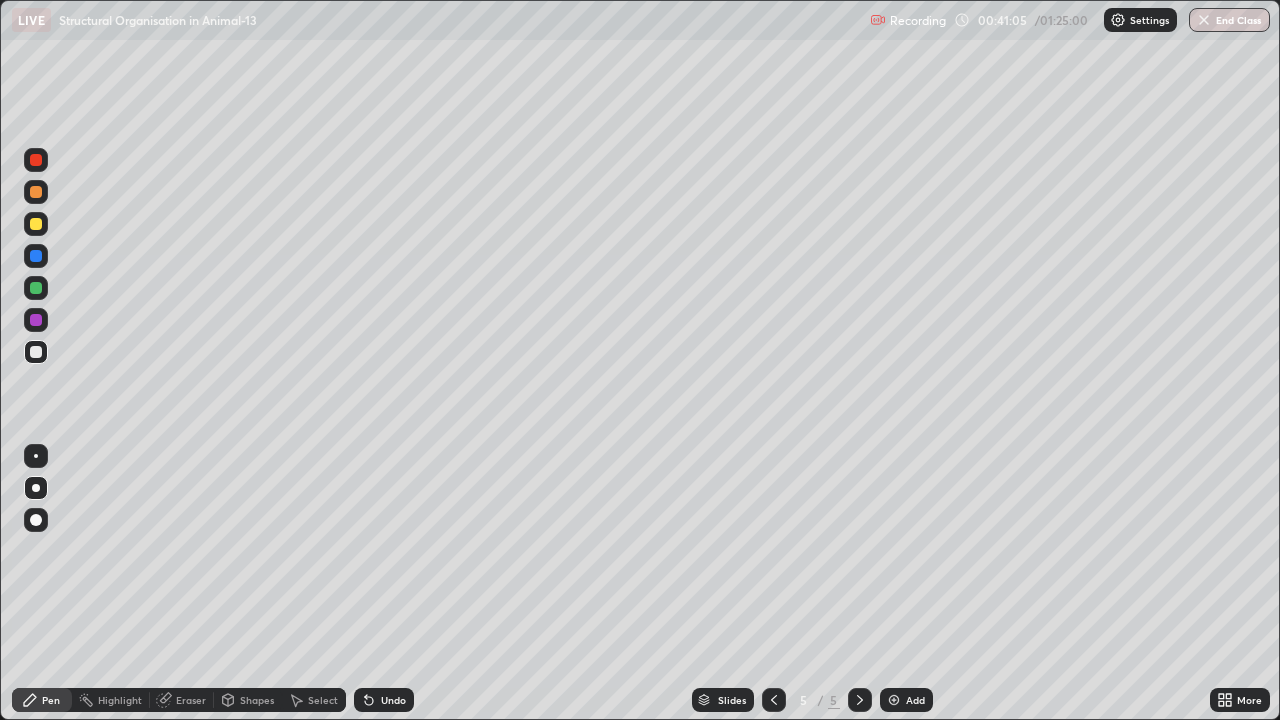 click on "Undo" at bounding box center [384, 700] 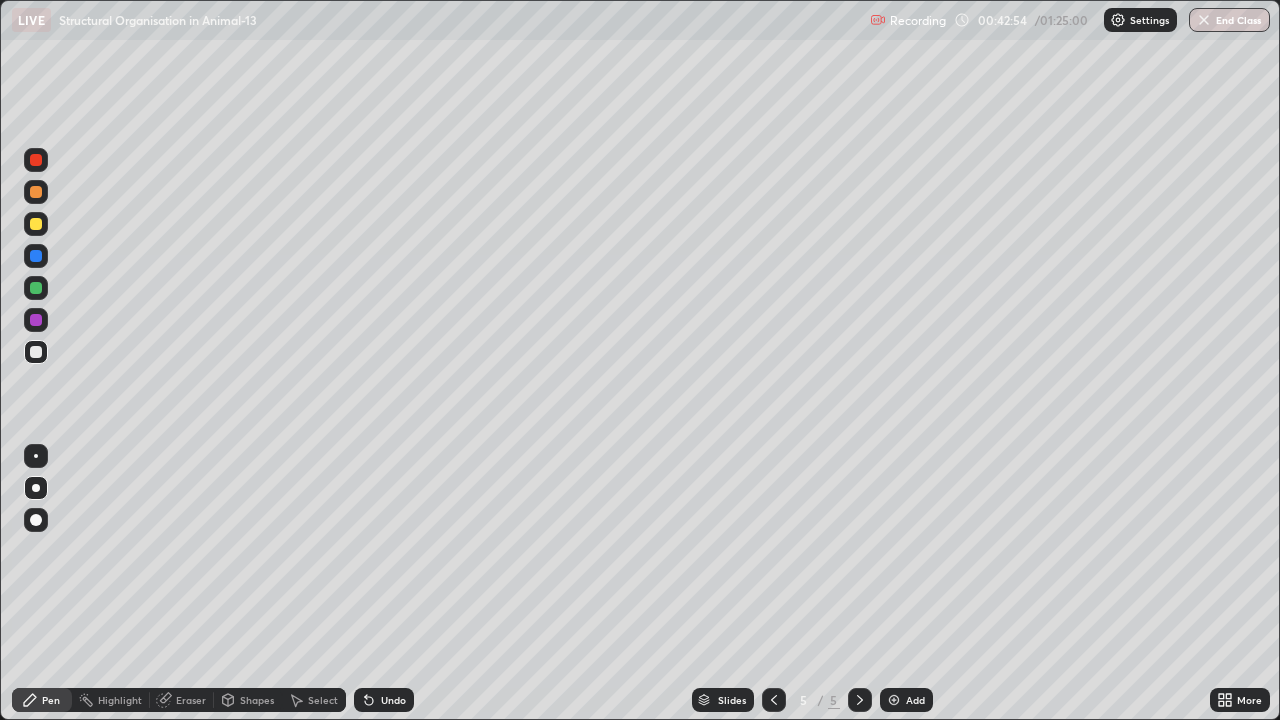 click on "Eraser" at bounding box center (191, 700) 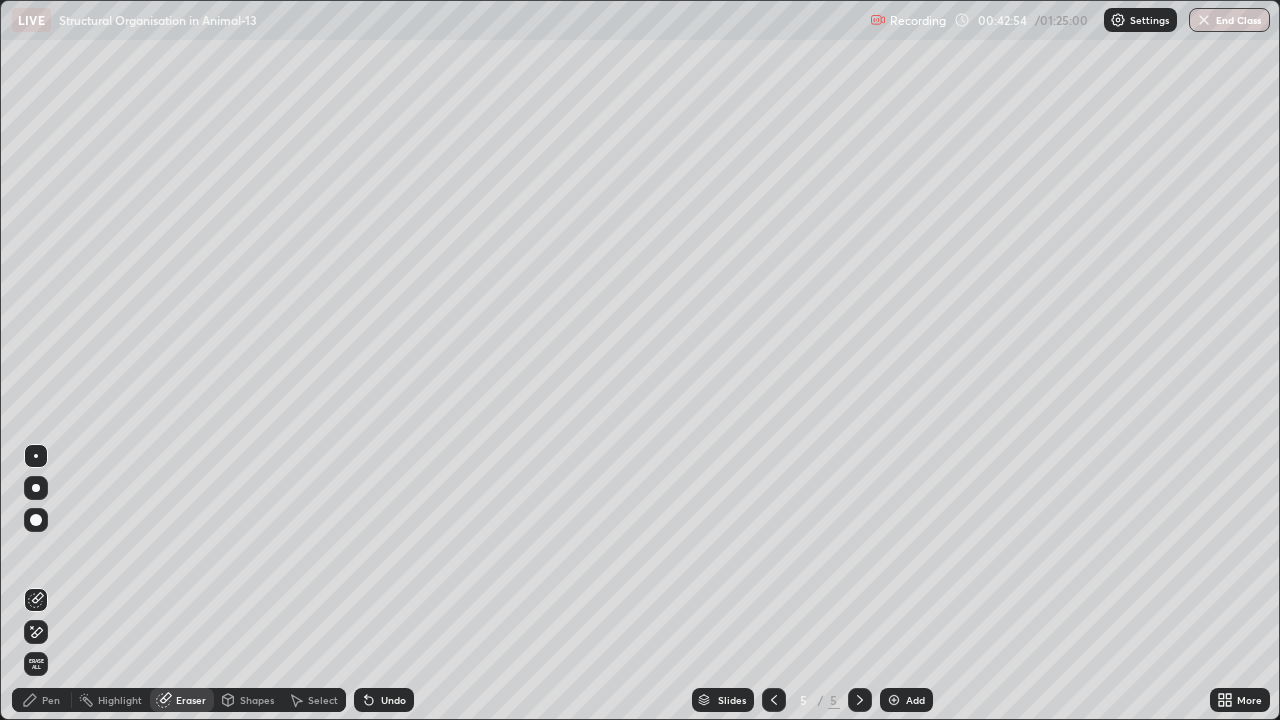 click 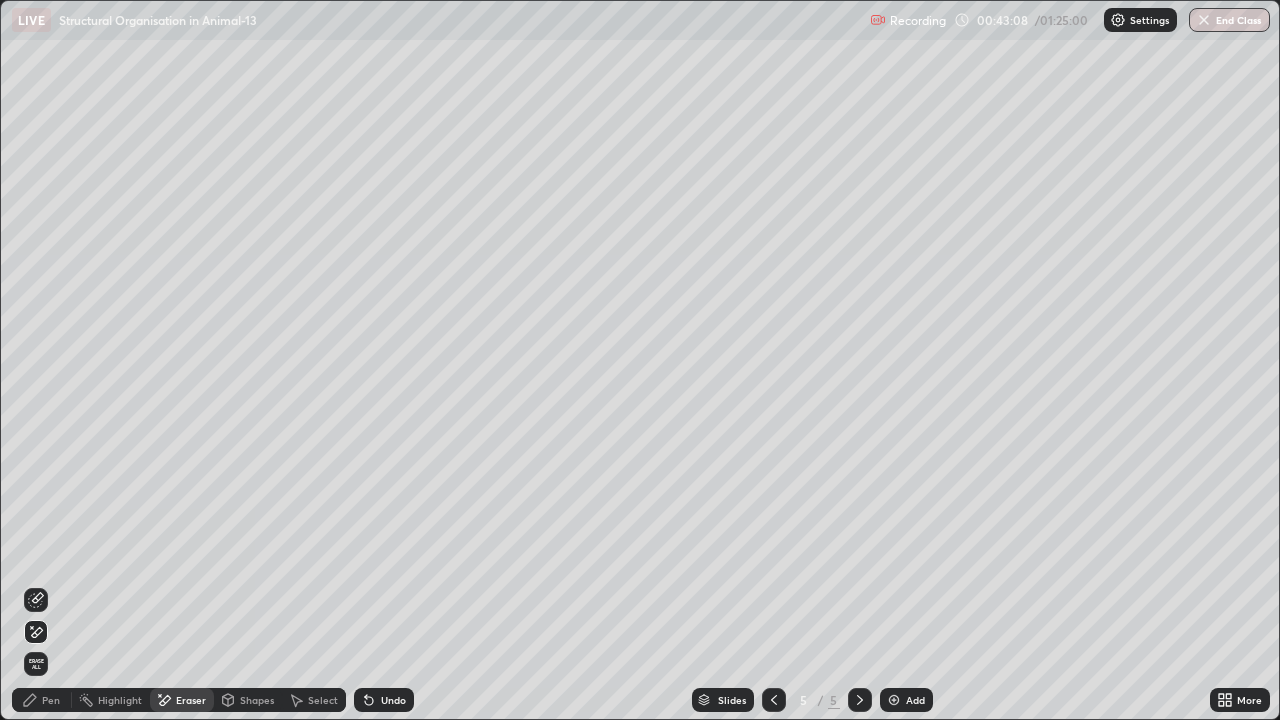 click 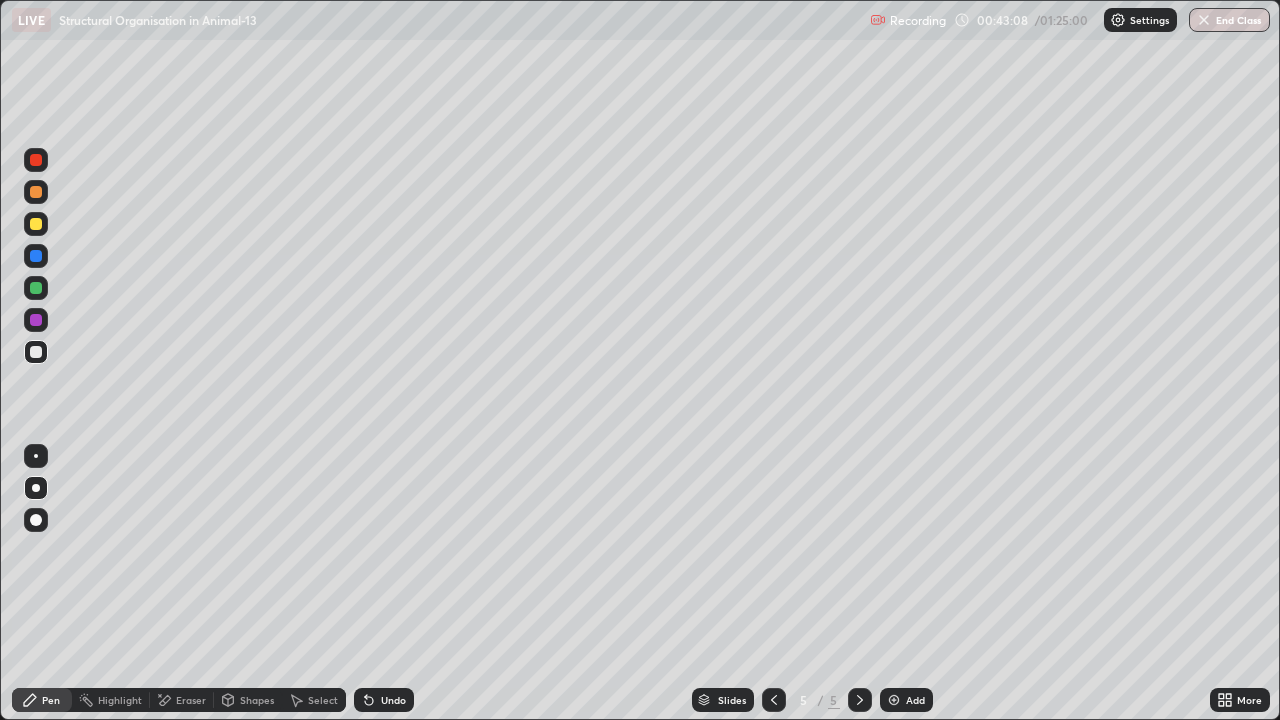 click on "Pen" at bounding box center [51, 700] 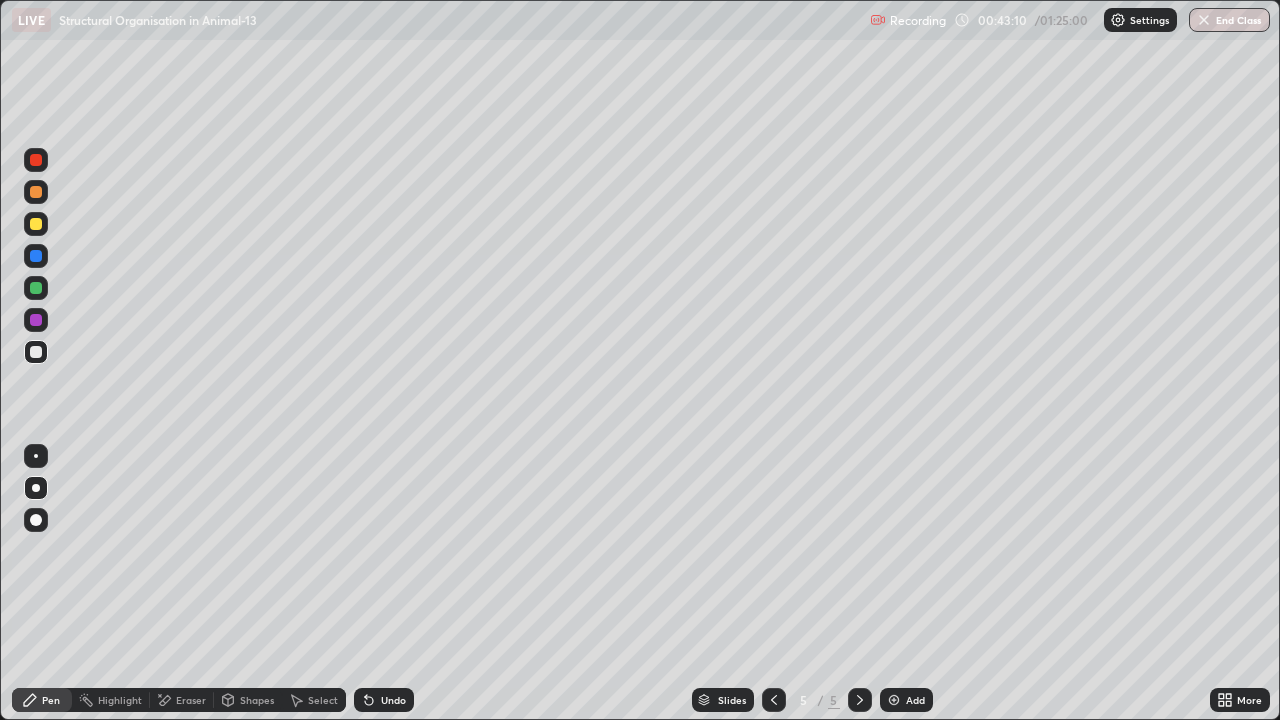 click at bounding box center [36, 224] 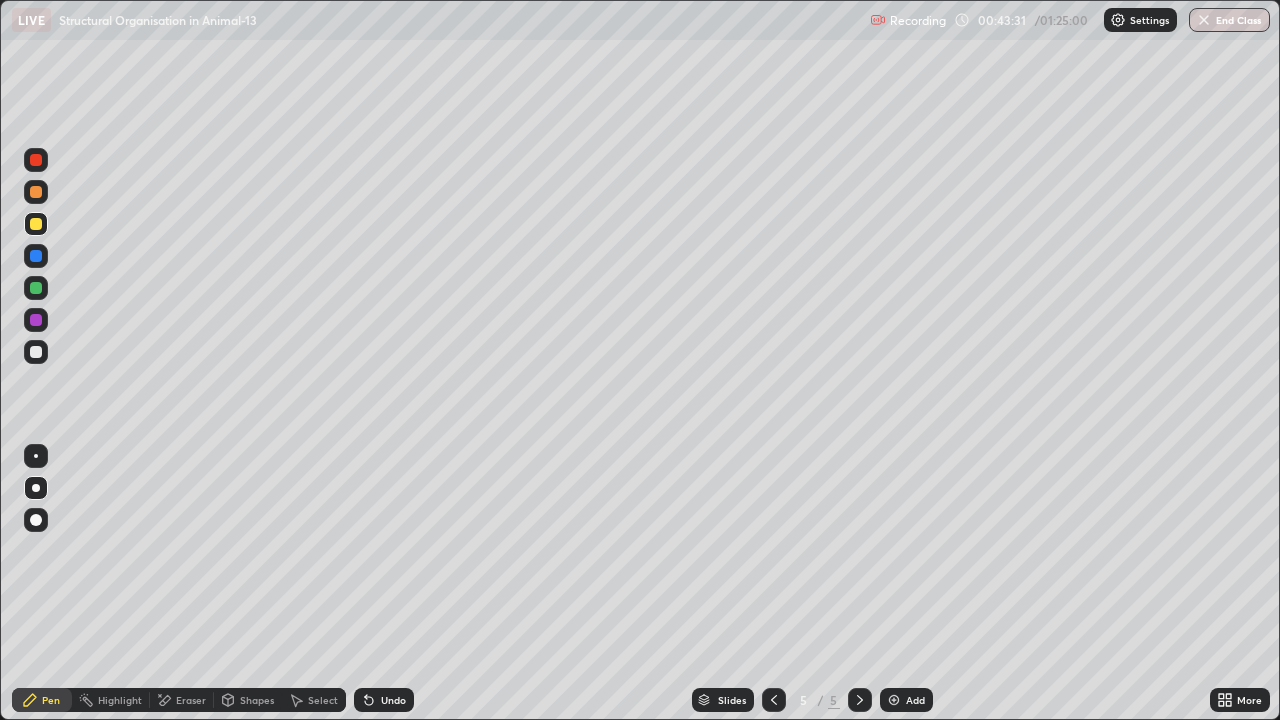 click at bounding box center (36, 288) 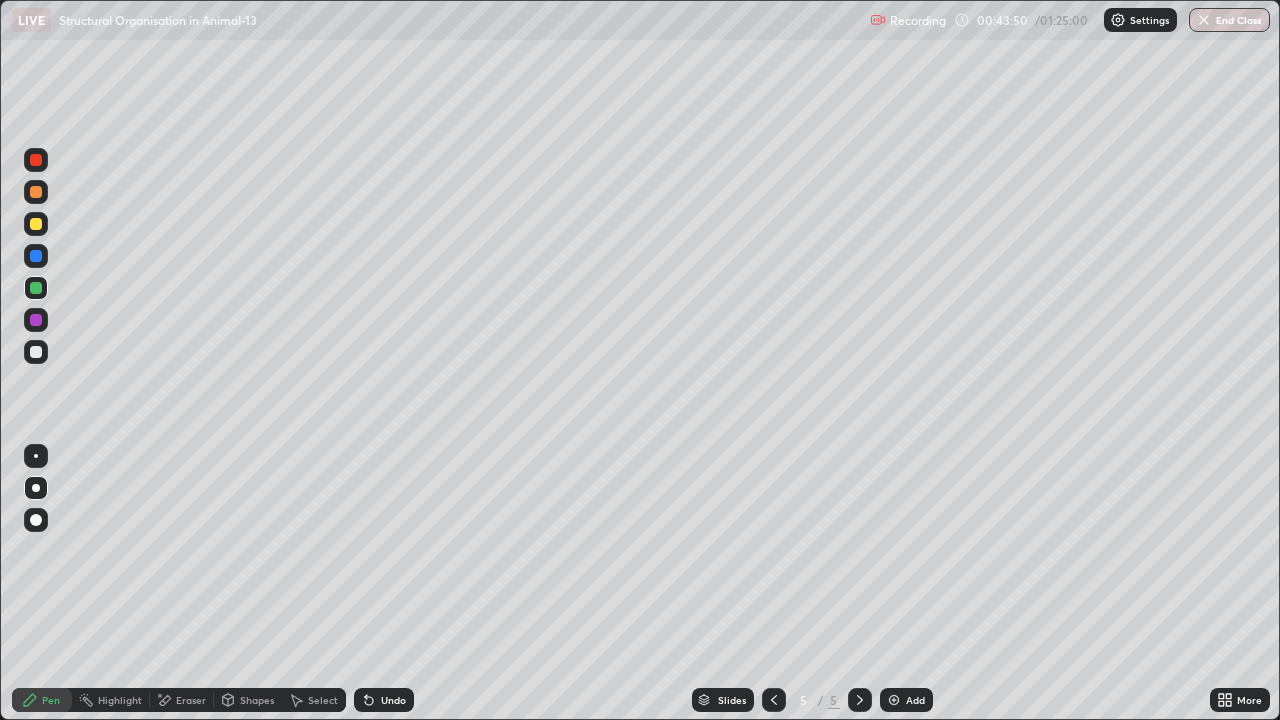 click on "Undo" at bounding box center (384, 700) 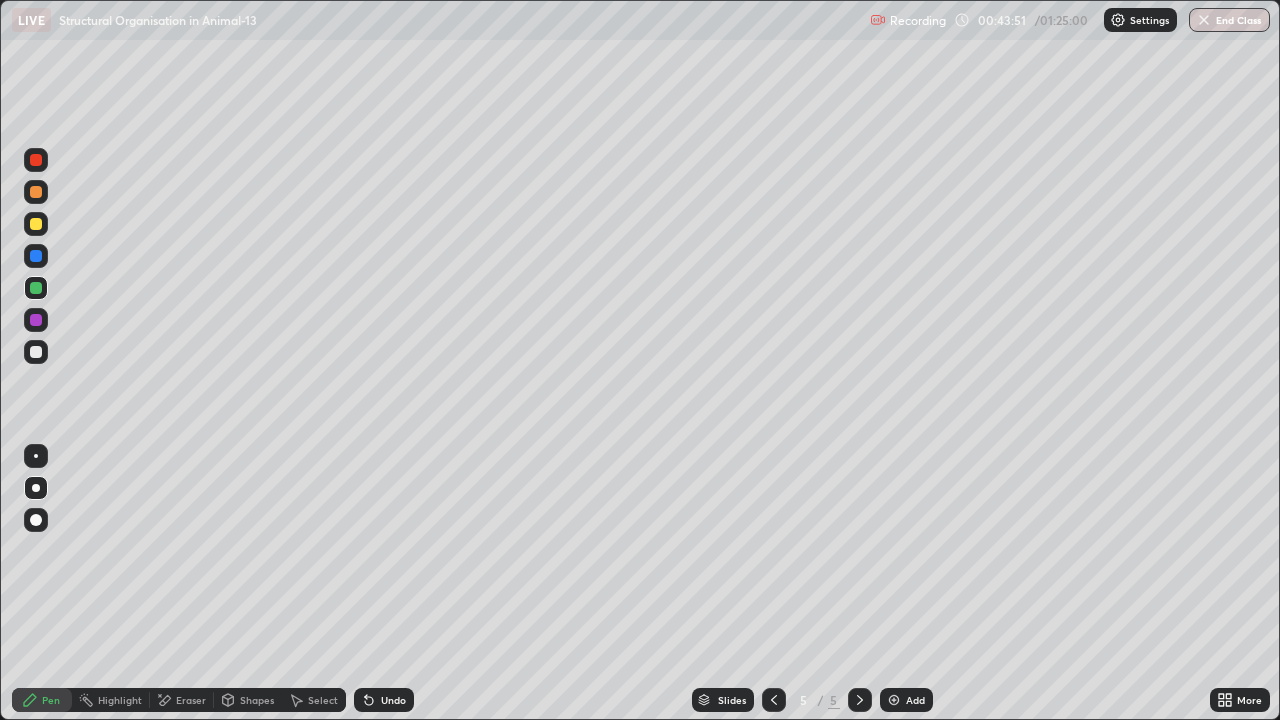 click on "Undo" at bounding box center [393, 700] 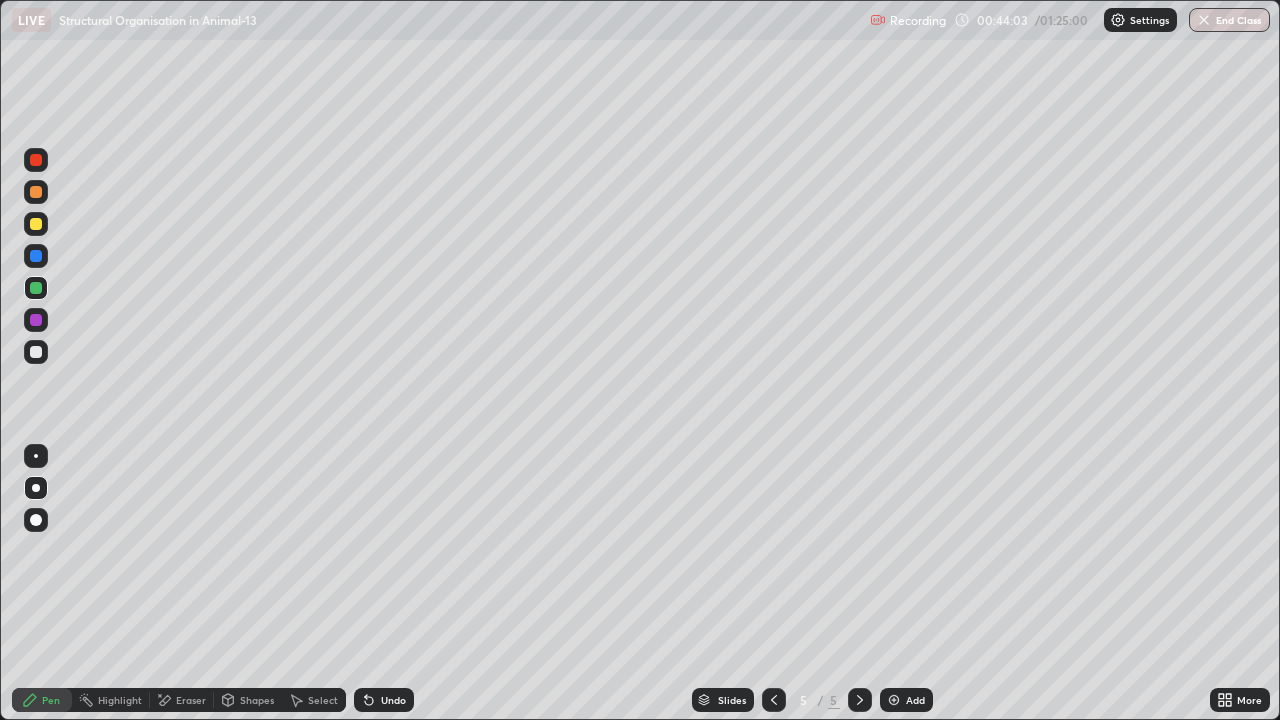 click on "Undo" at bounding box center [393, 700] 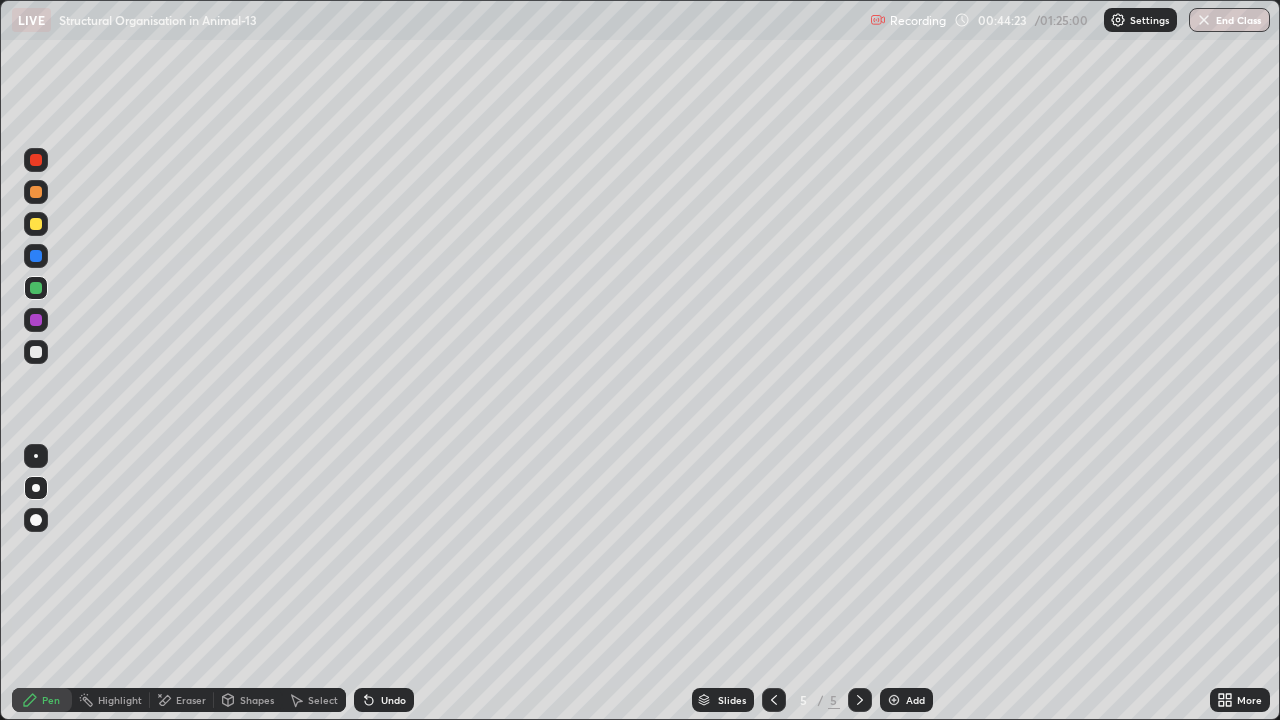 click on "Undo" at bounding box center (393, 700) 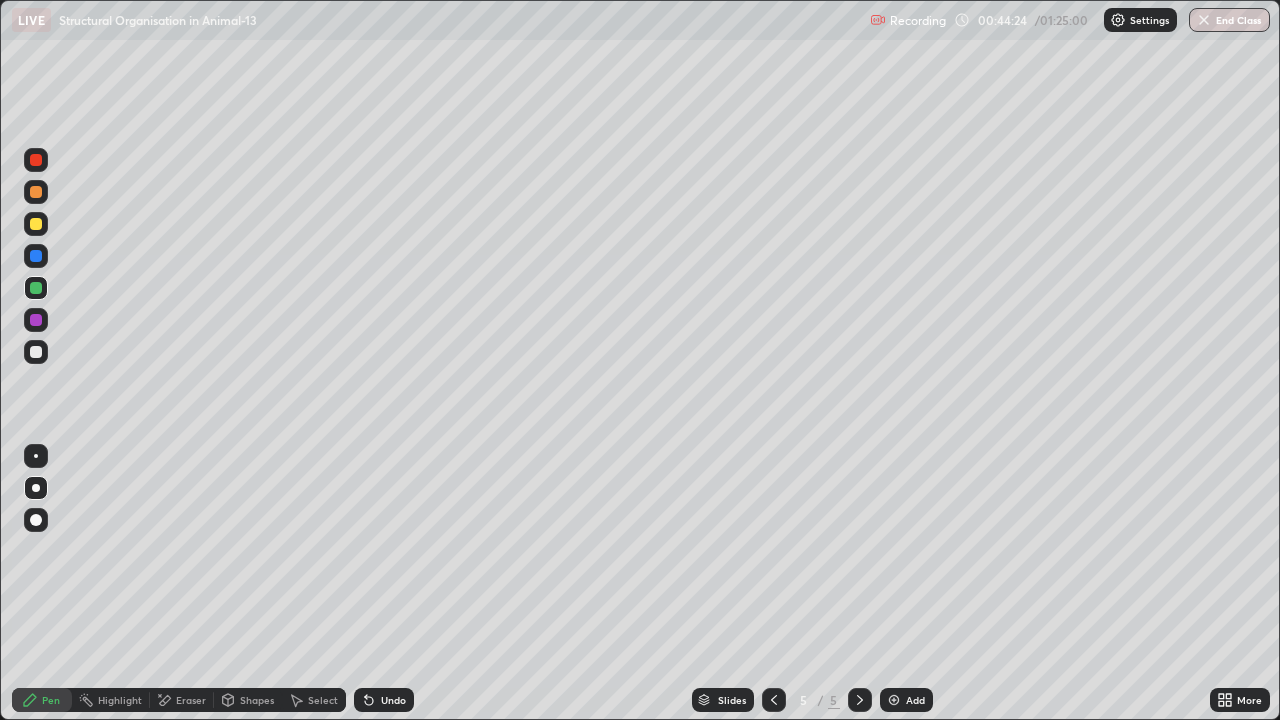 click on "Undo" at bounding box center [393, 700] 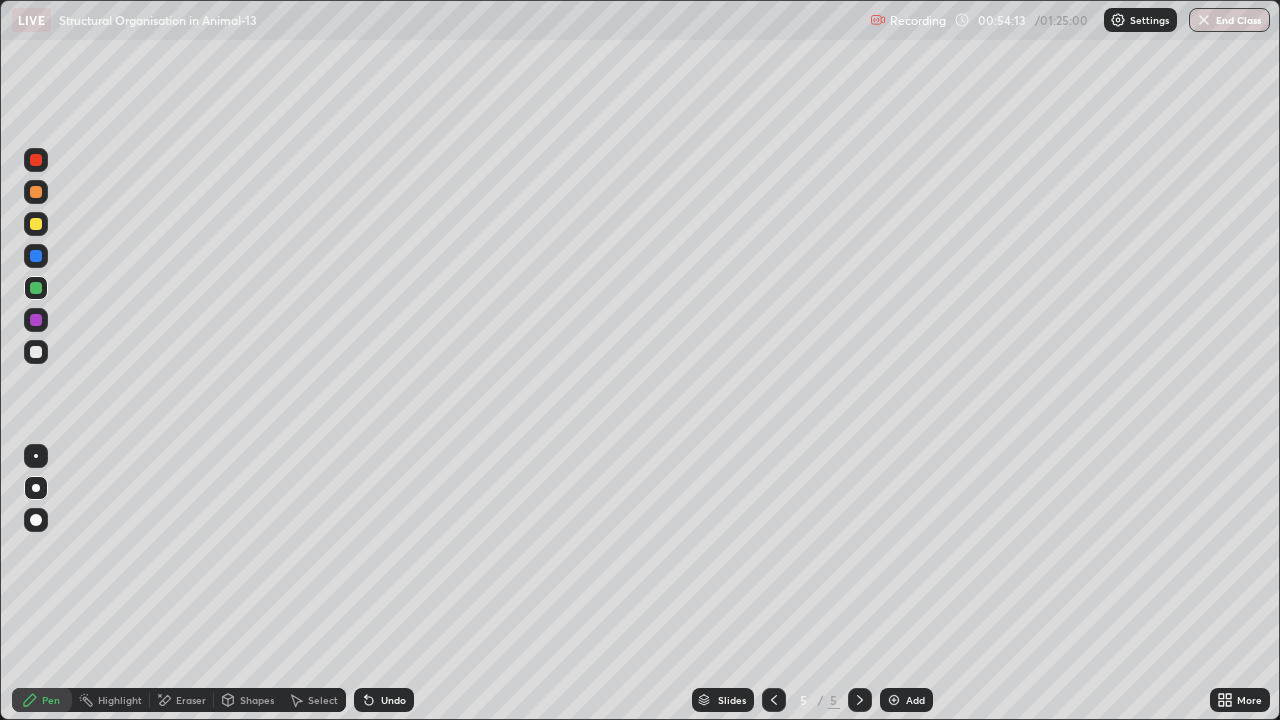 click at bounding box center (36, 320) 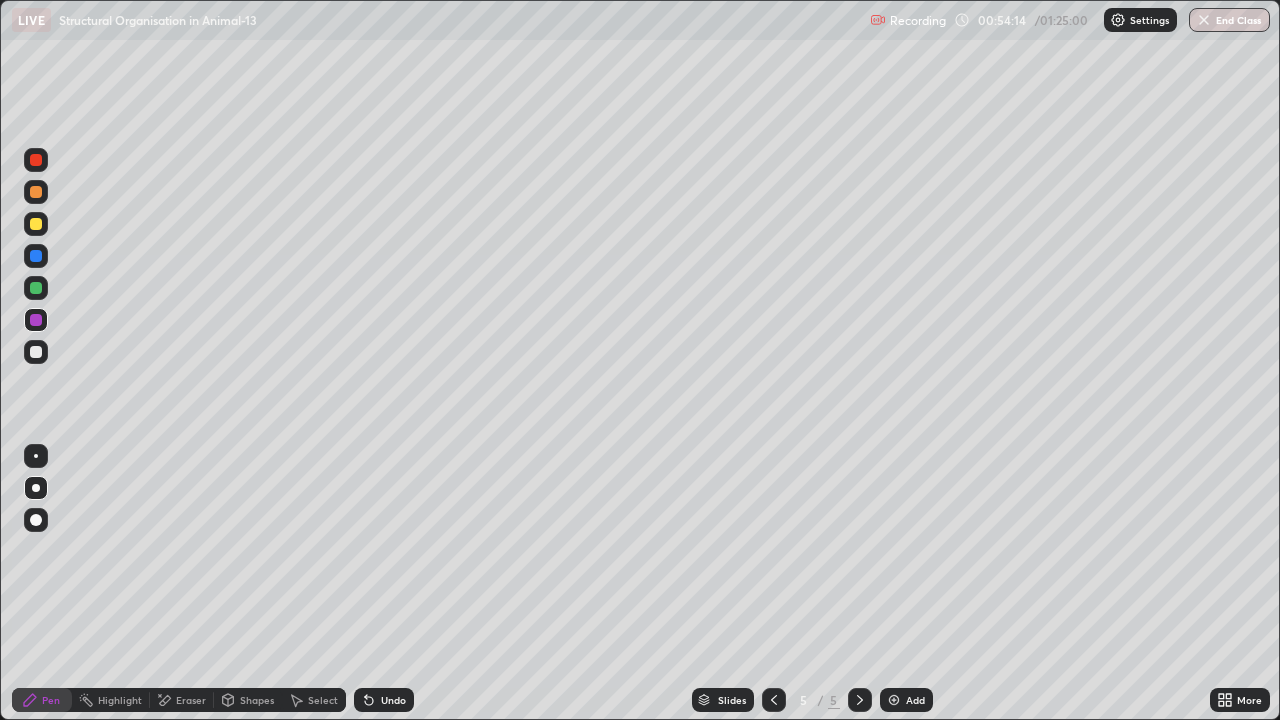 click at bounding box center (36, 352) 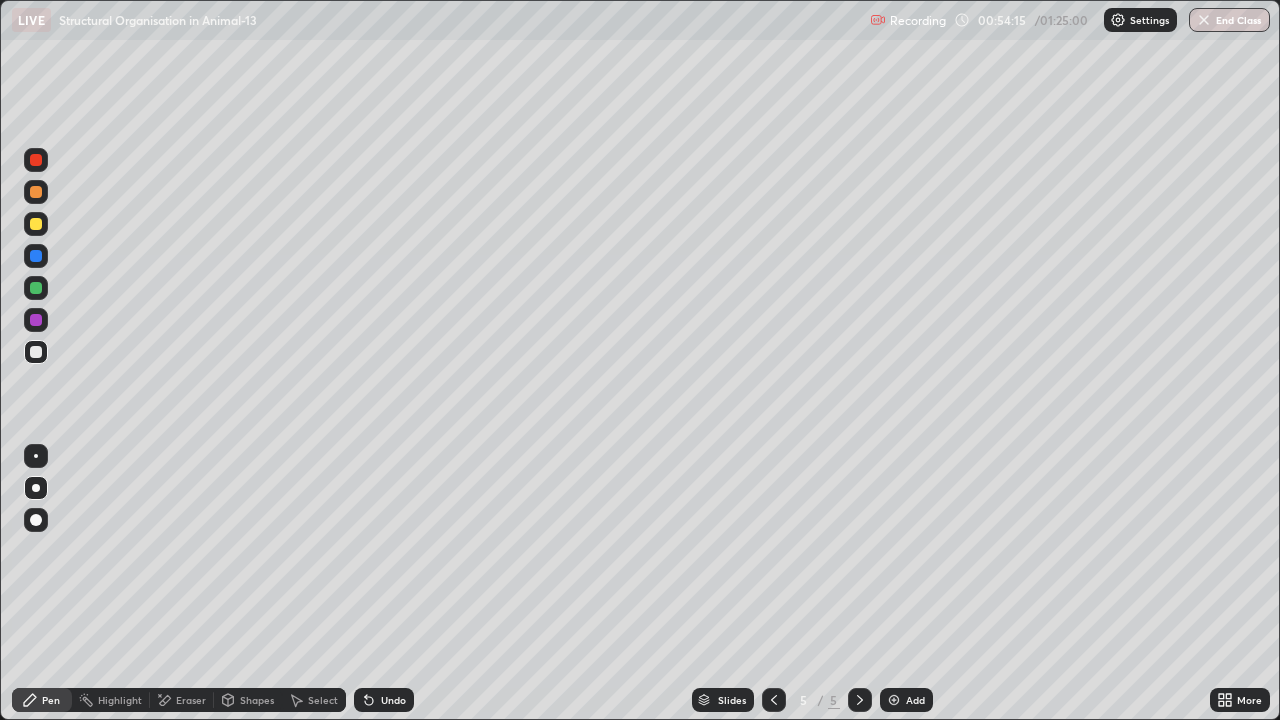 click at bounding box center (36, 160) 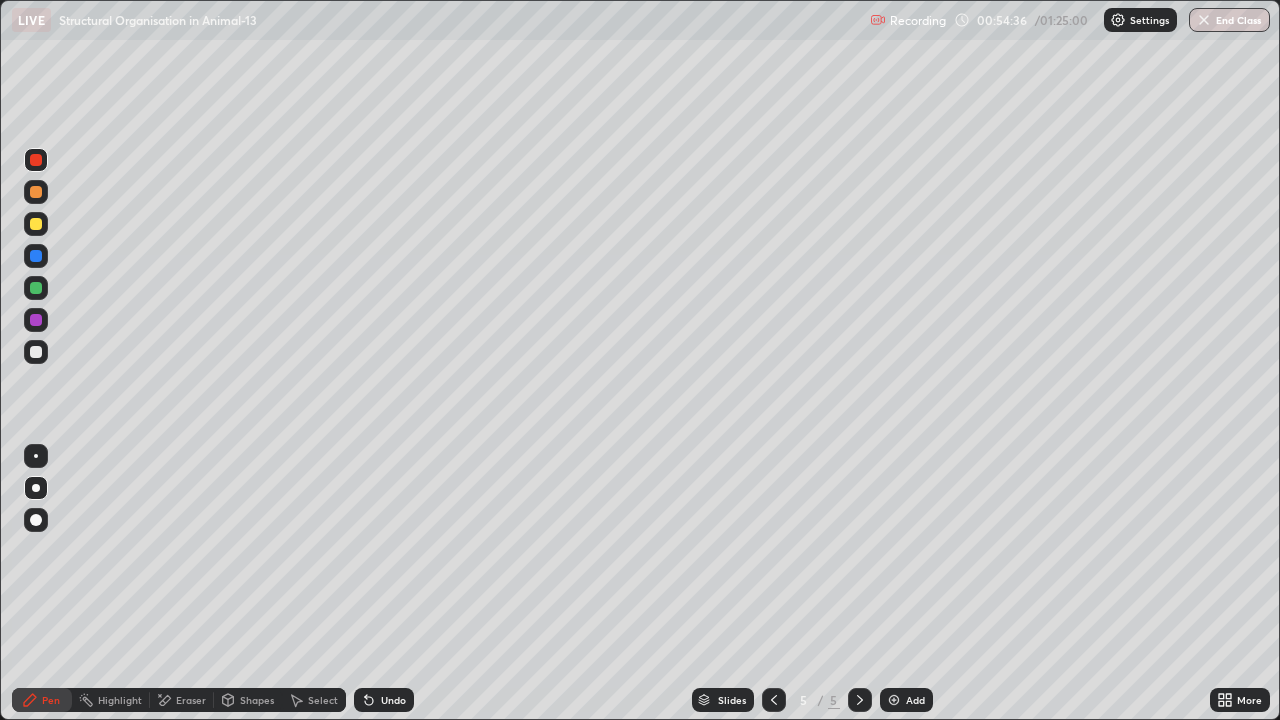 click at bounding box center (36, 352) 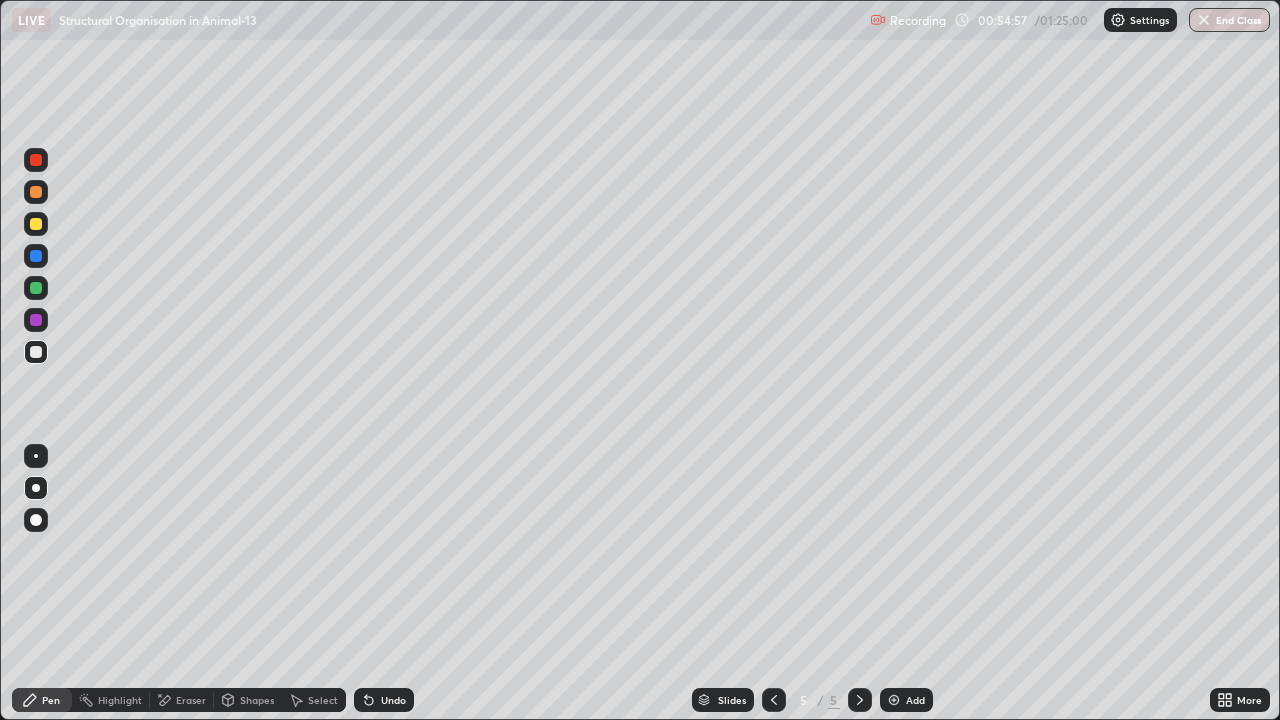 click at bounding box center (36, 160) 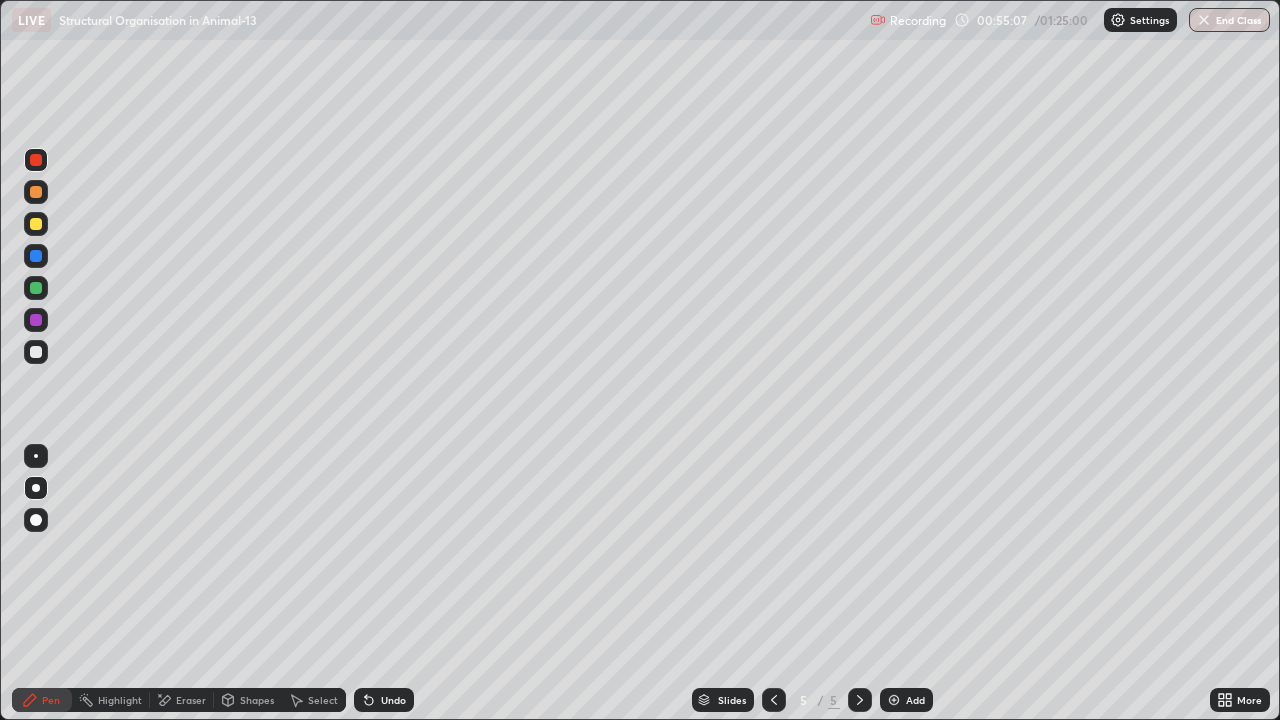 click at bounding box center (36, 352) 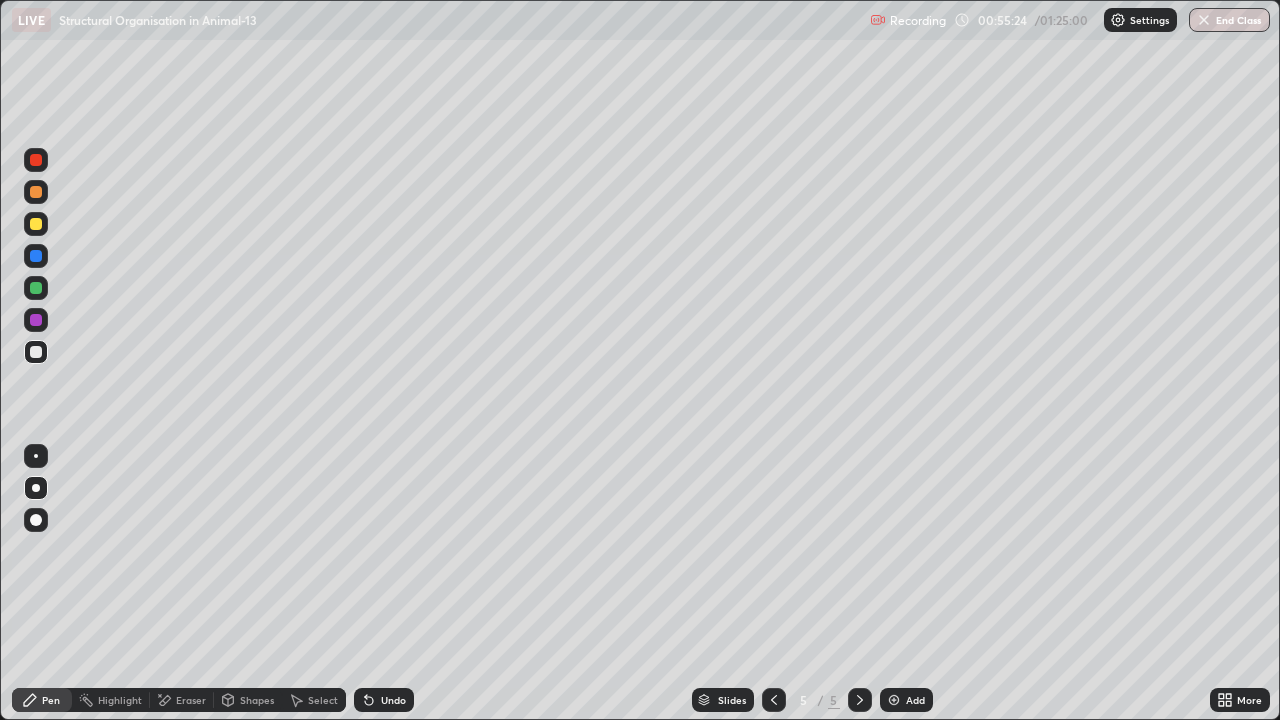 click at bounding box center (36, 320) 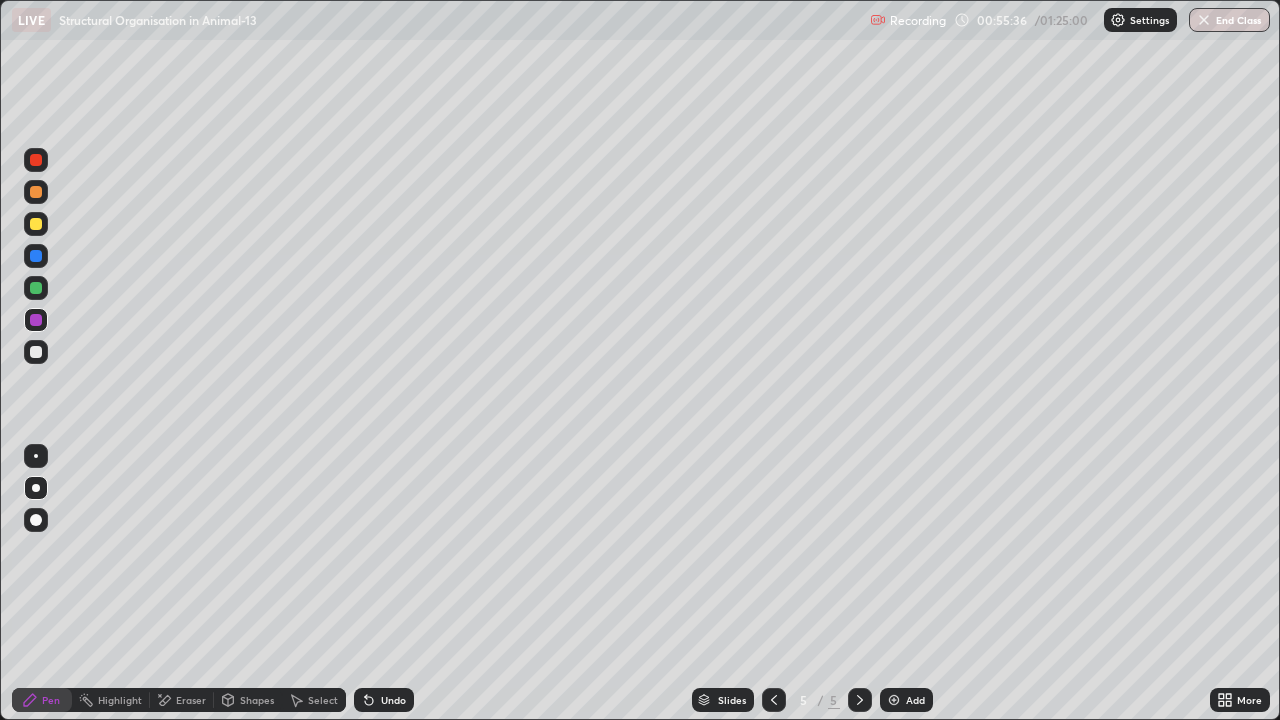 click at bounding box center (36, 352) 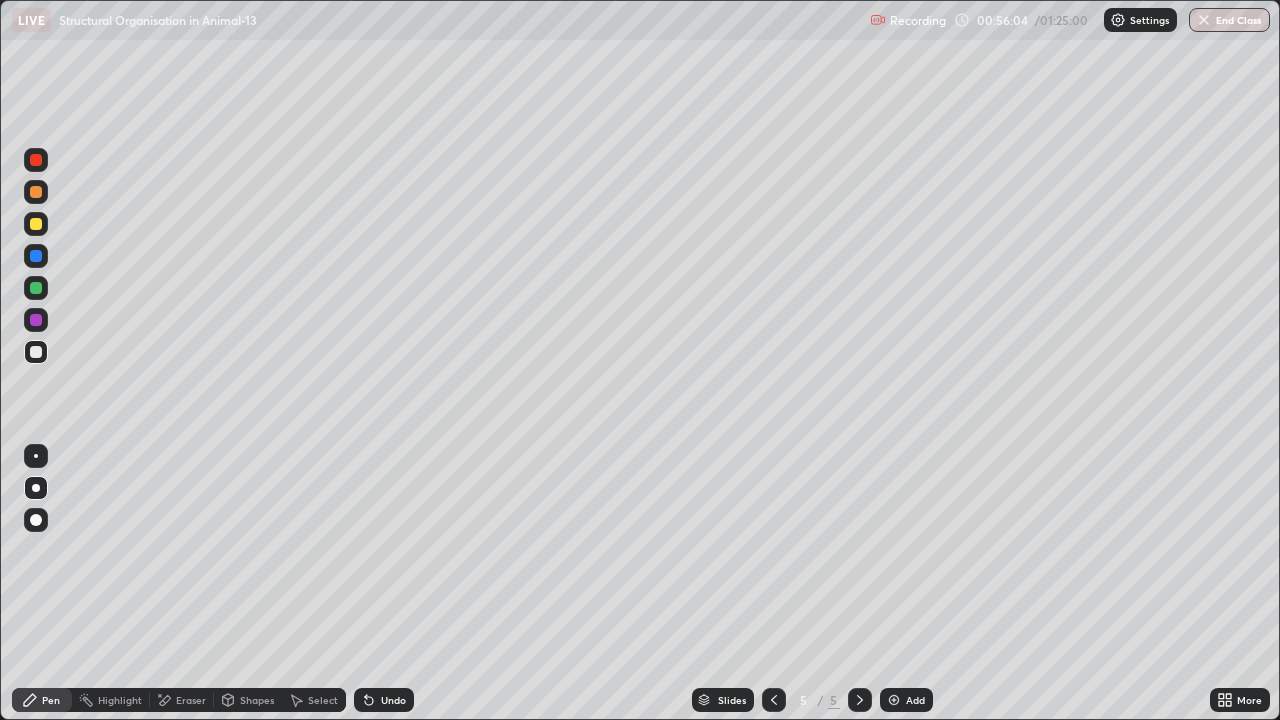 click on "Undo" at bounding box center [393, 700] 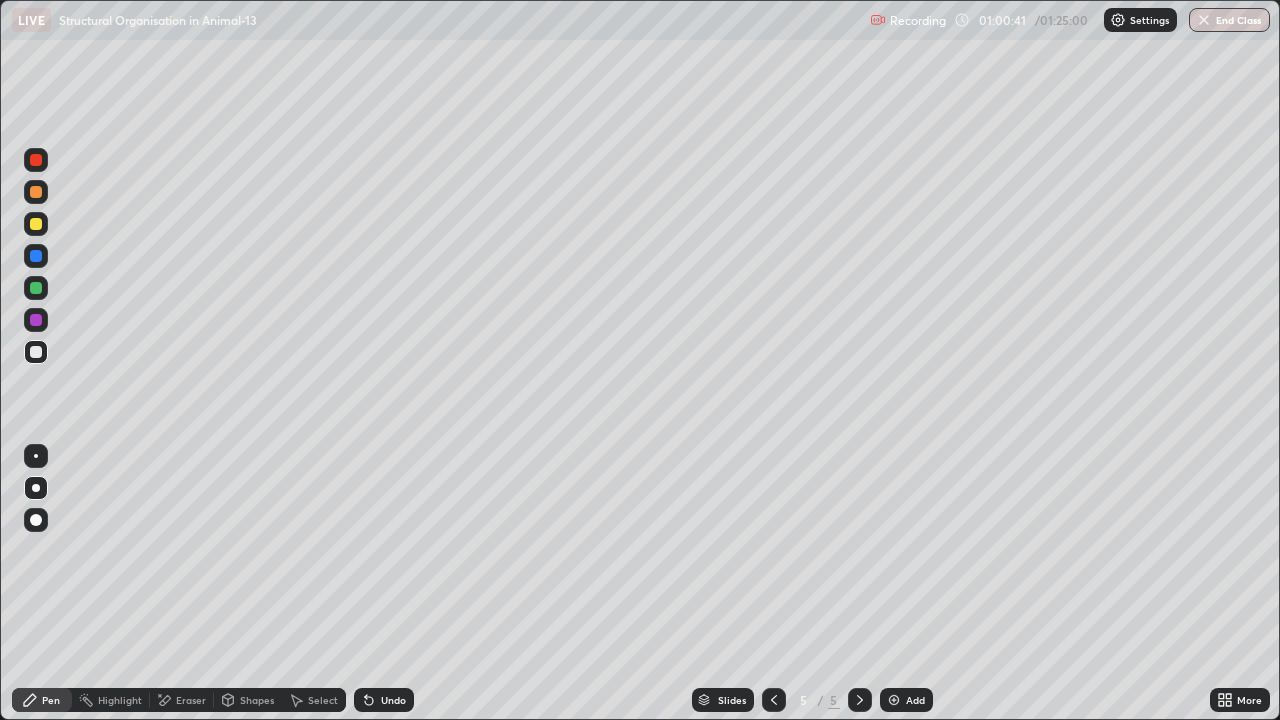click on "Add" at bounding box center [906, 700] 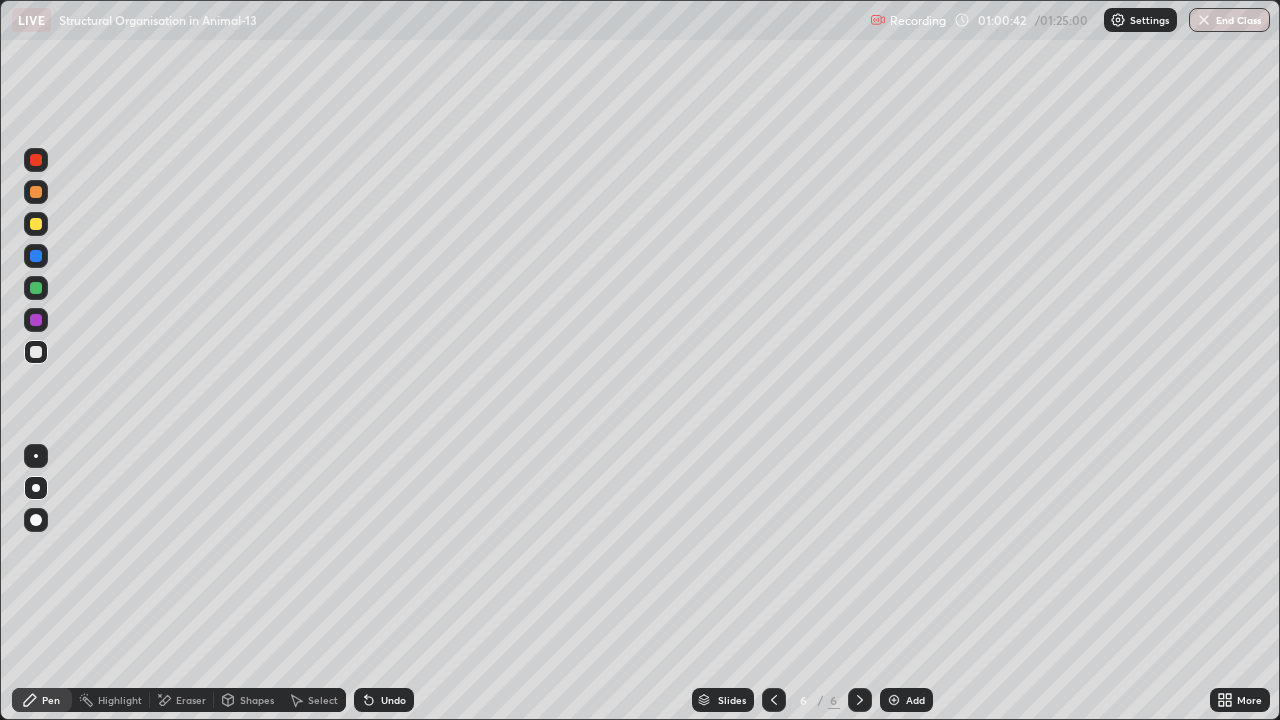 click at bounding box center [36, 224] 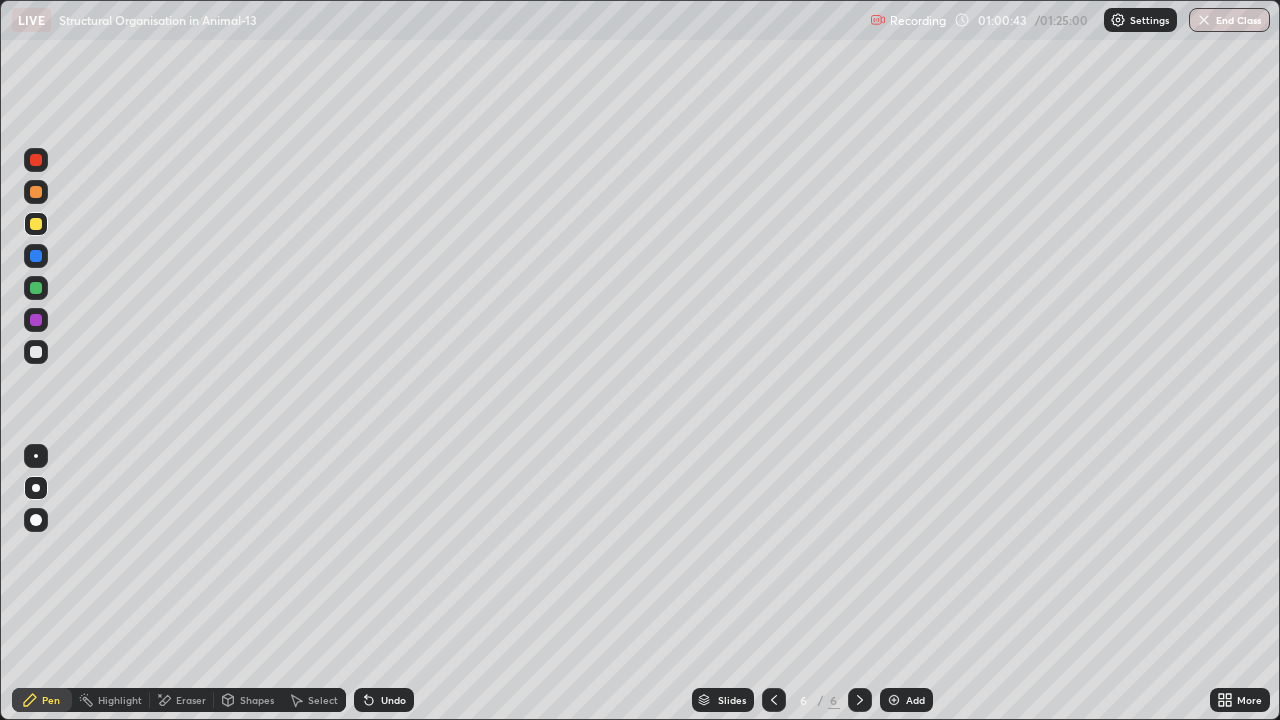 click at bounding box center [36, 224] 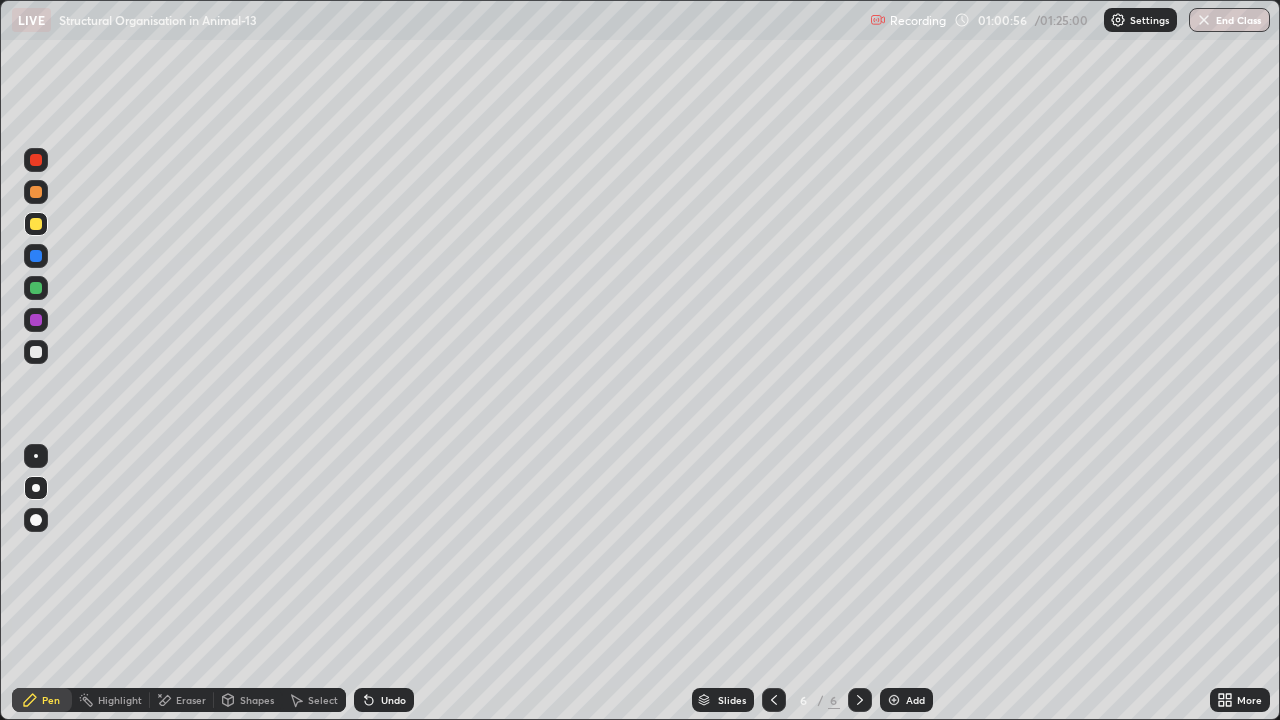click at bounding box center [36, 160] 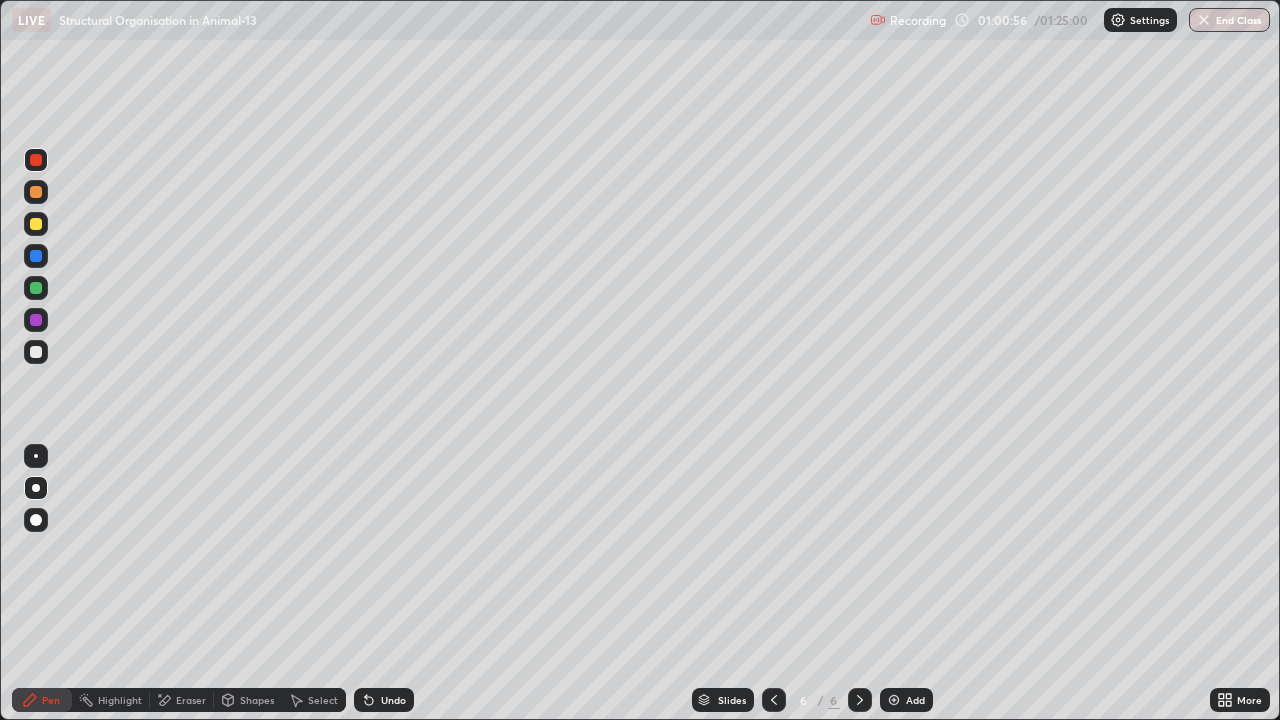 click at bounding box center [36, 160] 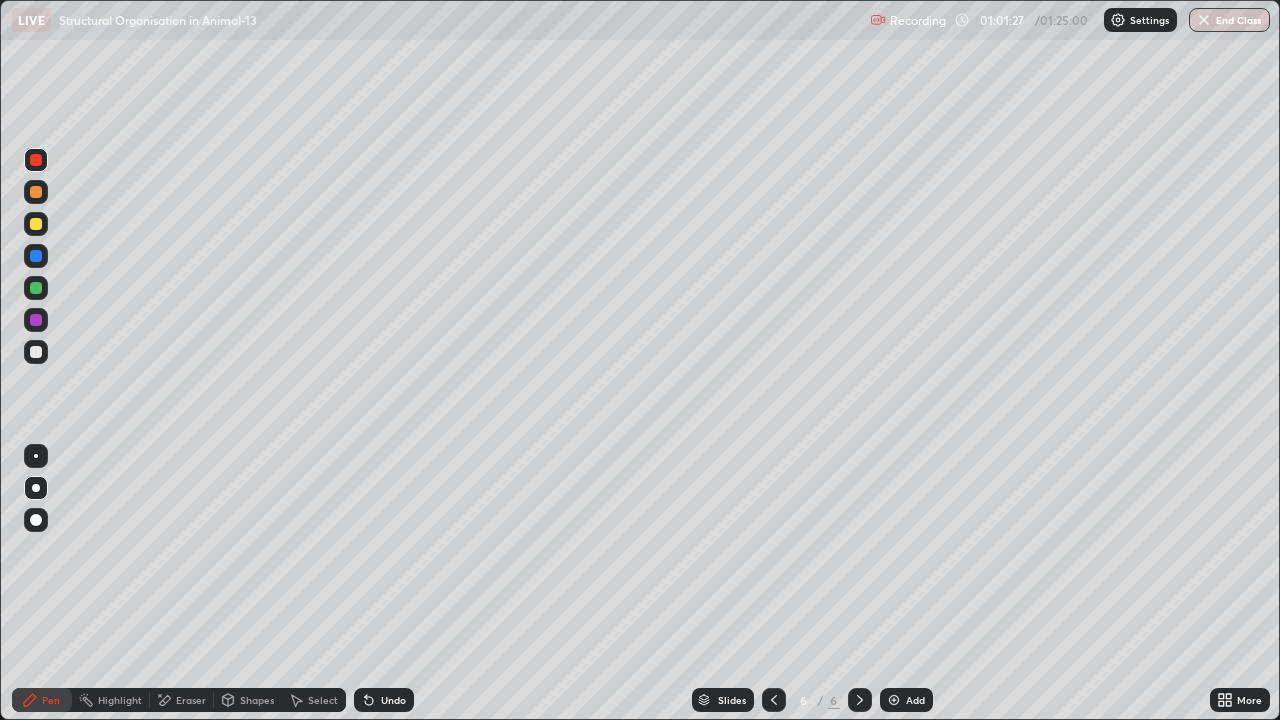 click at bounding box center [36, 160] 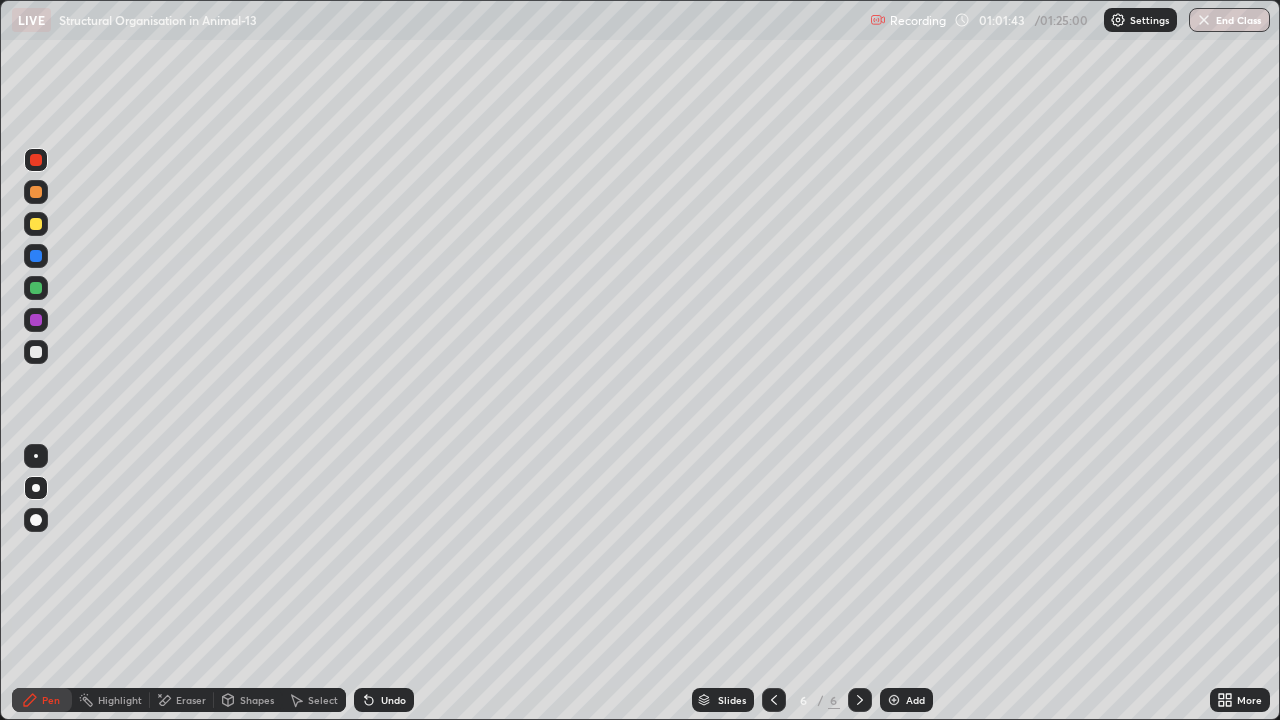 click at bounding box center (36, 352) 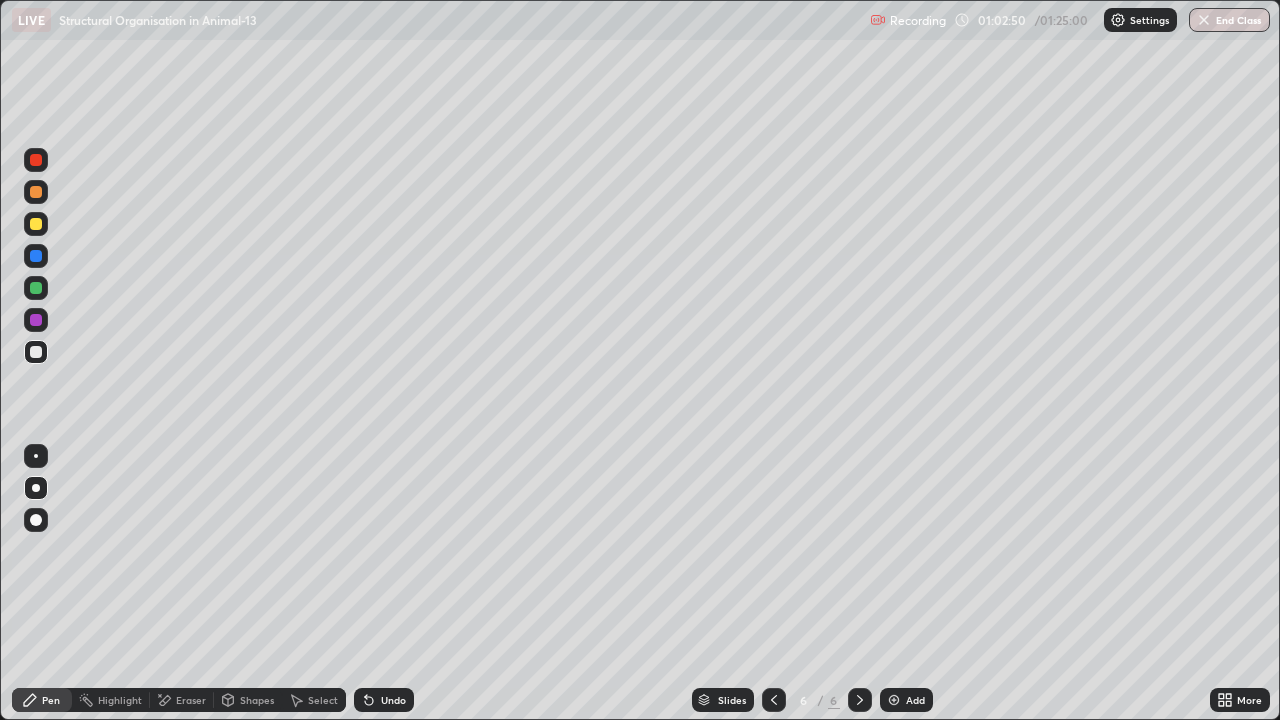 click at bounding box center [36, 256] 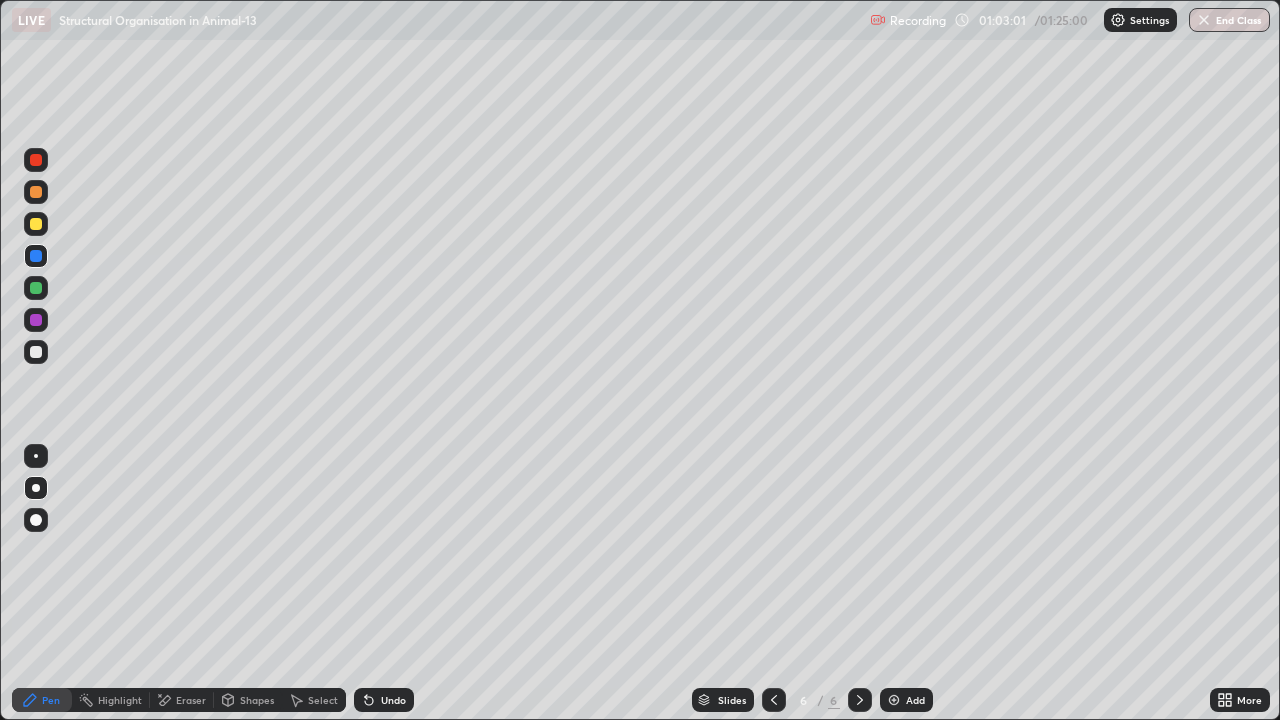 click at bounding box center [36, 160] 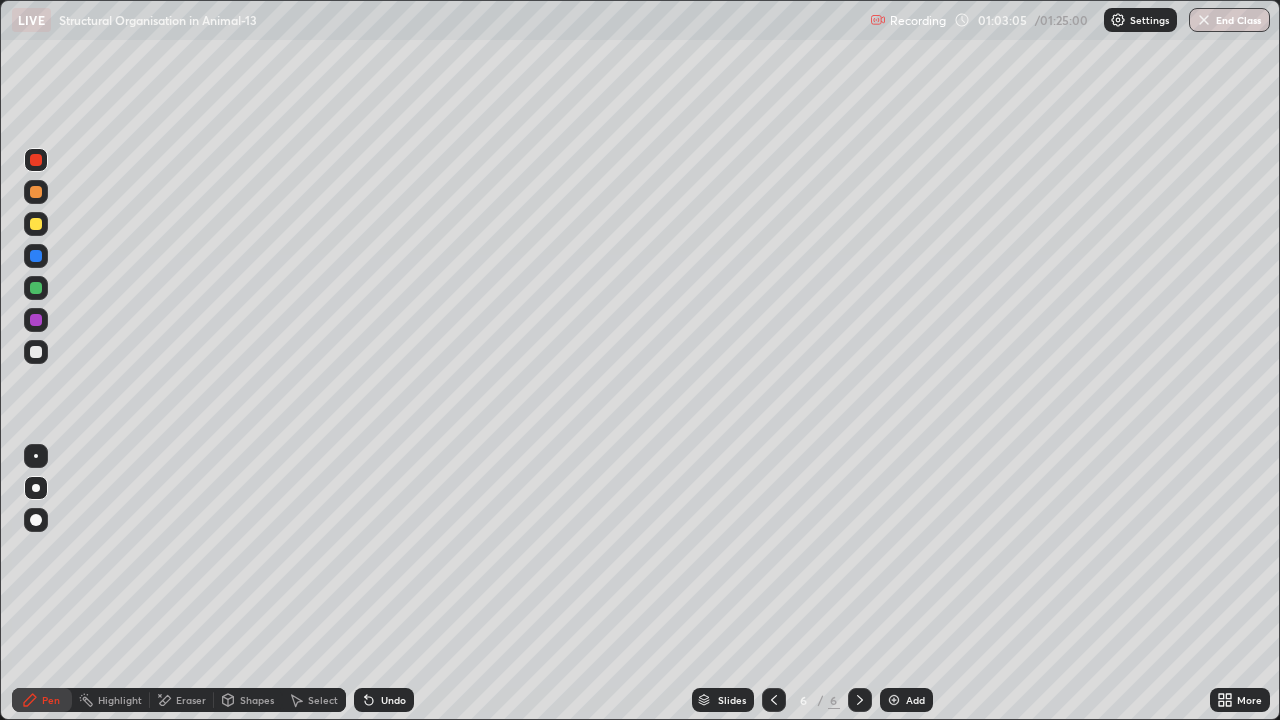 click at bounding box center (36, 352) 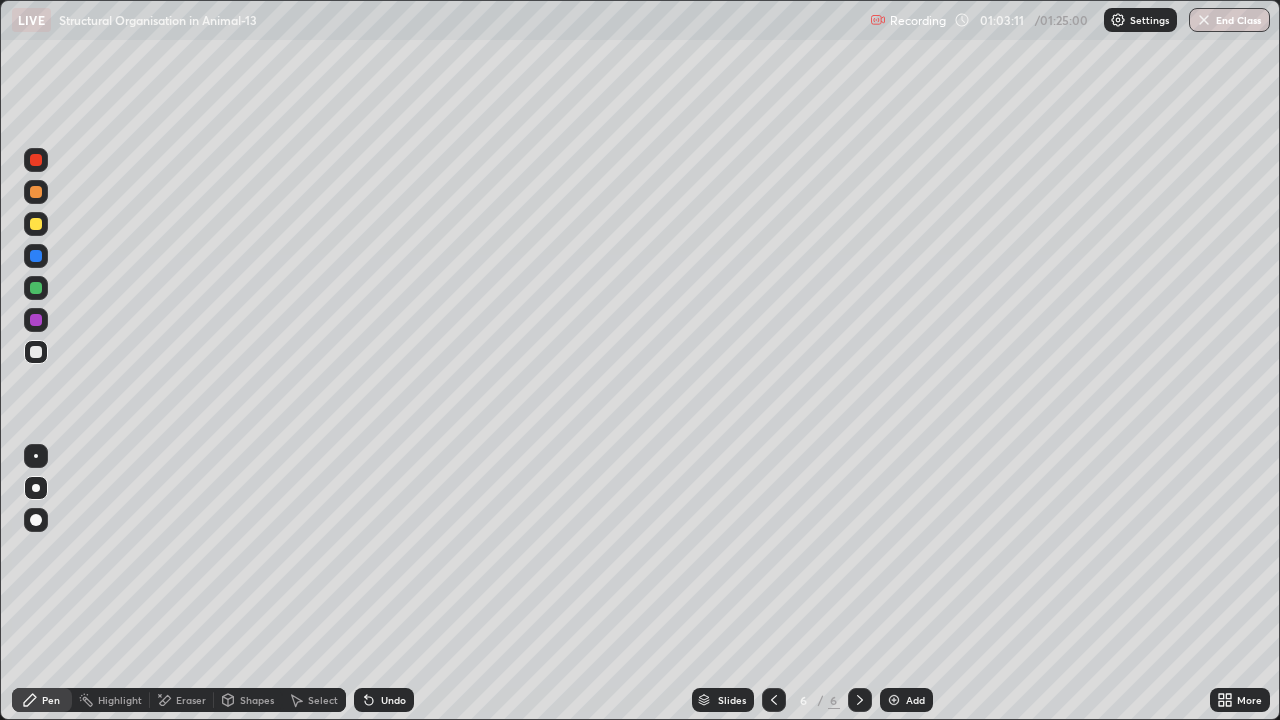 click at bounding box center (36, 288) 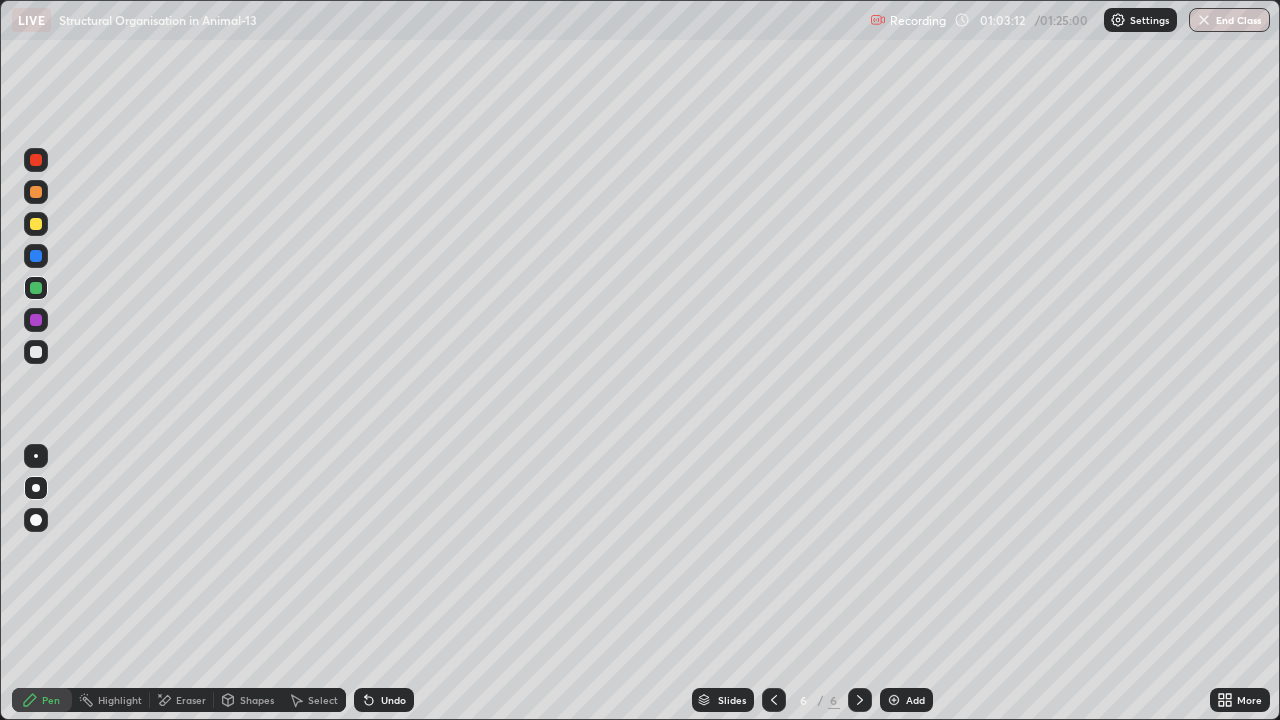 click at bounding box center [36, 160] 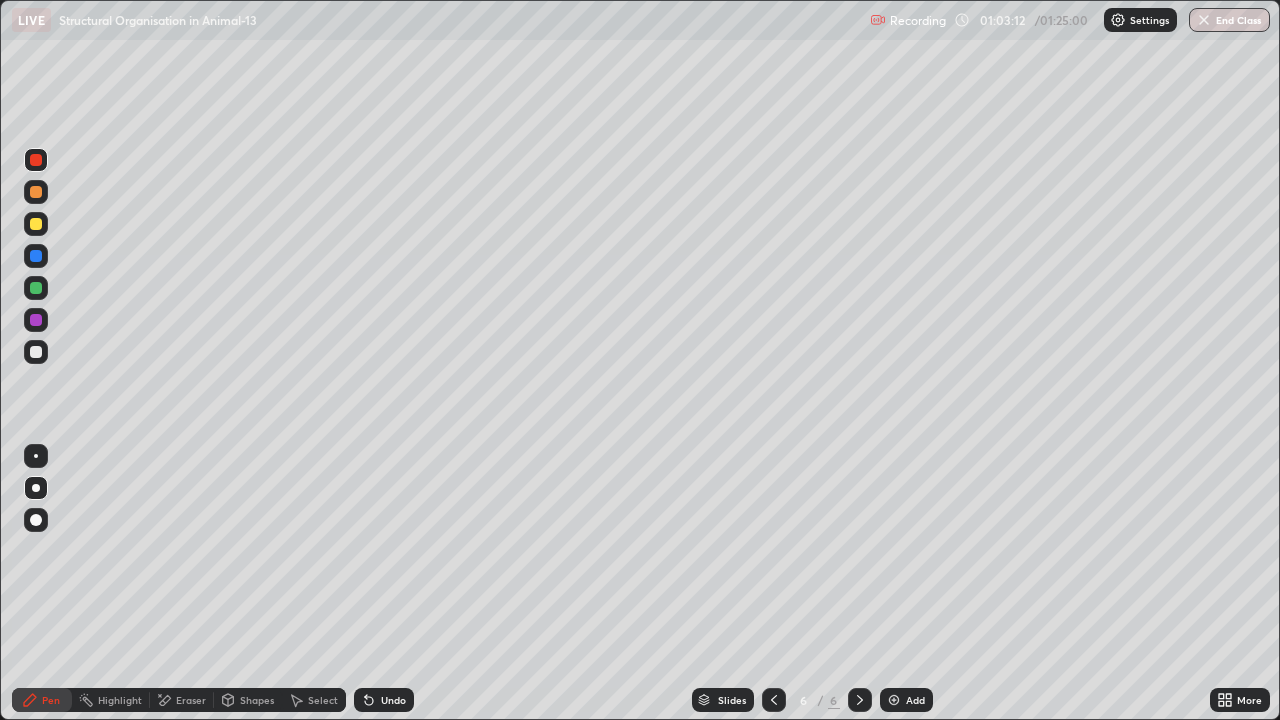 click at bounding box center (36, 192) 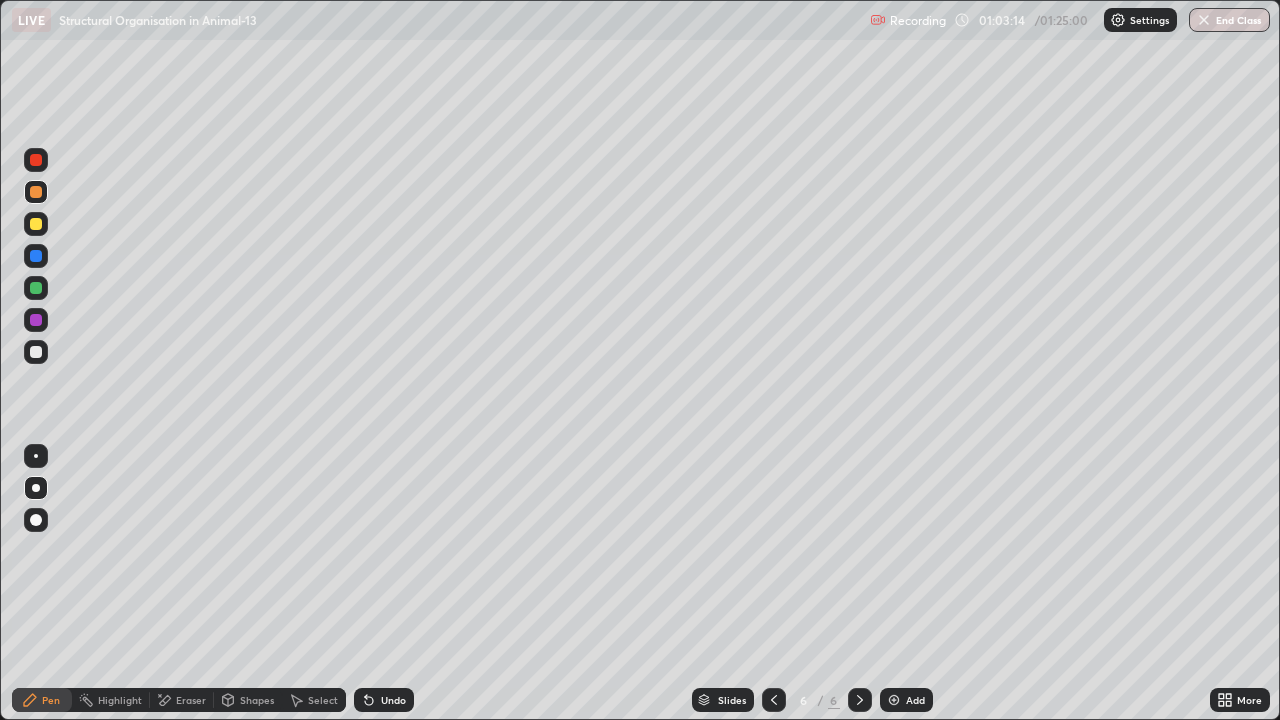 click at bounding box center [36, 456] 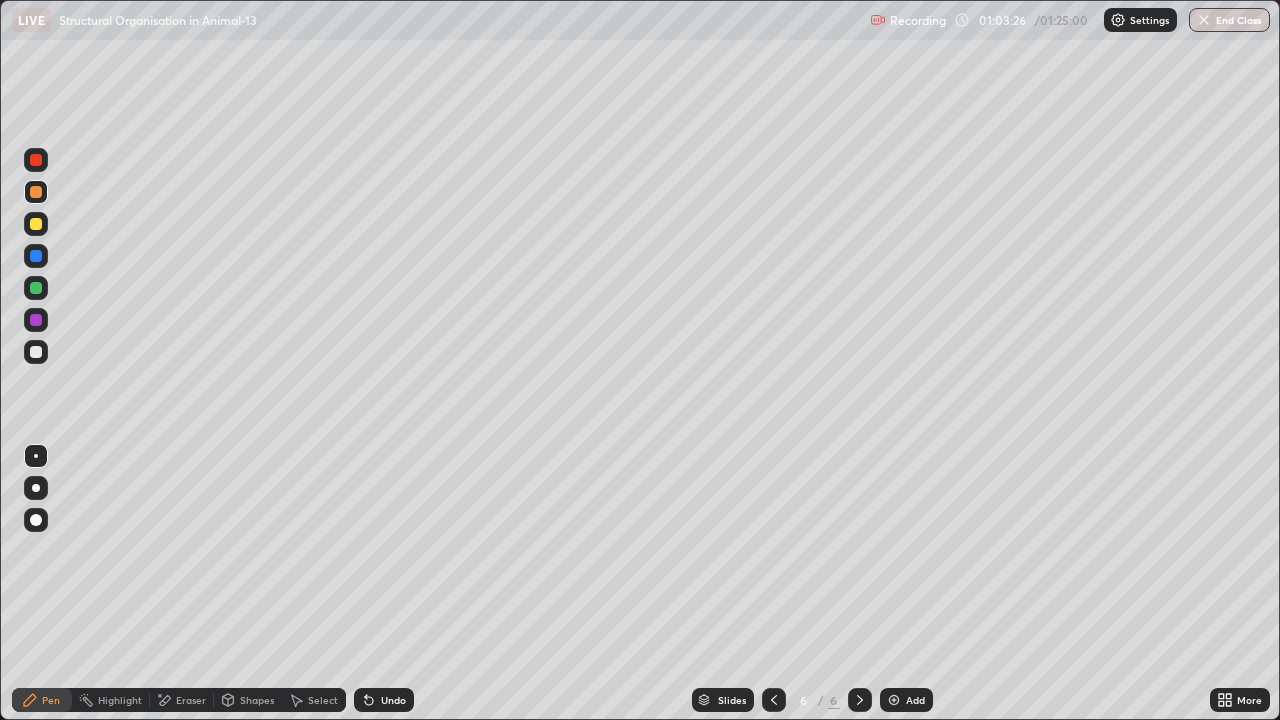 click on "Undo" at bounding box center (393, 700) 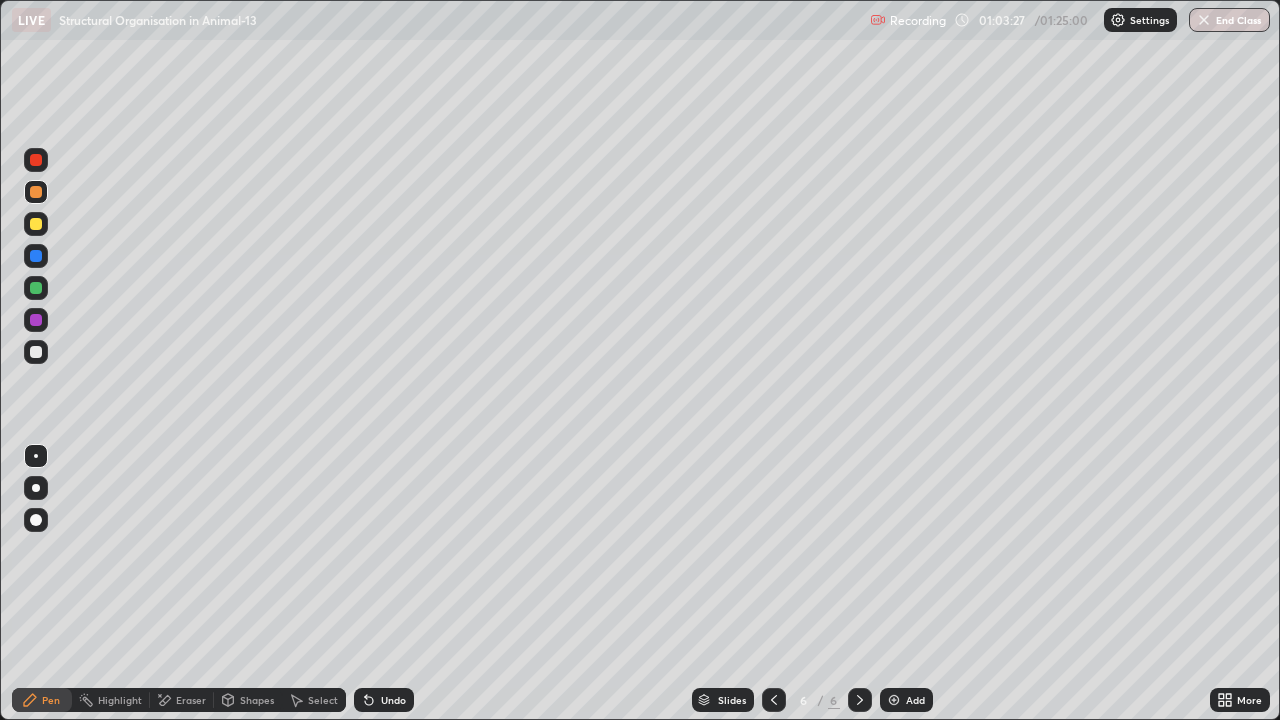 click on "Undo" at bounding box center (384, 700) 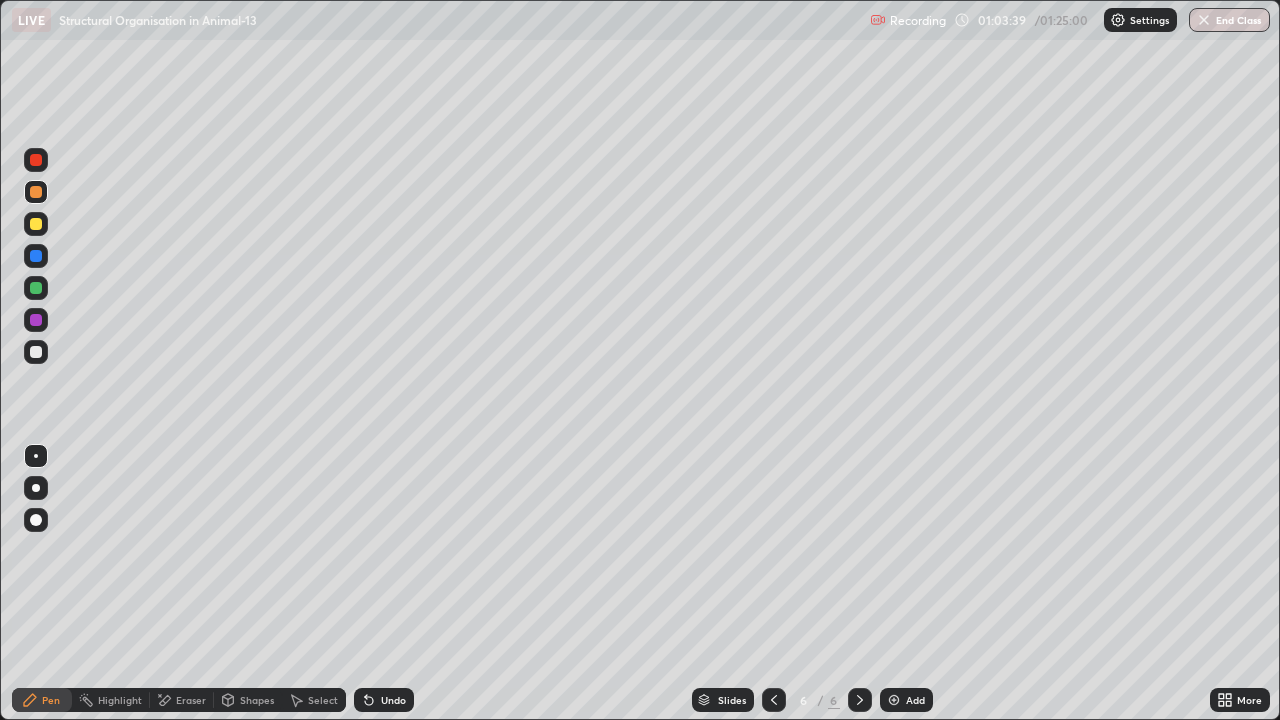 click at bounding box center (36, 256) 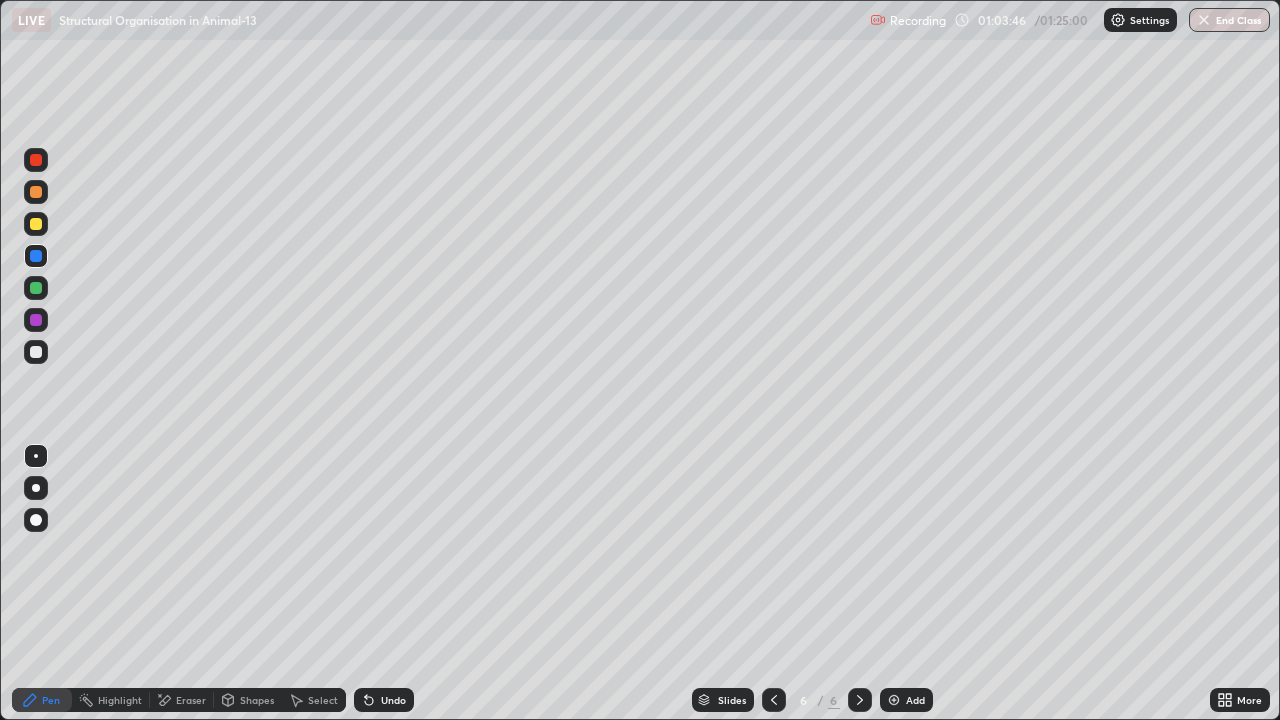 click at bounding box center [36, 352] 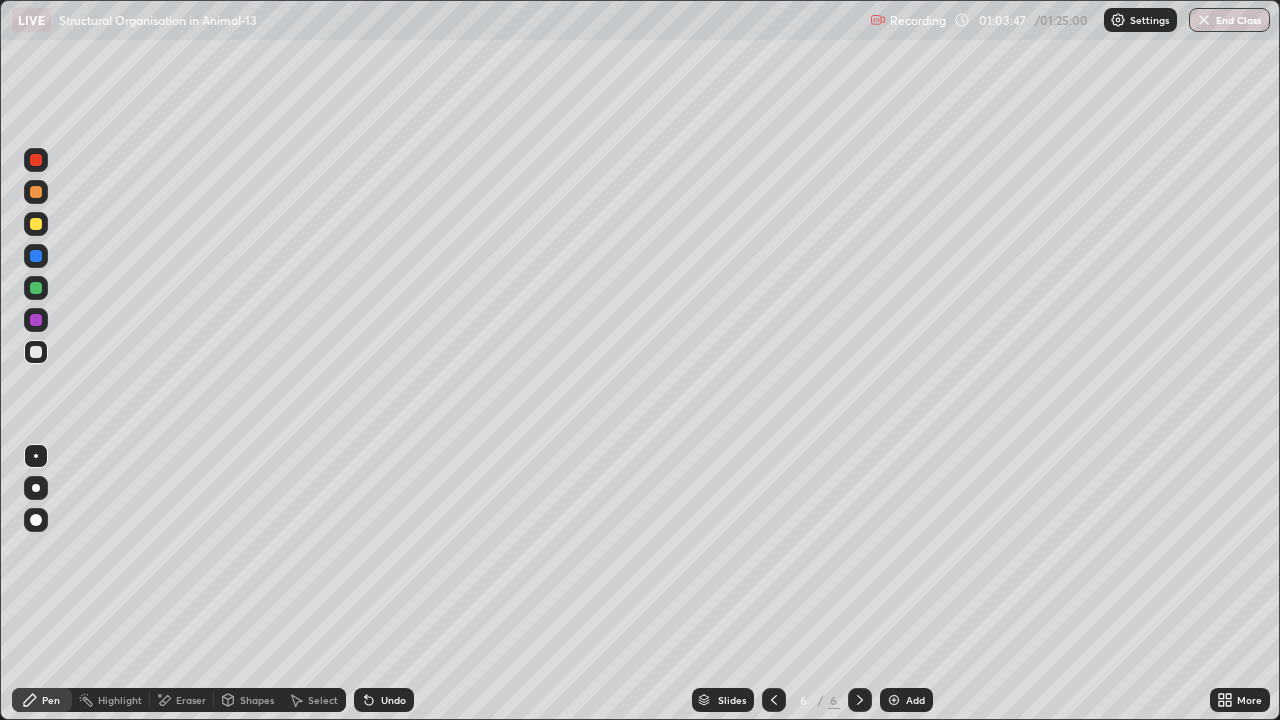 click at bounding box center (36, 488) 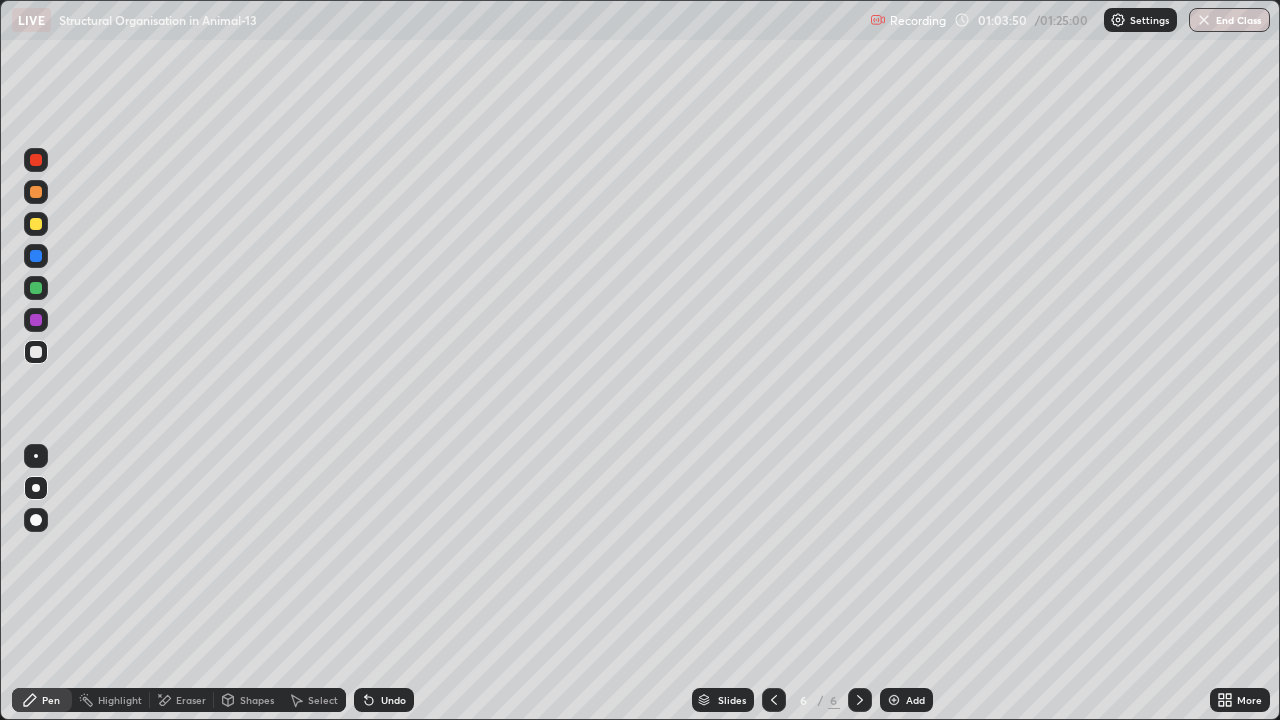 click at bounding box center [36, 256] 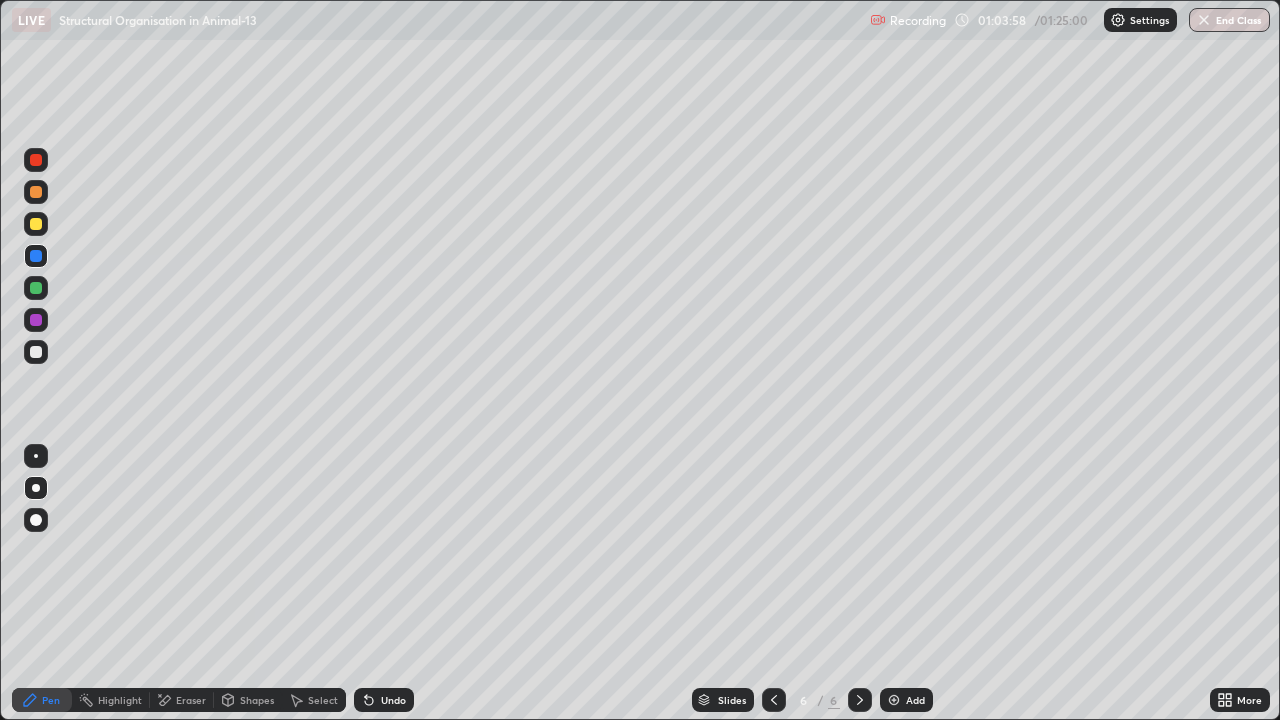 click at bounding box center (36, 160) 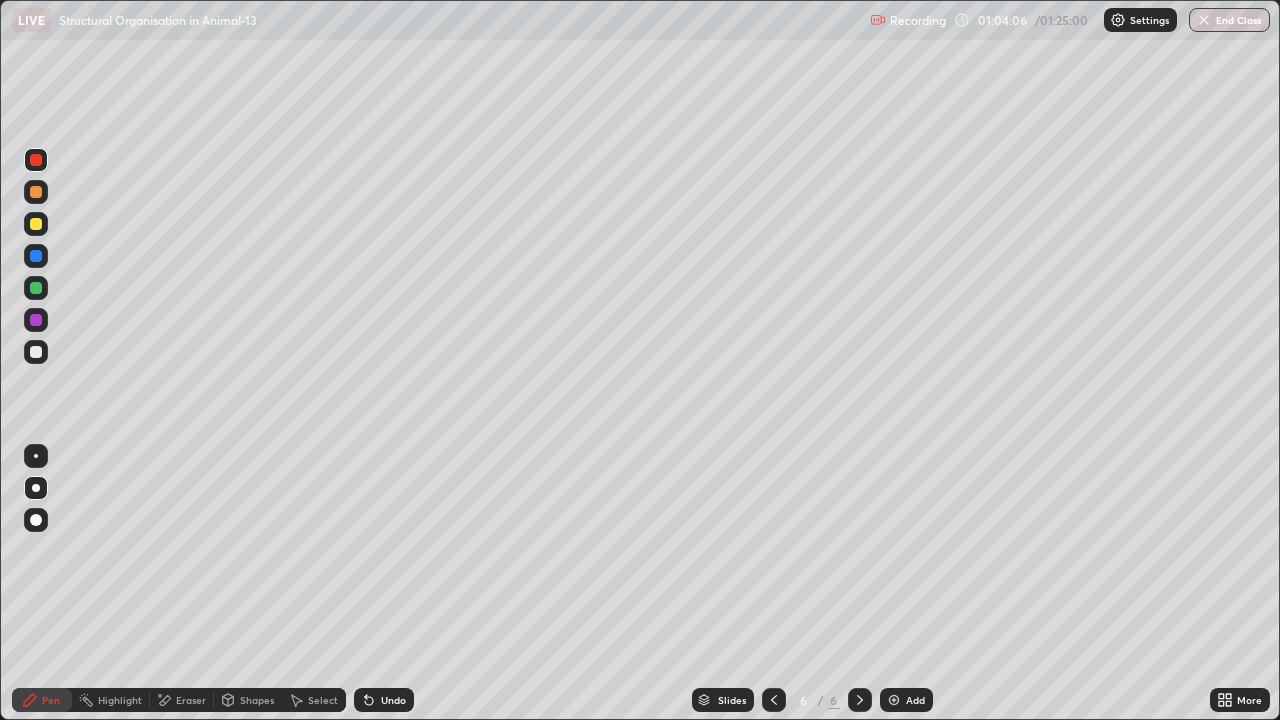 click at bounding box center [36, 352] 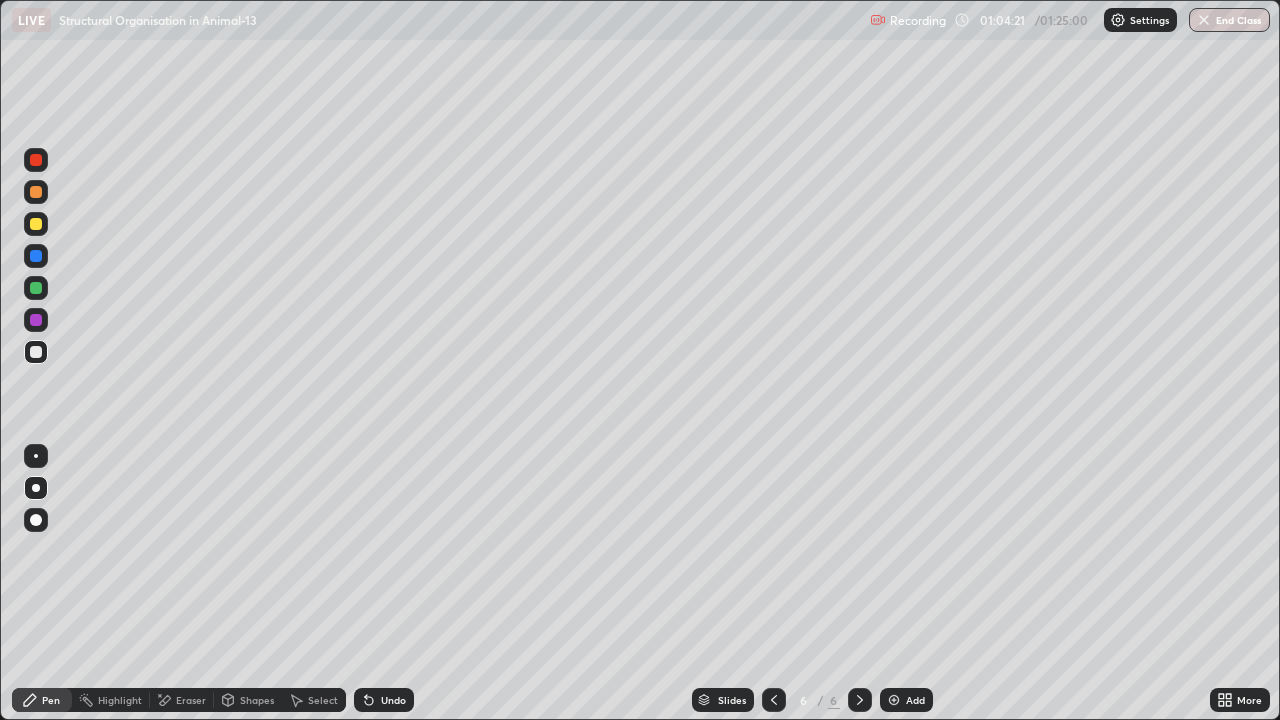 click at bounding box center (36, 256) 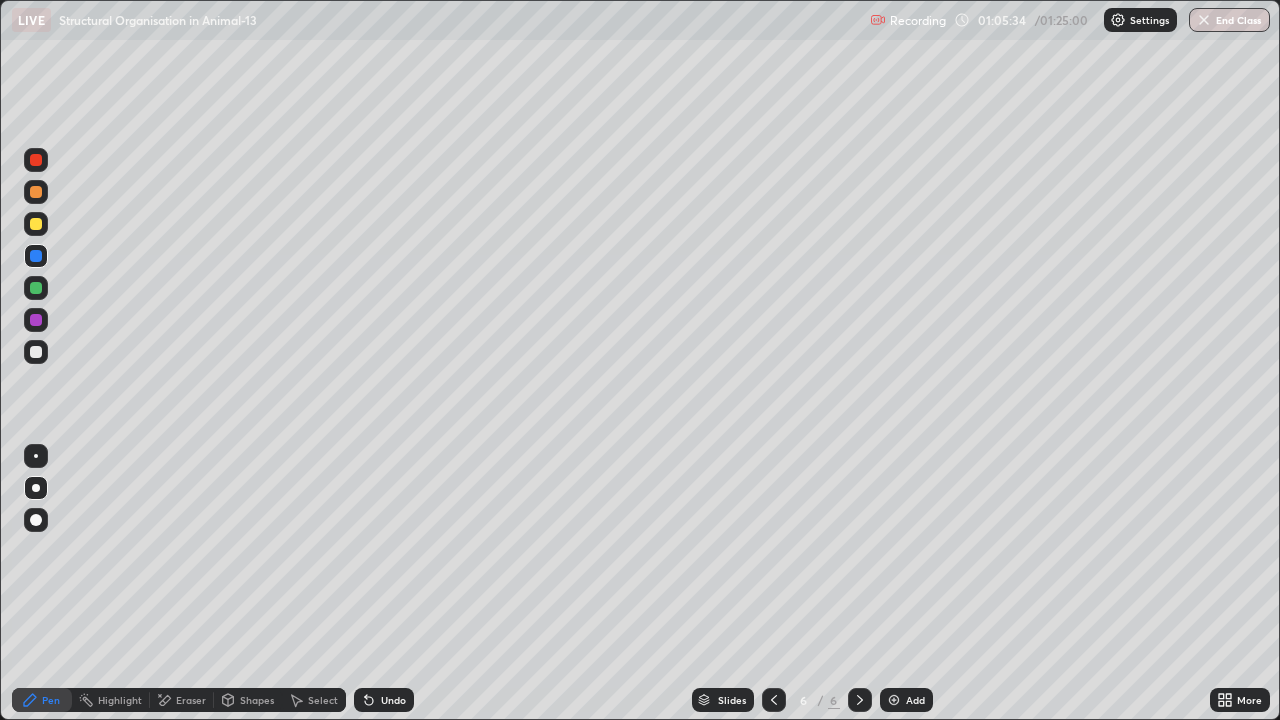 click at bounding box center [36, 192] 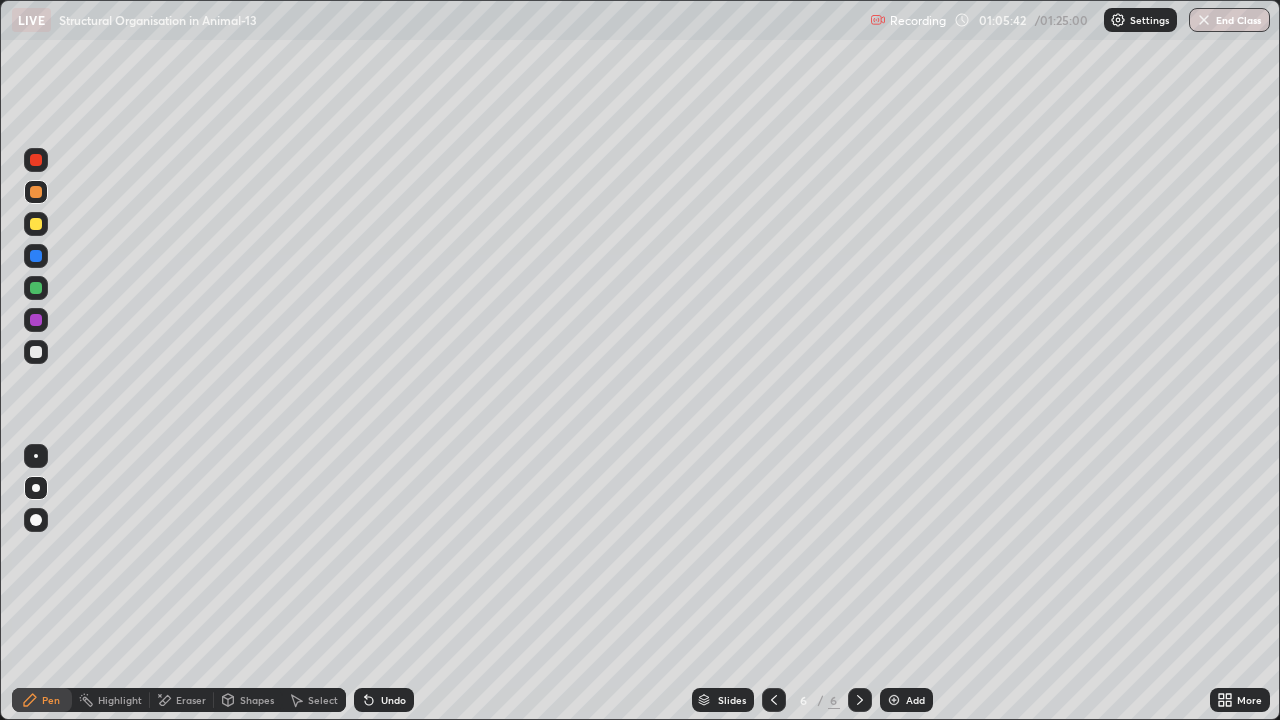 click at bounding box center (36, 288) 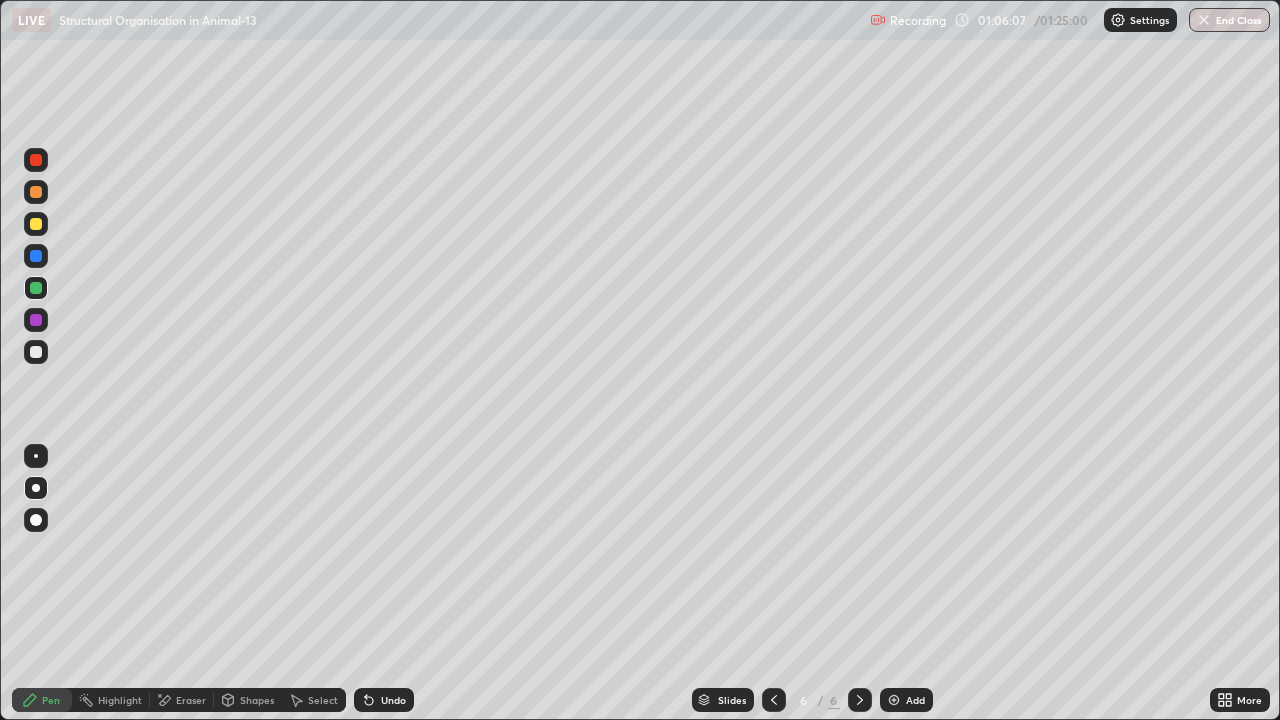click at bounding box center (36, 224) 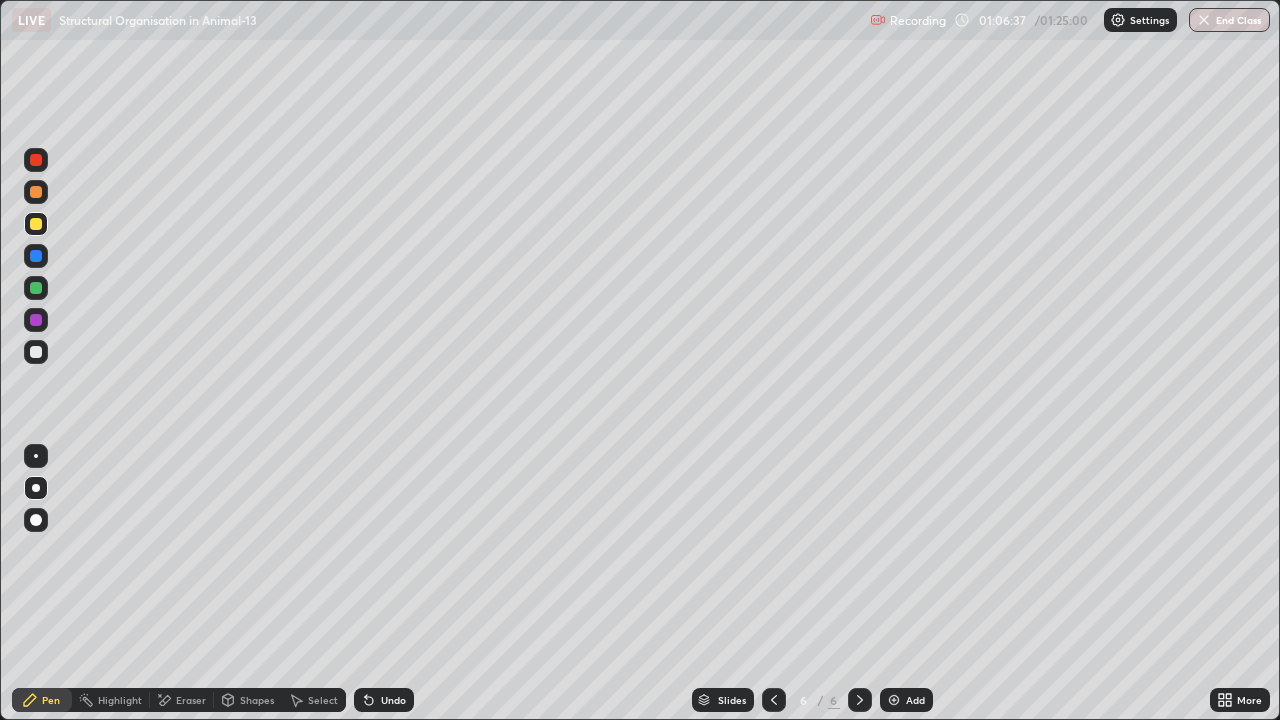 click at bounding box center (36, 520) 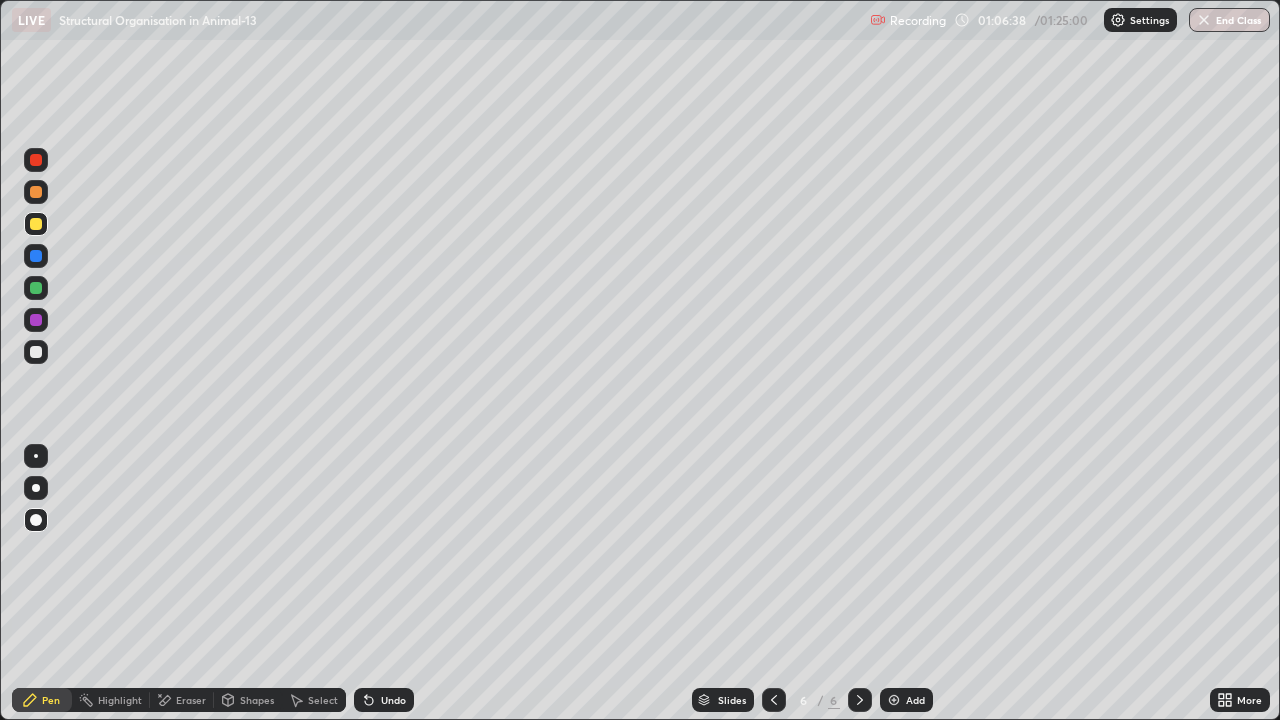 click at bounding box center [36, 256] 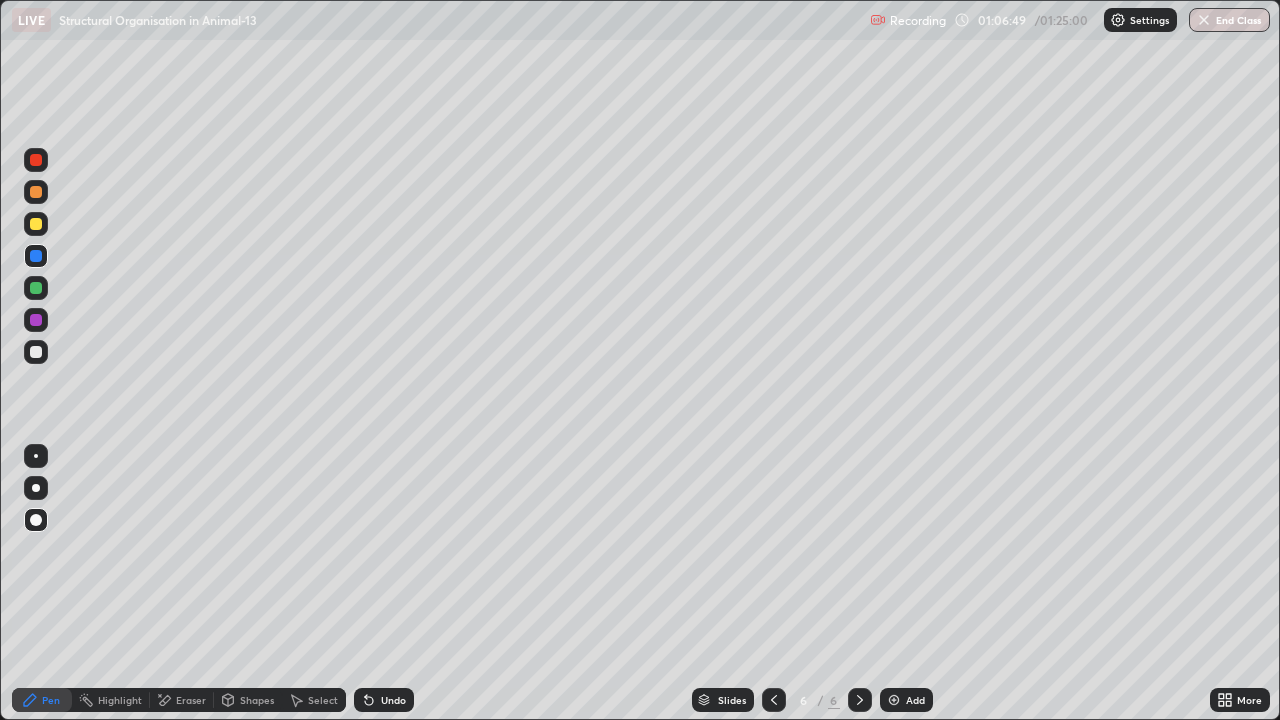 click at bounding box center [36, 160] 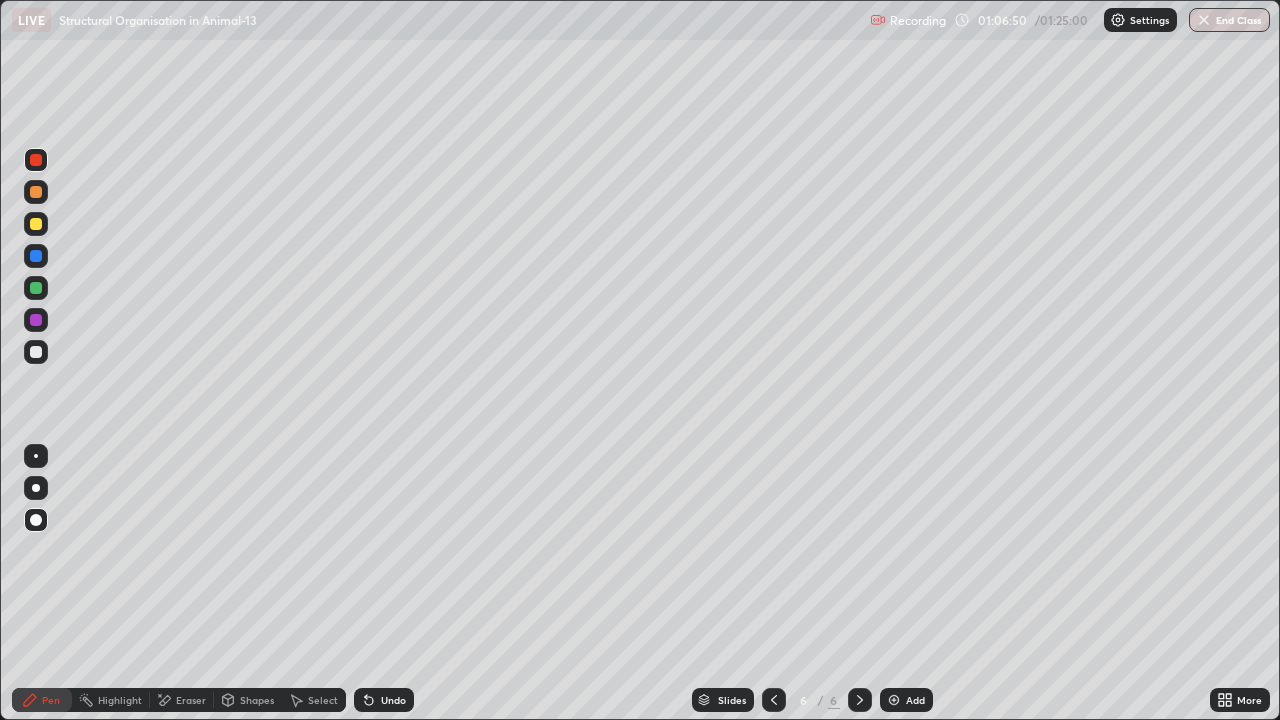 click at bounding box center (36, 488) 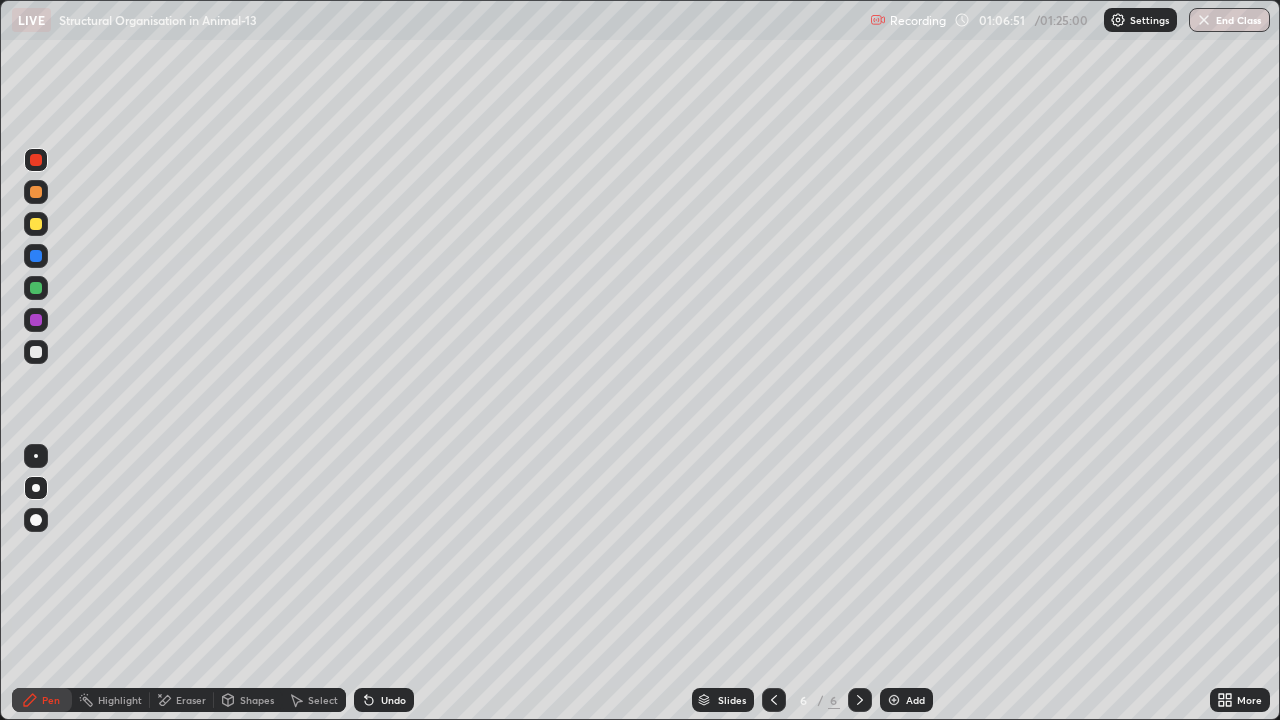 click at bounding box center (36, 520) 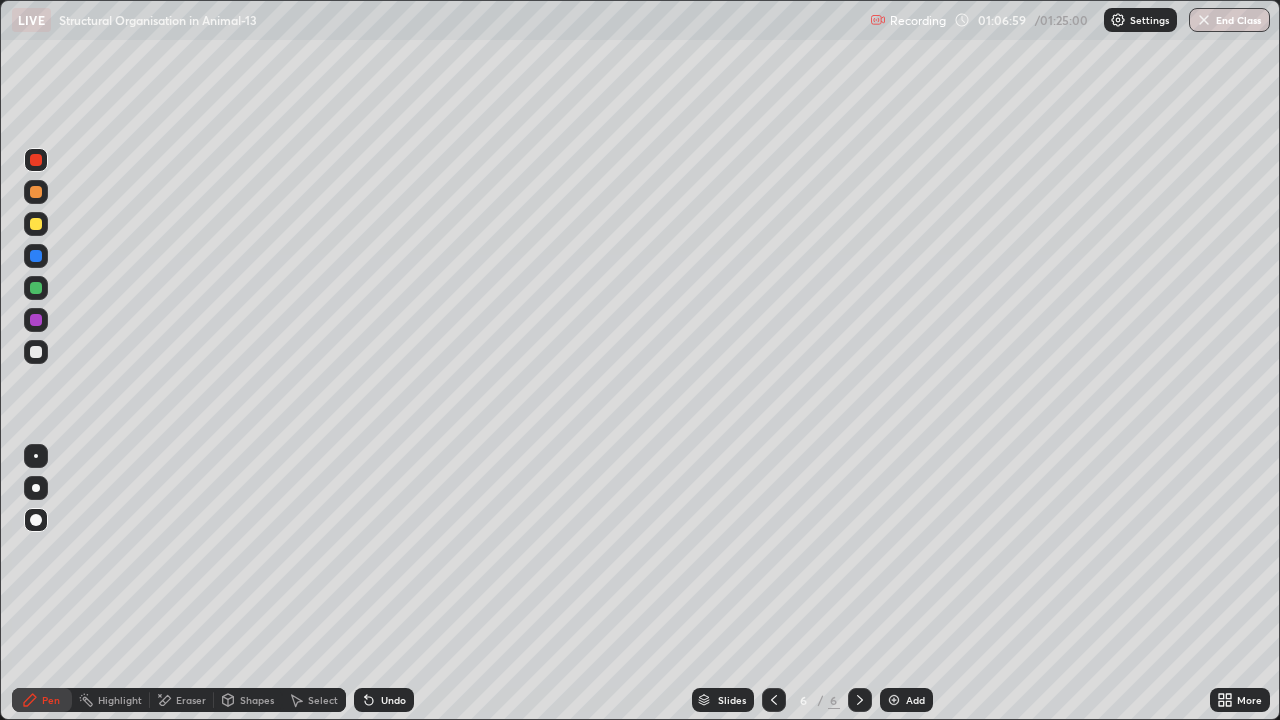 click at bounding box center (36, 352) 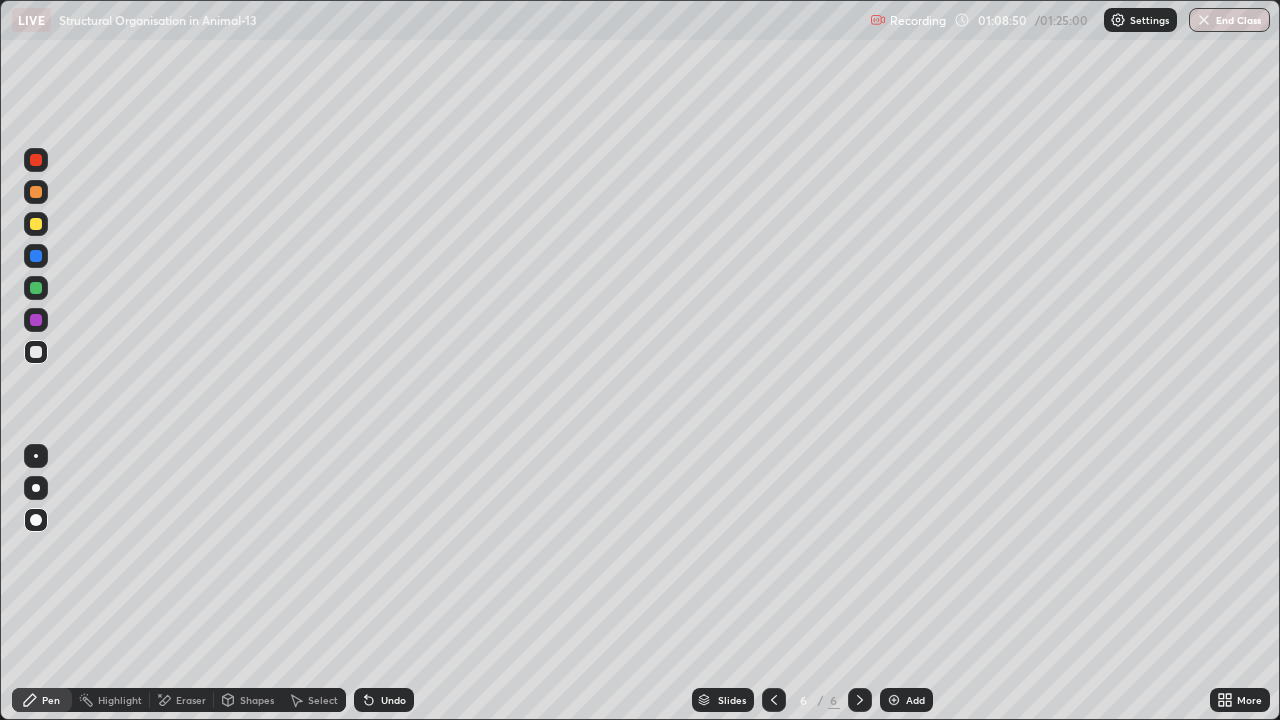 click at bounding box center [36, 160] 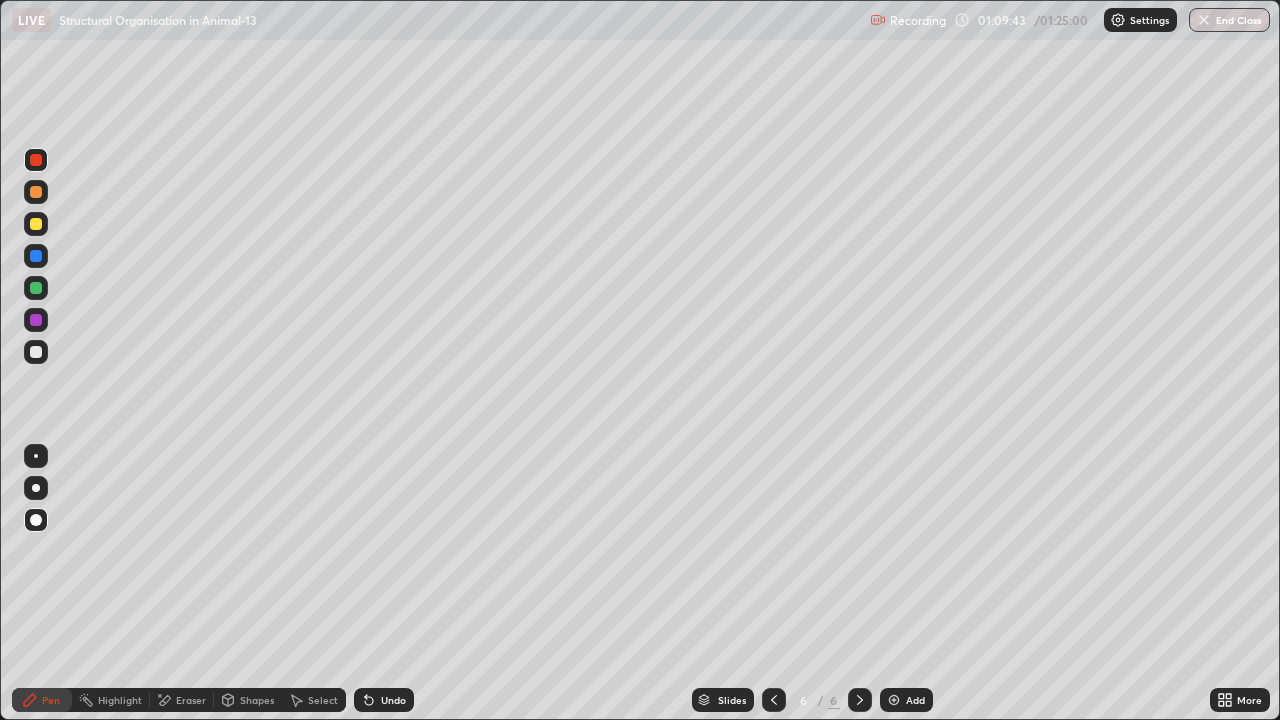 click at bounding box center (36, 352) 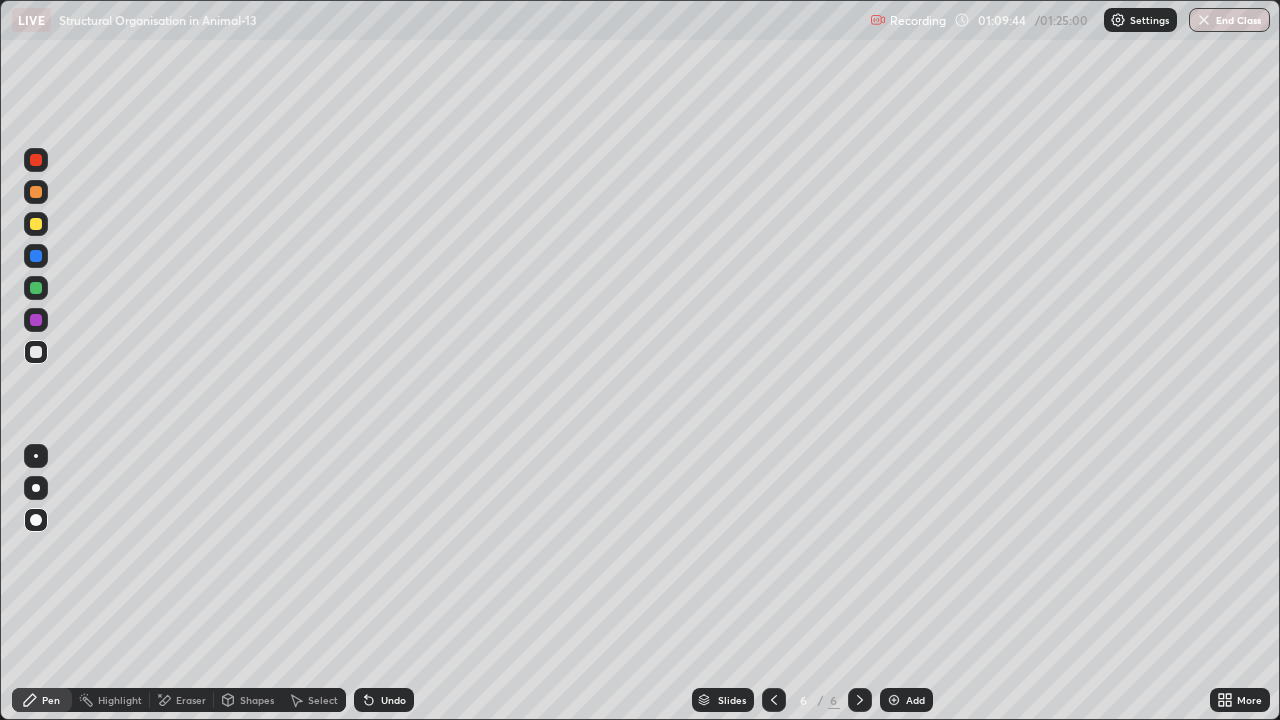 click at bounding box center (36, 488) 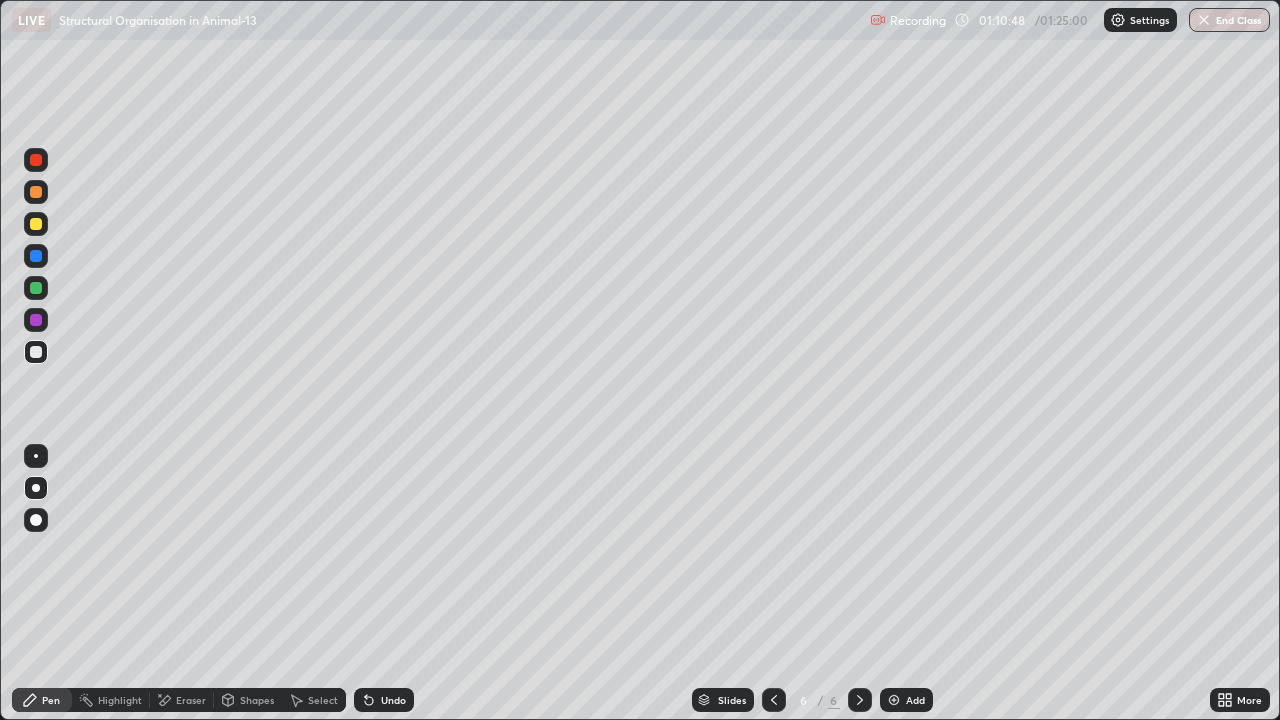 click at bounding box center [36, 320] 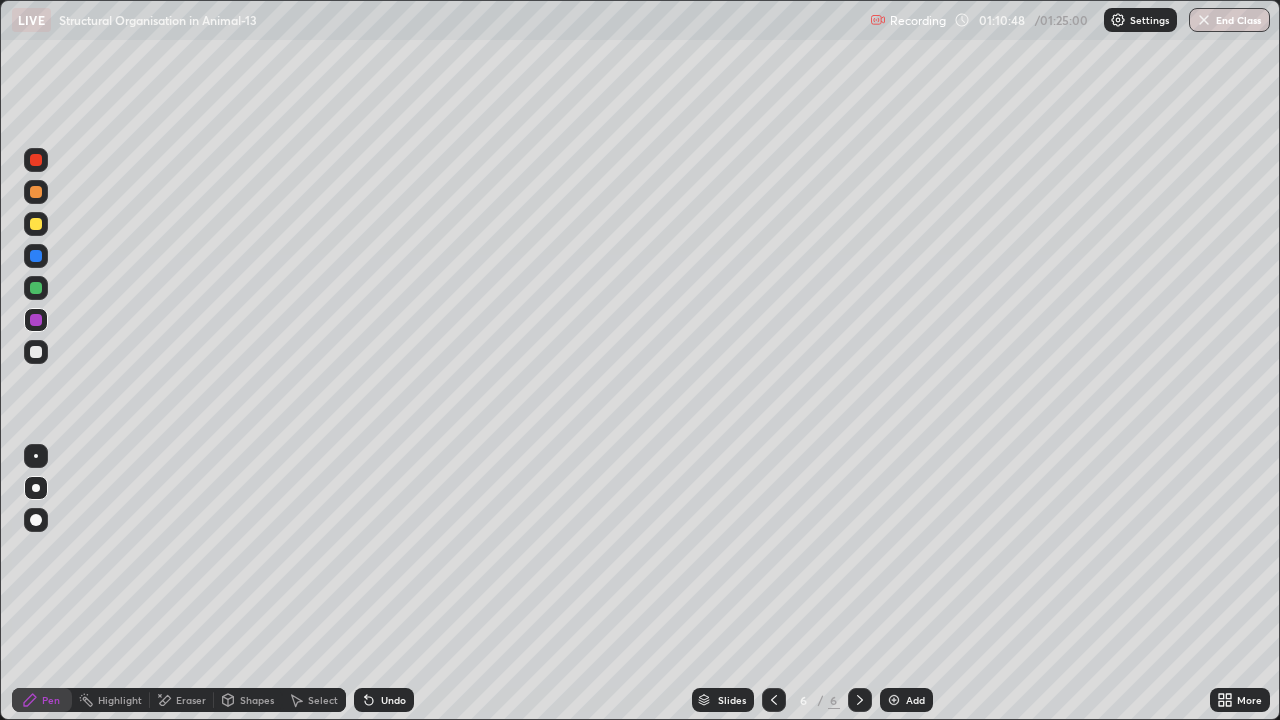 click at bounding box center [36, 520] 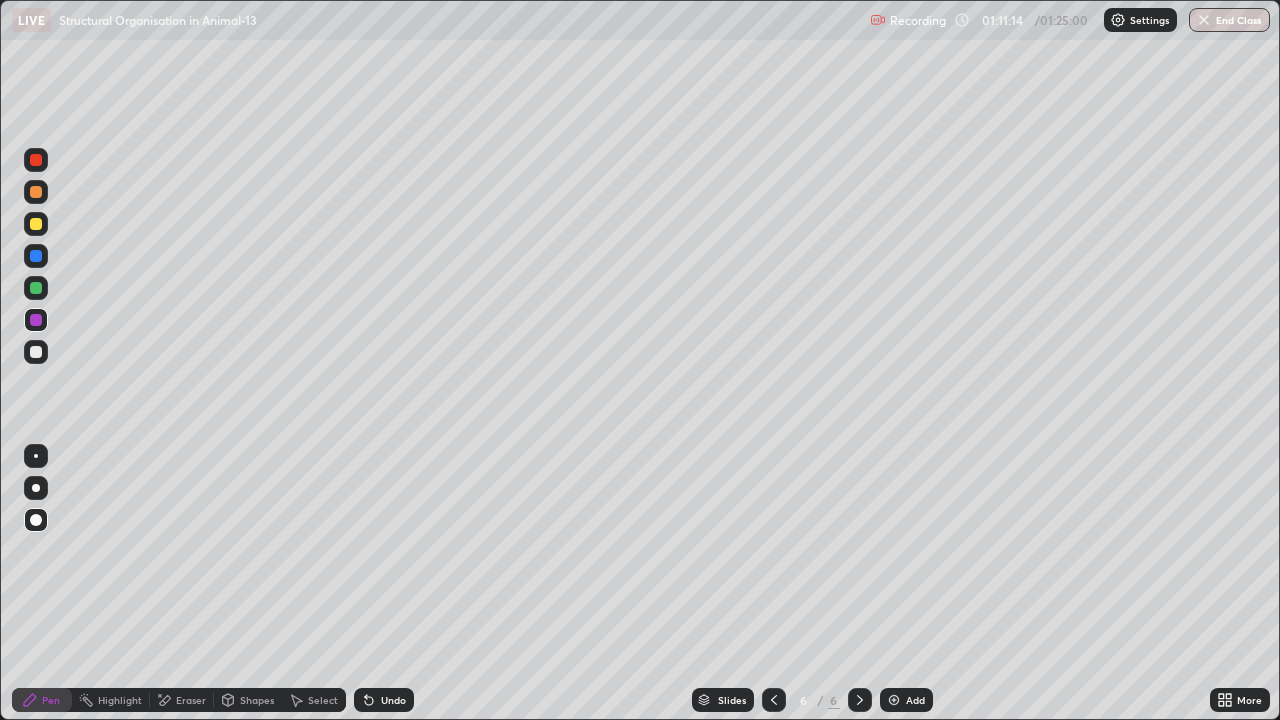 click at bounding box center [36, 224] 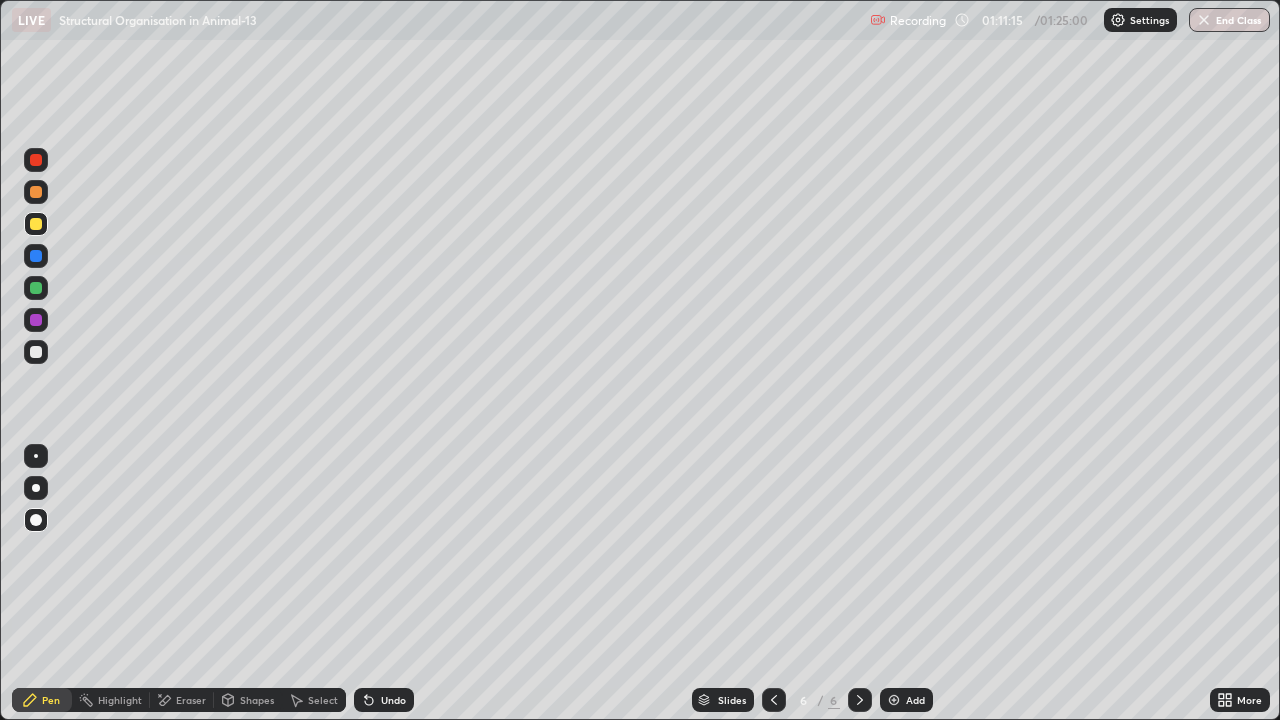 click at bounding box center (36, 488) 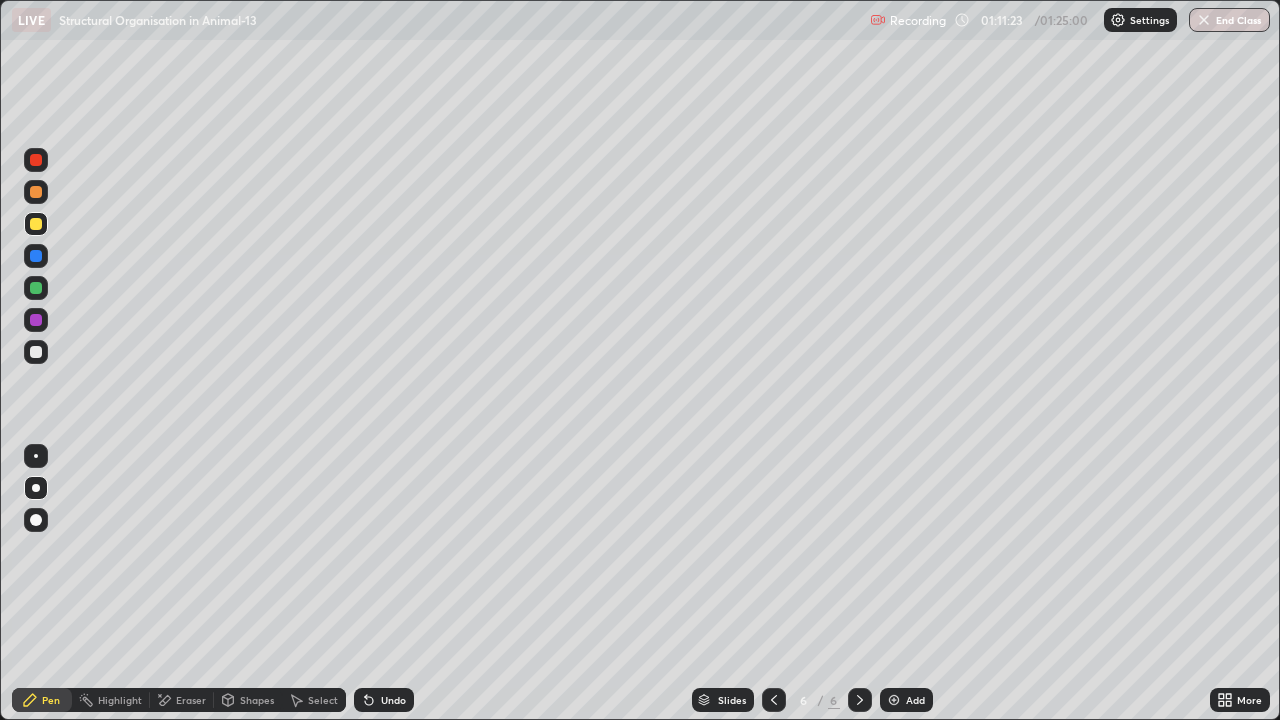 click at bounding box center [36, 320] 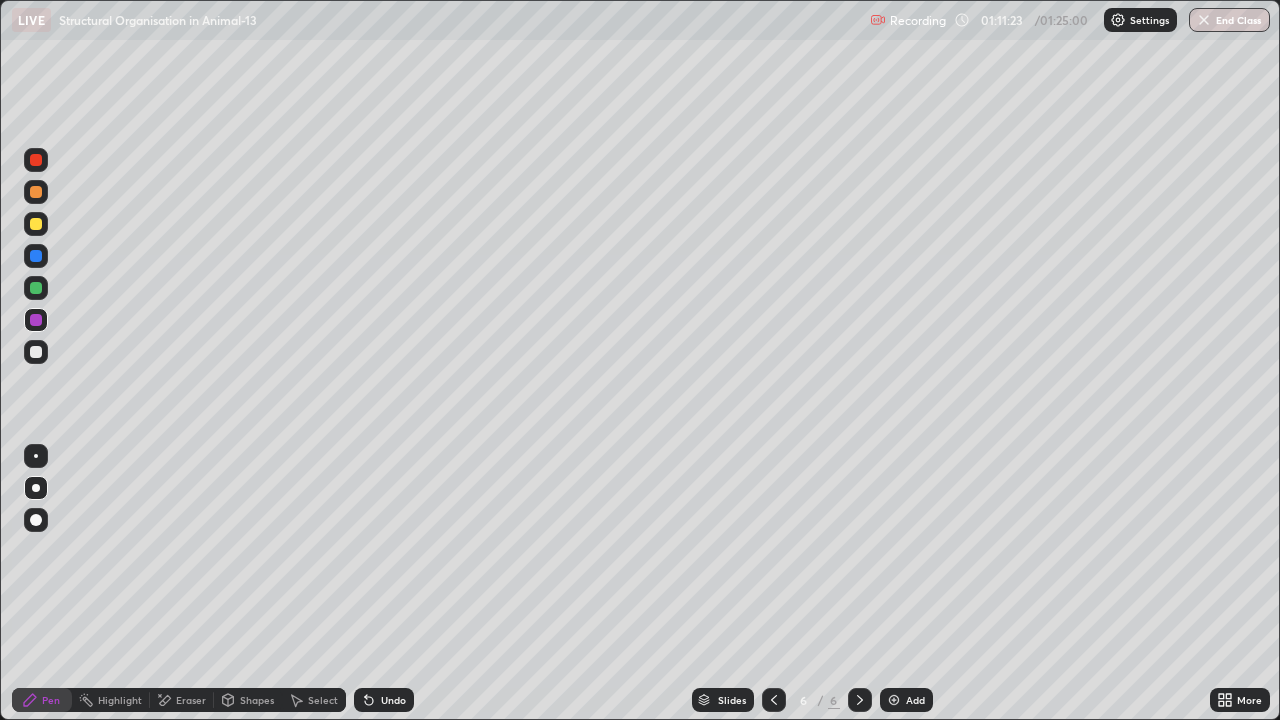 click at bounding box center (36, 520) 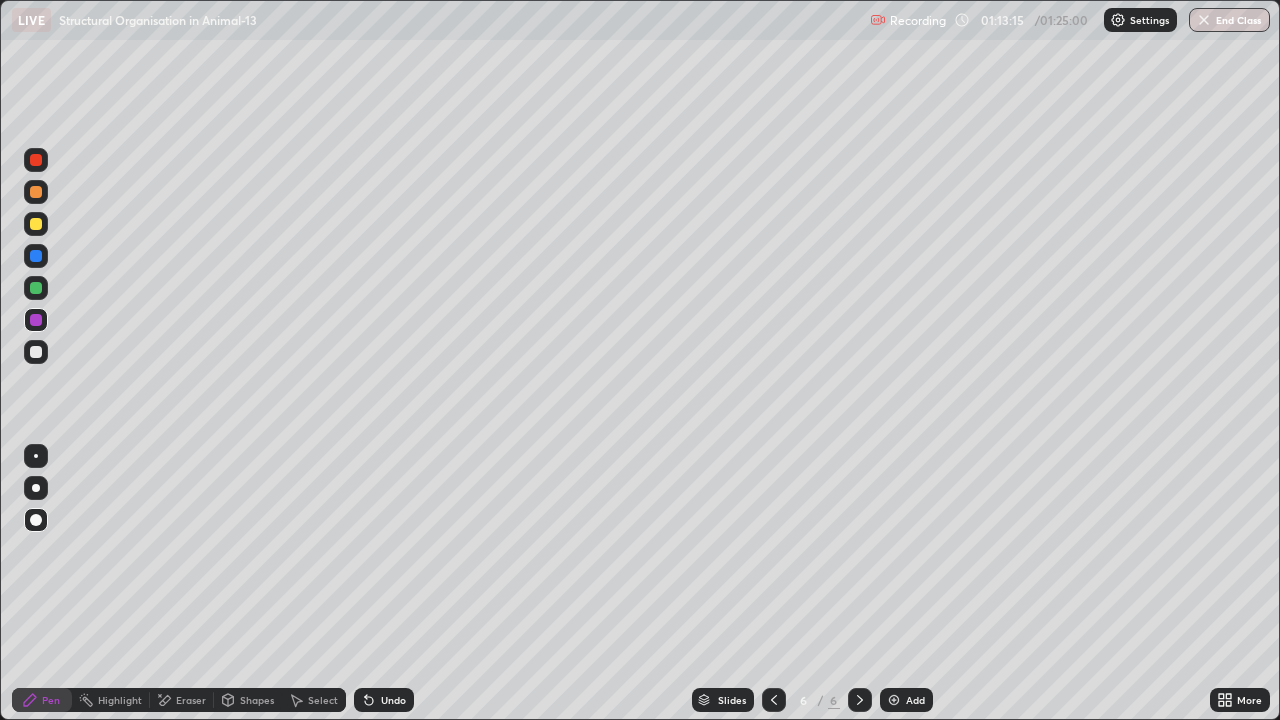 click on "Eraser" at bounding box center (191, 700) 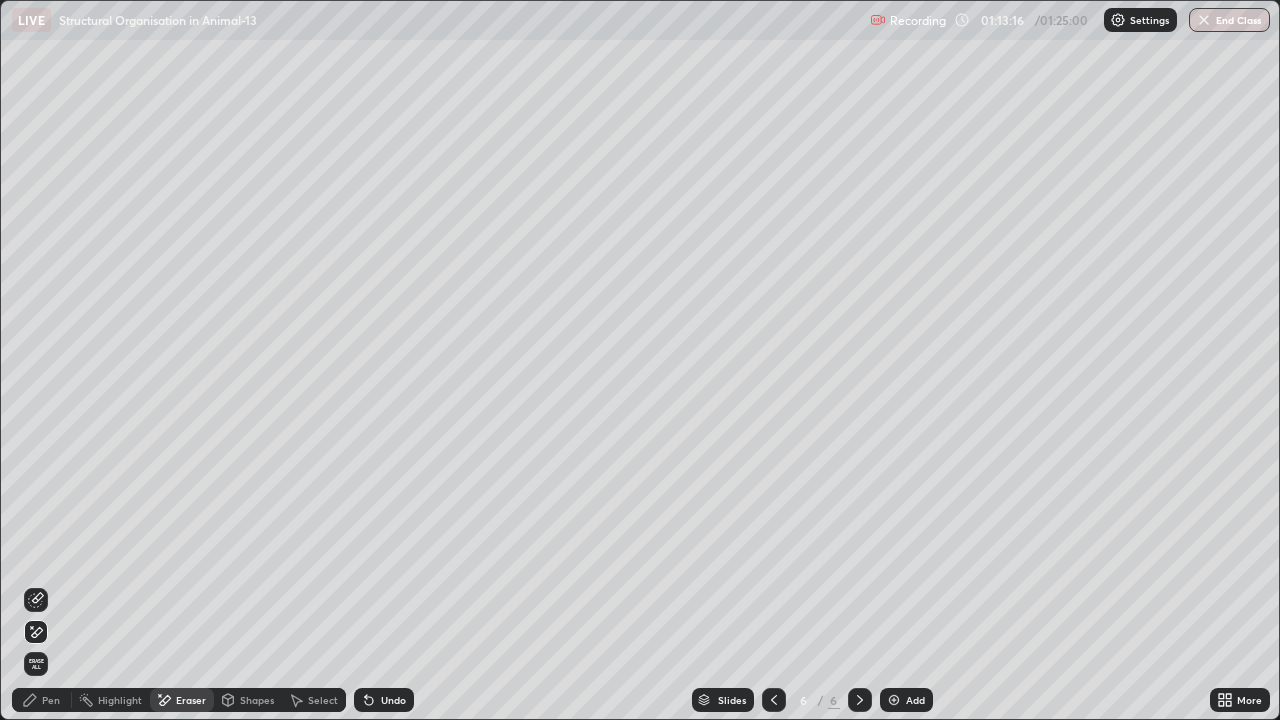 click 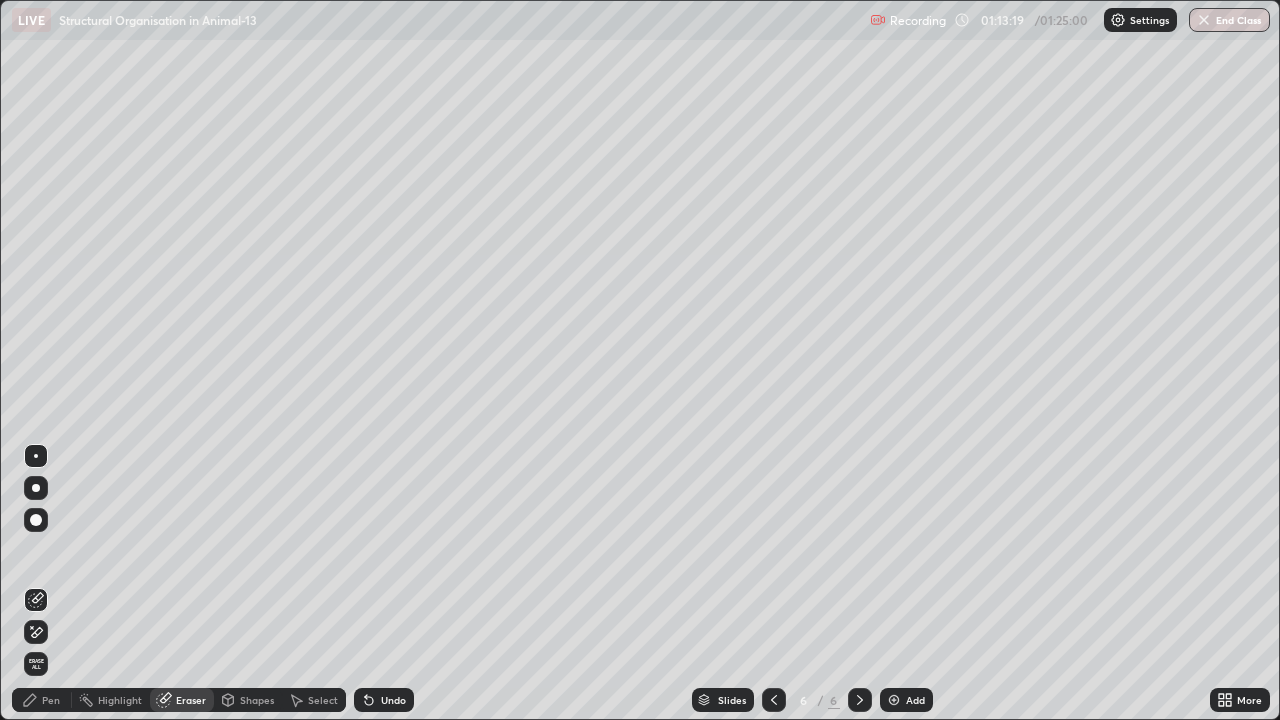 click 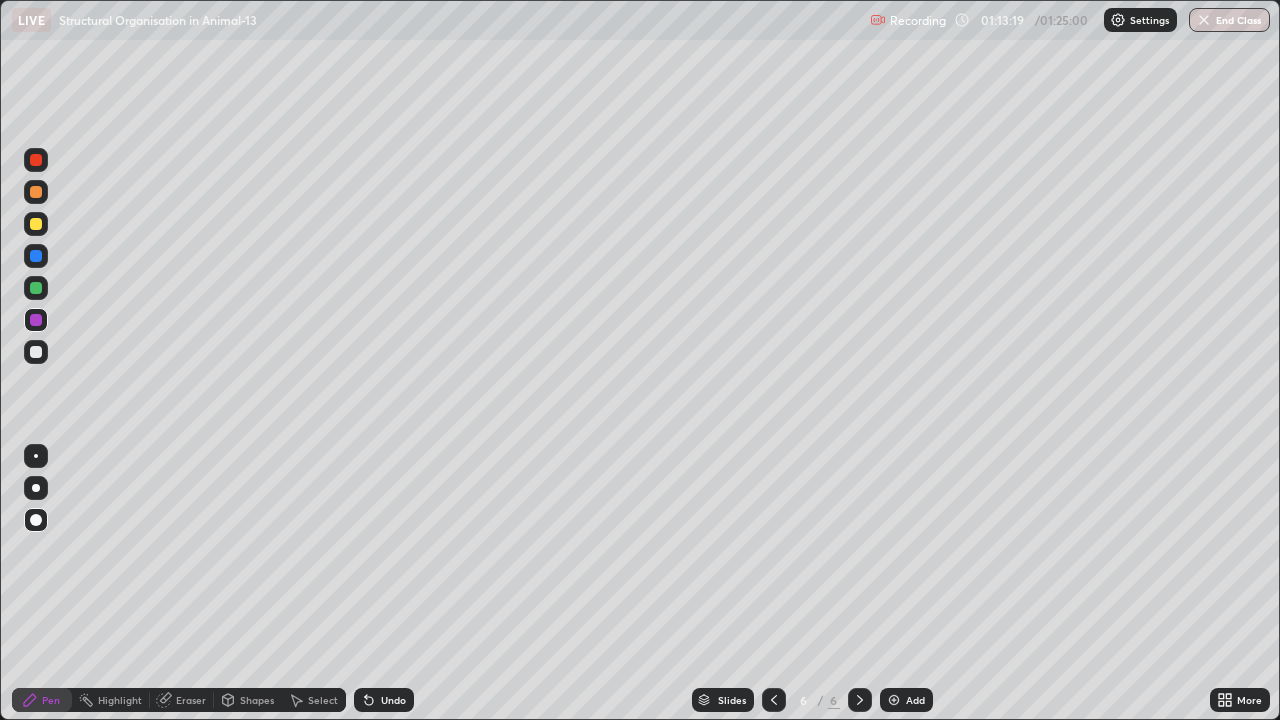 click at bounding box center (36, 520) 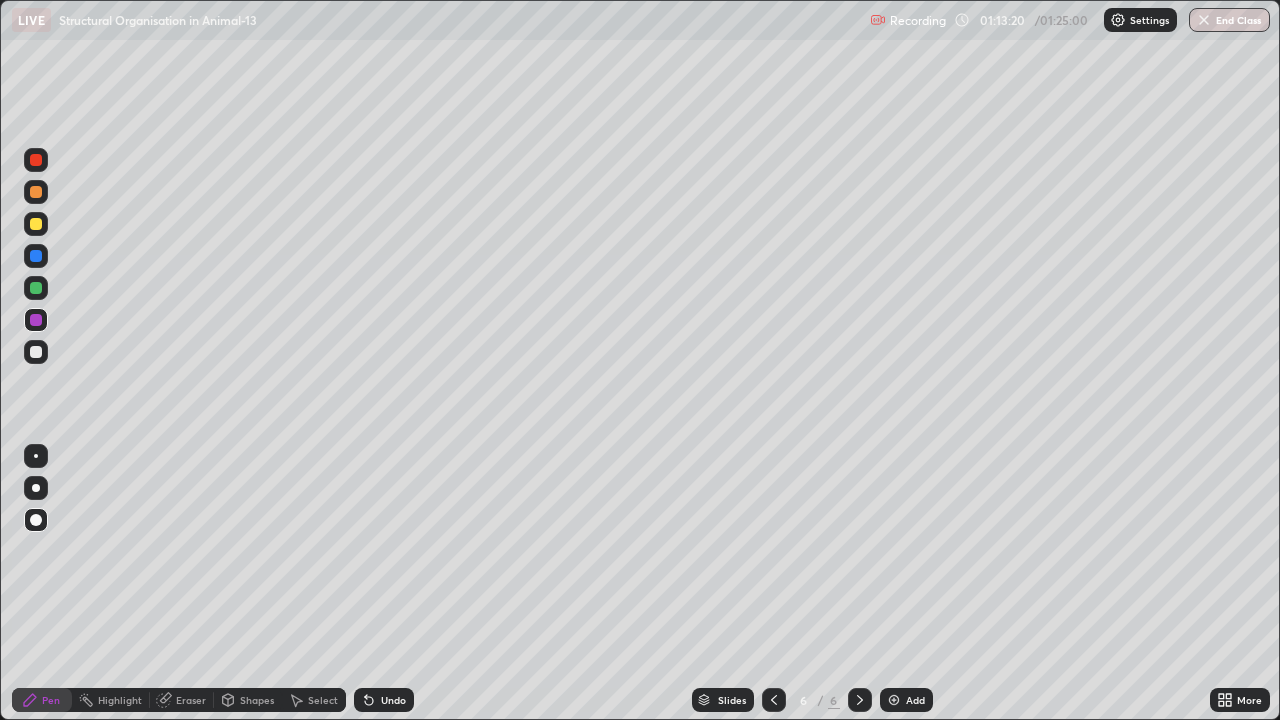 click at bounding box center [36, 352] 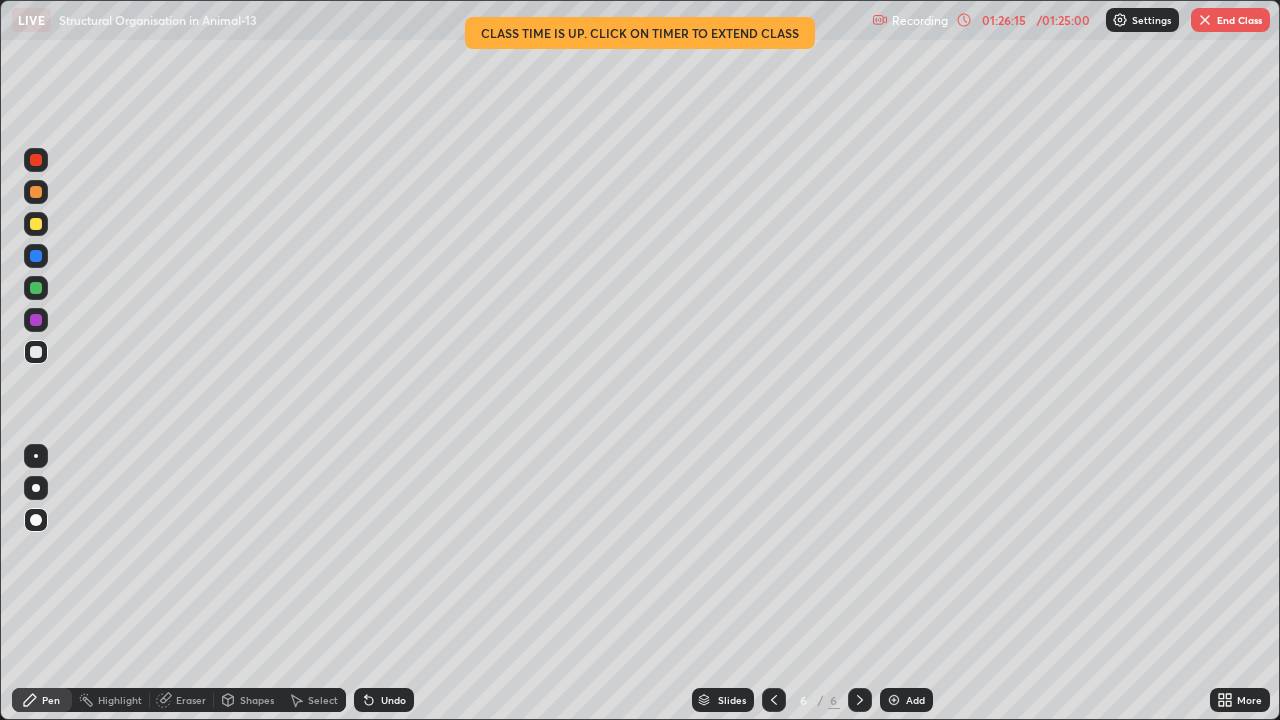 click on "End Class" at bounding box center [1230, 20] 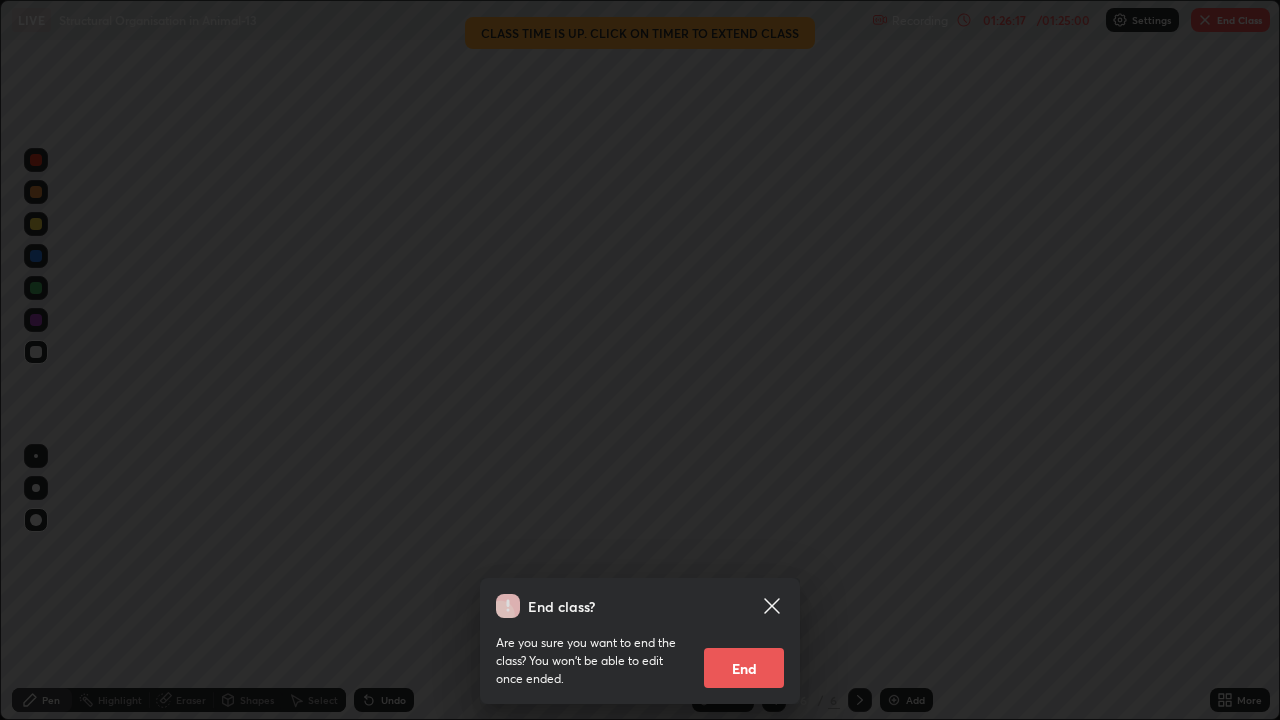 click on "End" at bounding box center [744, 668] 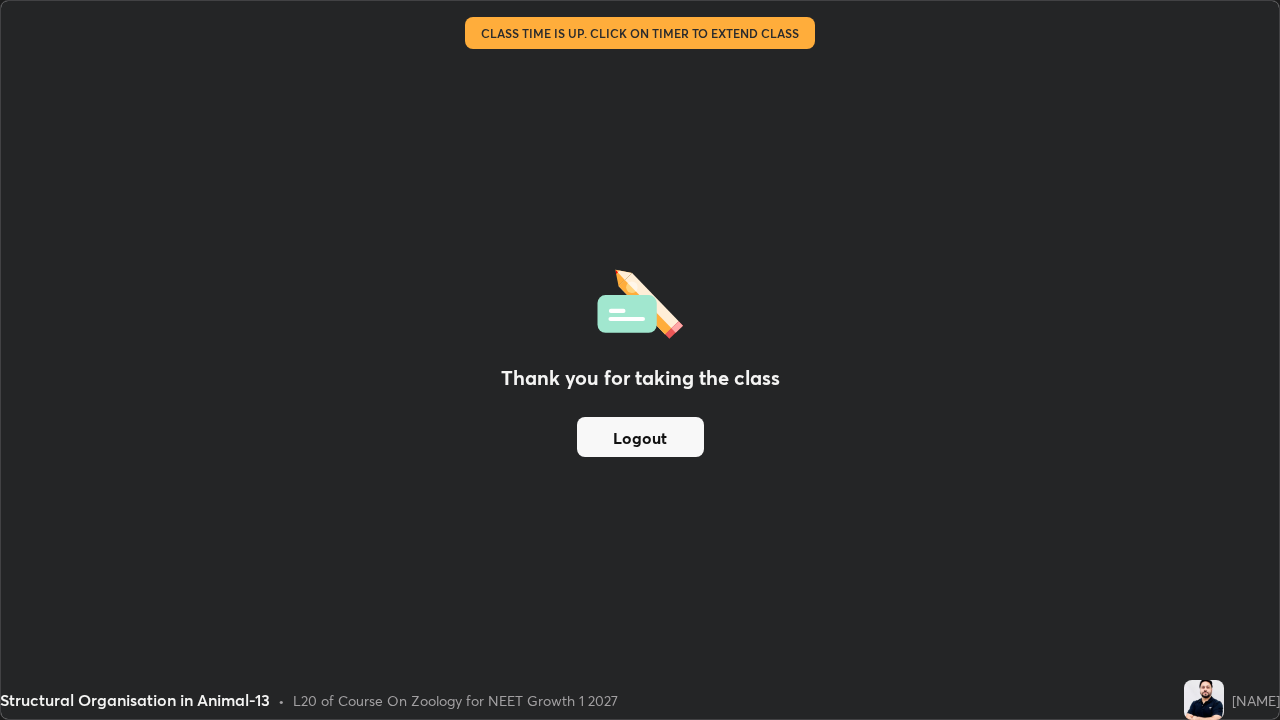 click on "Logout" at bounding box center (640, 437) 